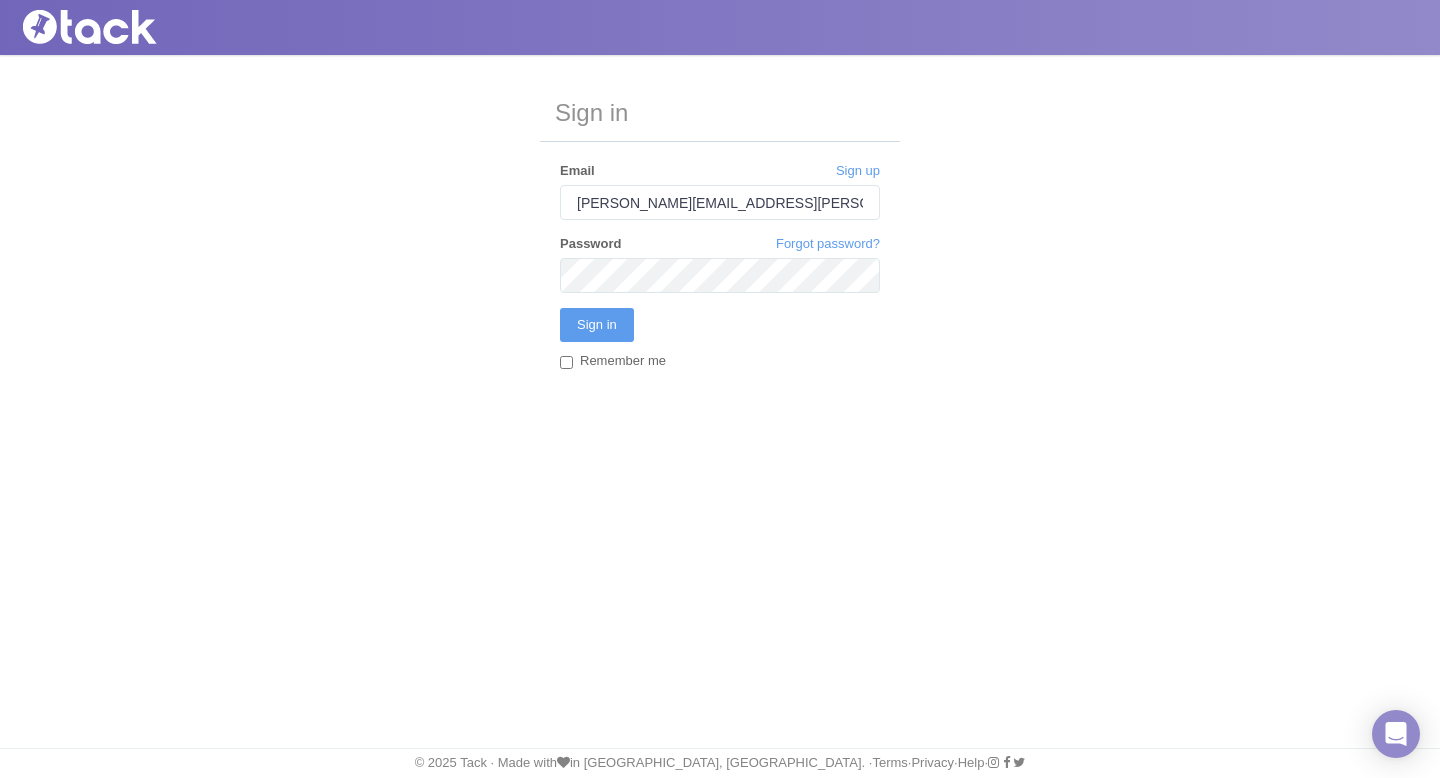scroll, scrollTop: 0, scrollLeft: 0, axis: both 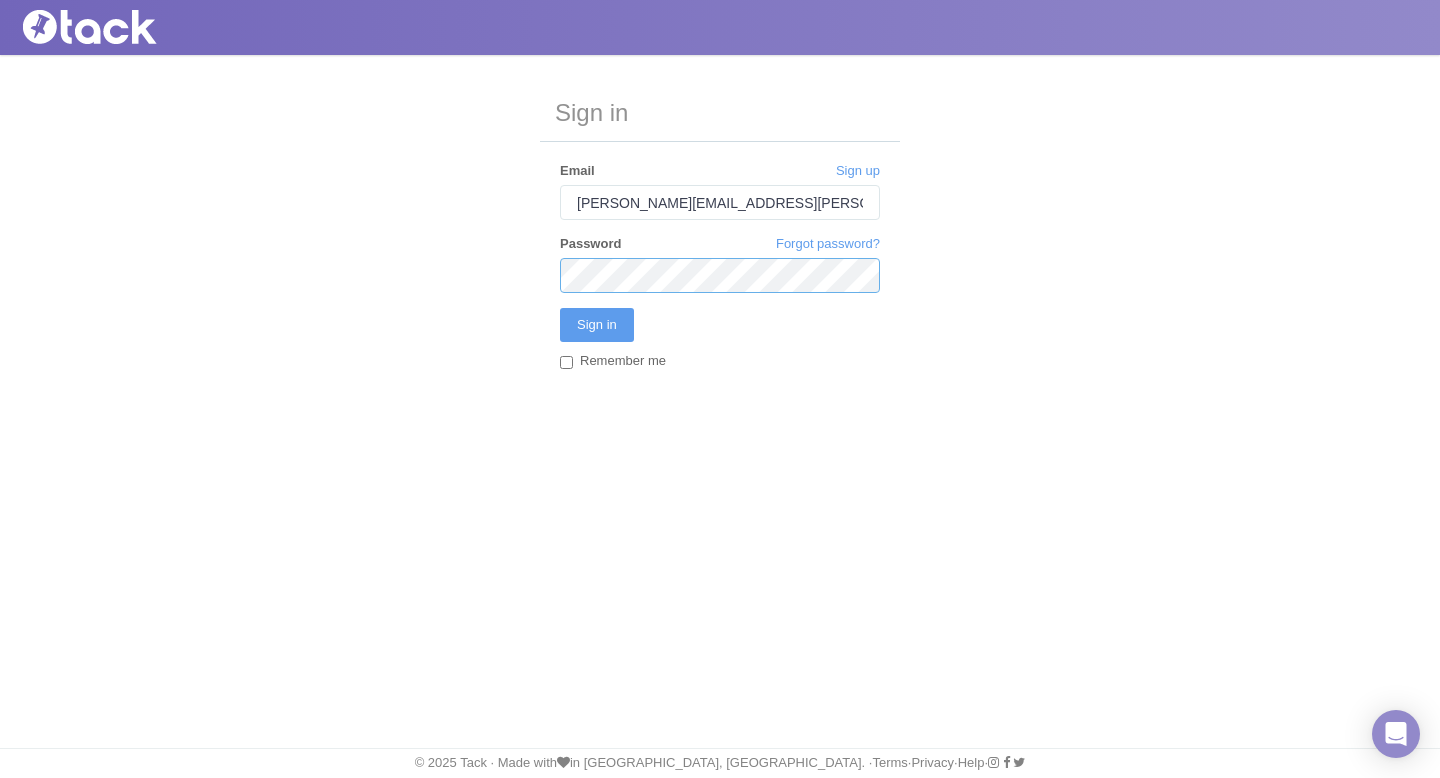 click on "Sign in" at bounding box center (597, 325) 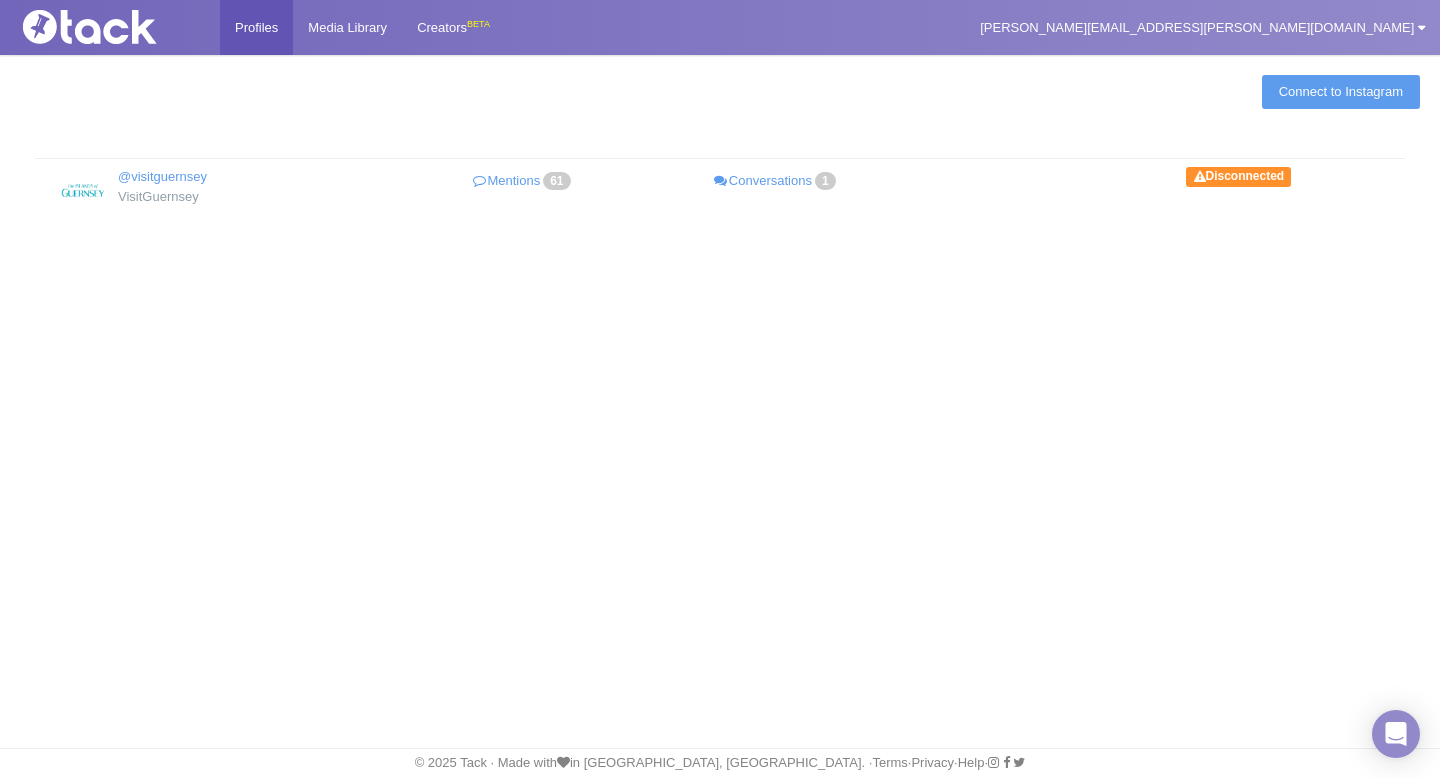 scroll, scrollTop: 0, scrollLeft: 0, axis: both 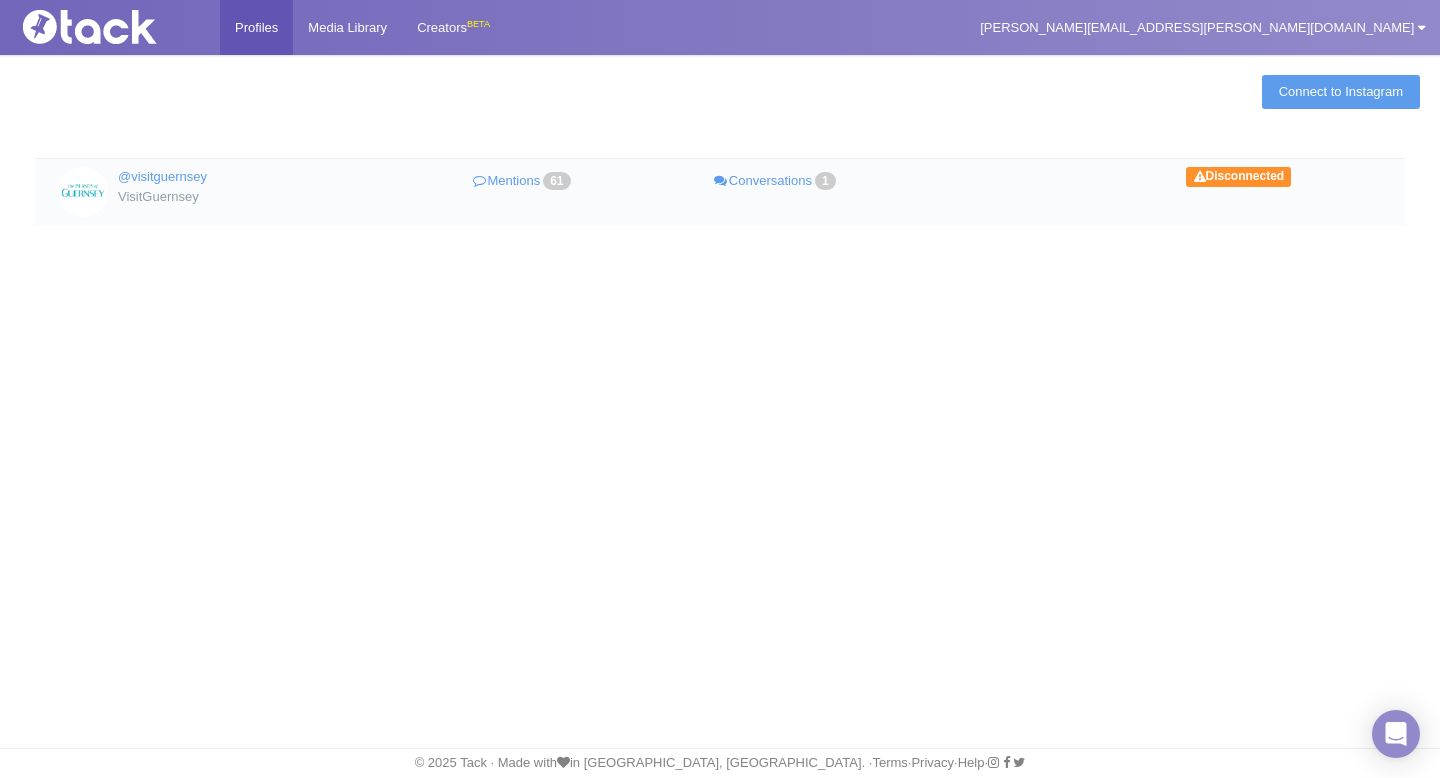 click on "@visitguernsey
VisitGuernsey
Mentions
61
Conversations
1
Disconnected" at bounding box center (720, 191) 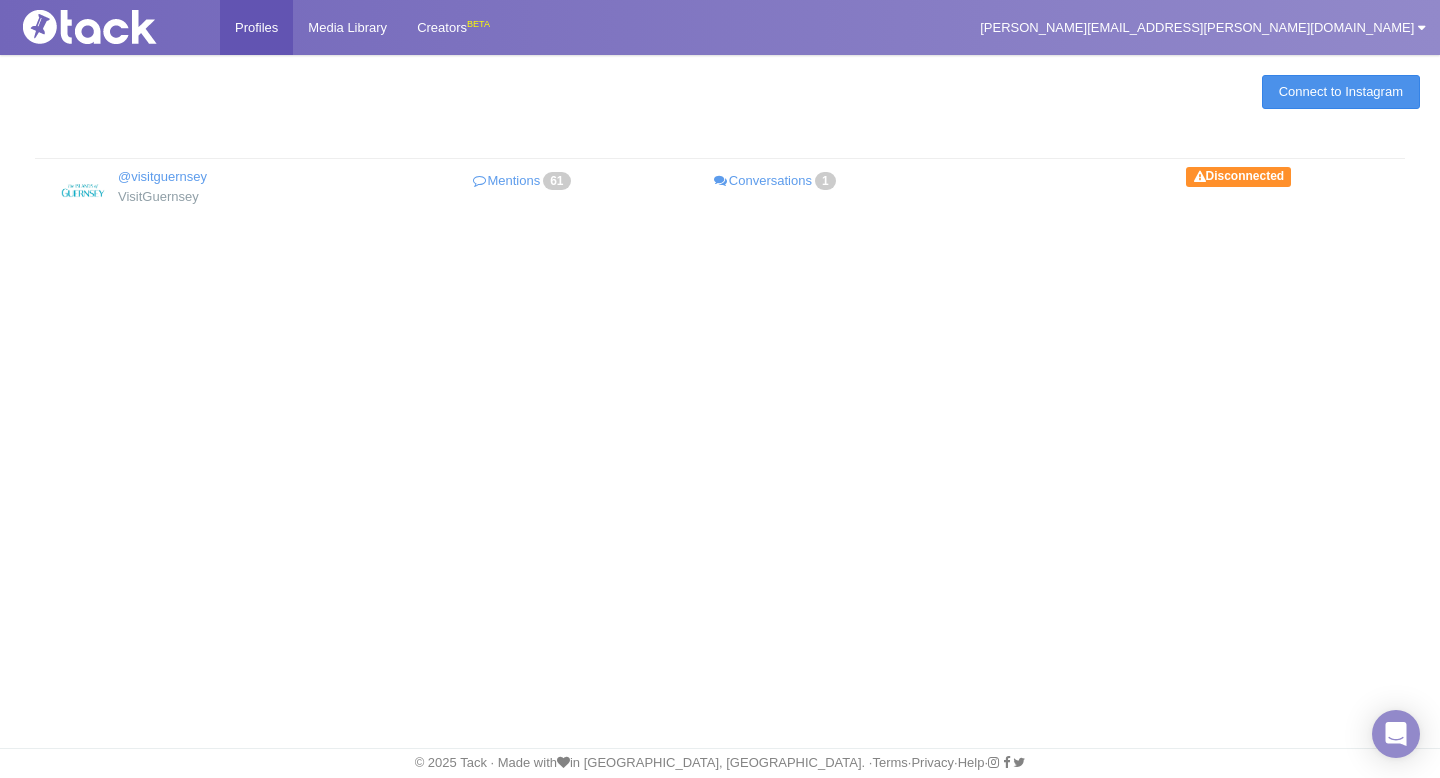 click on "Connect to Instagram" at bounding box center (1341, 92) 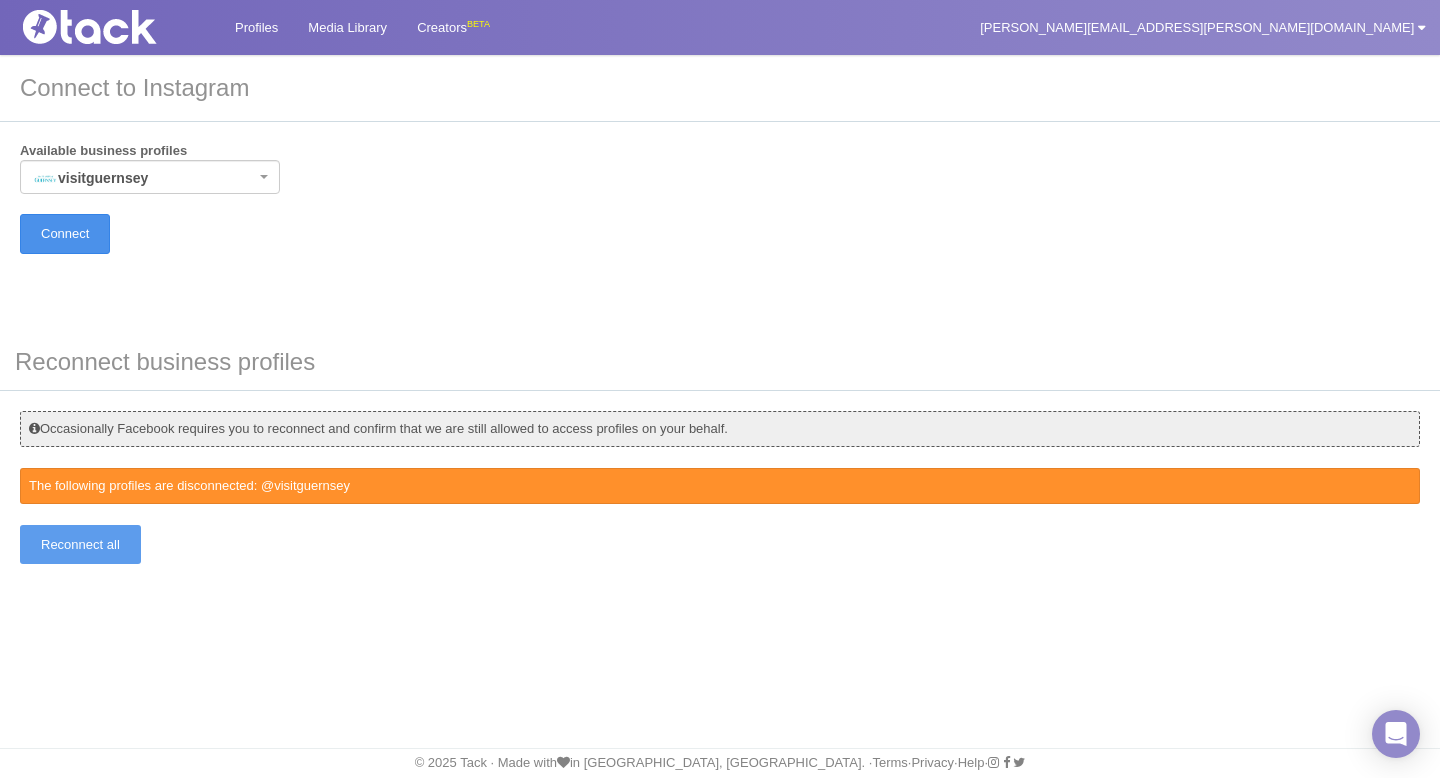 click on "Connect" at bounding box center [65, 233] 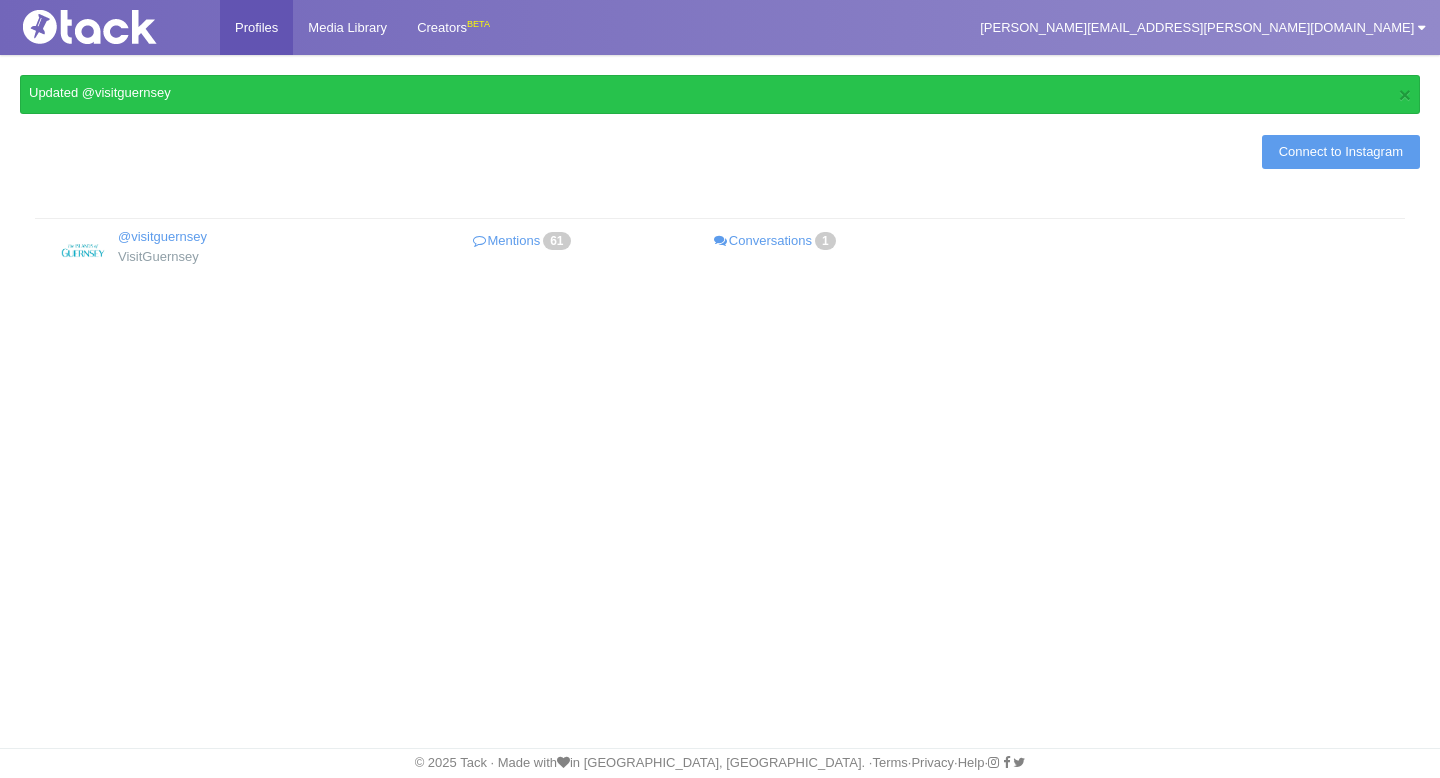 scroll, scrollTop: 0, scrollLeft: 0, axis: both 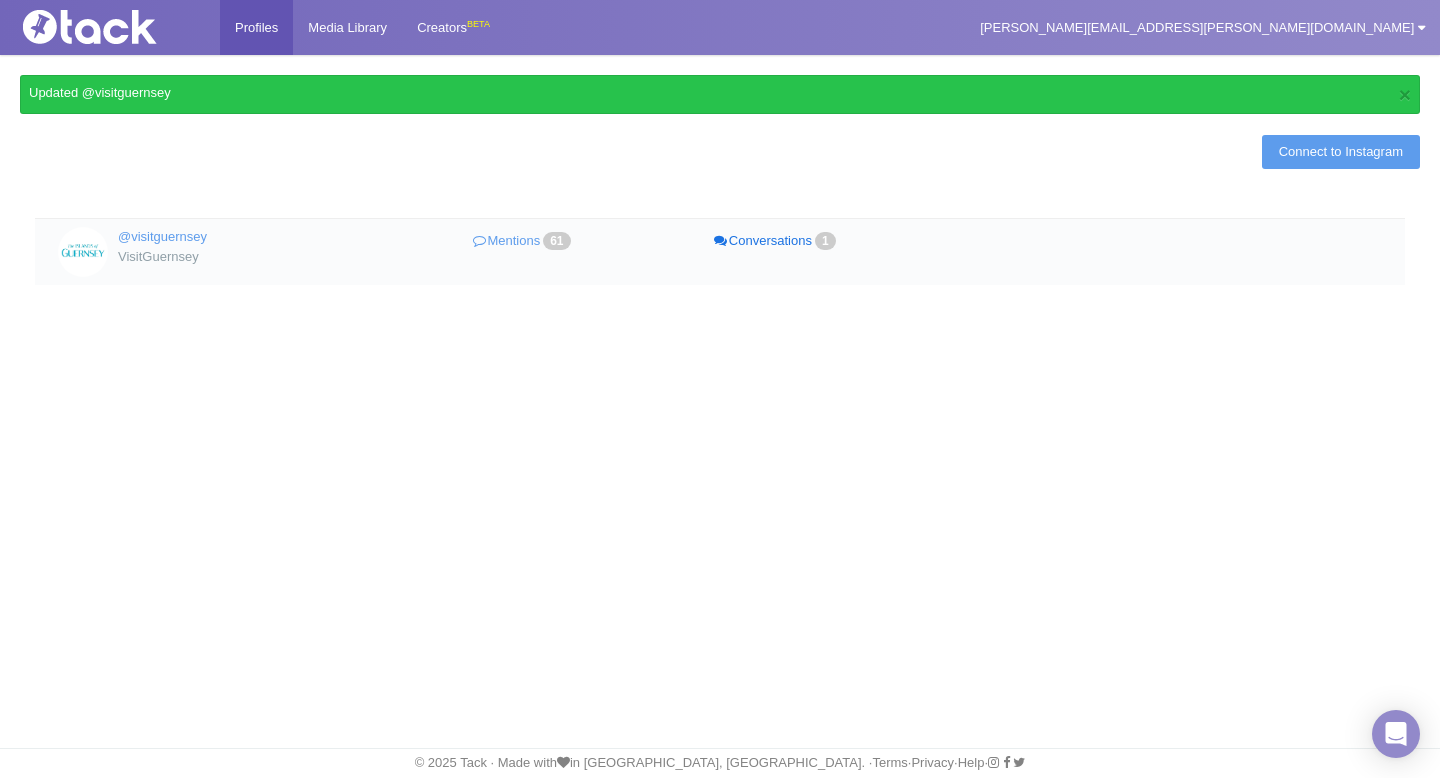 click on "Conversations
1" at bounding box center [776, 241] 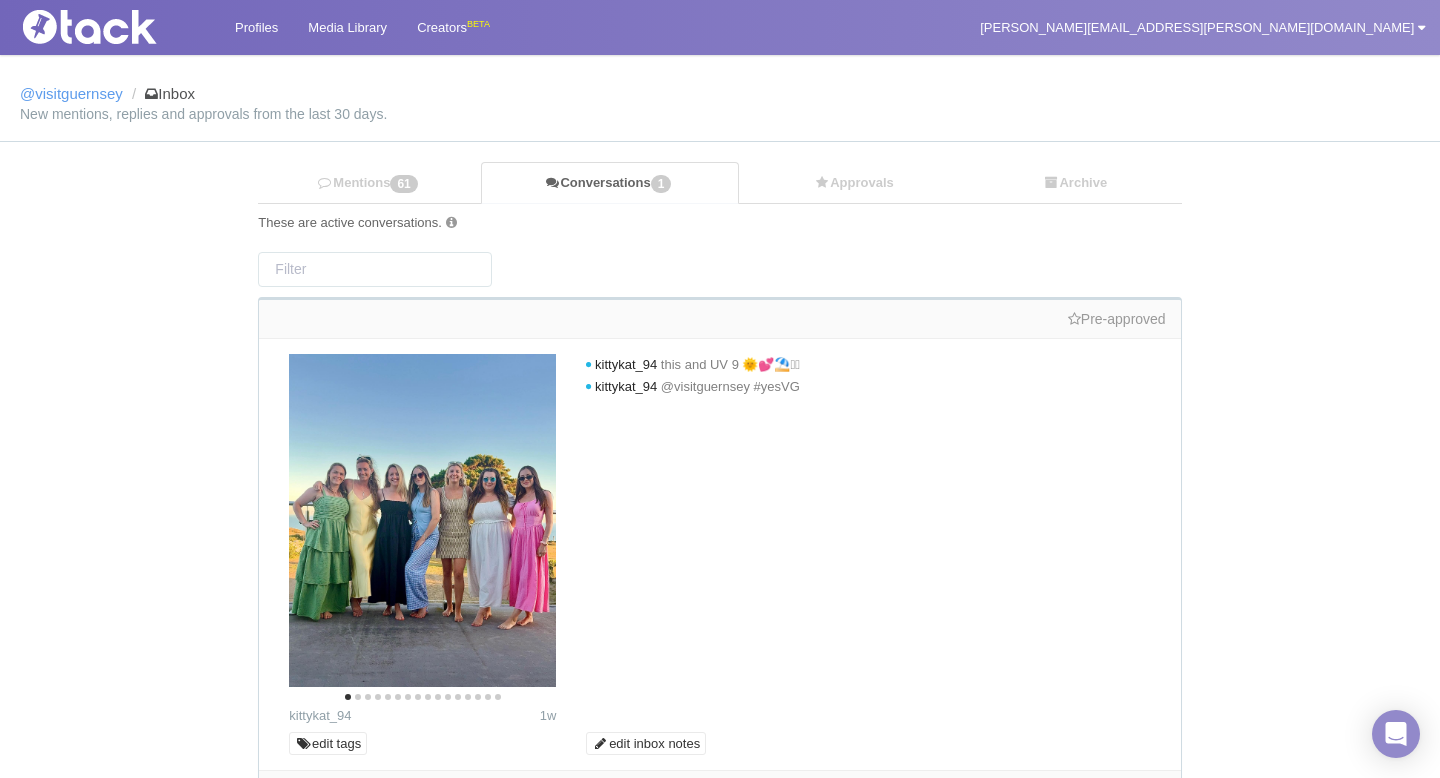 scroll, scrollTop: 128, scrollLeft: 0, axis: vertical 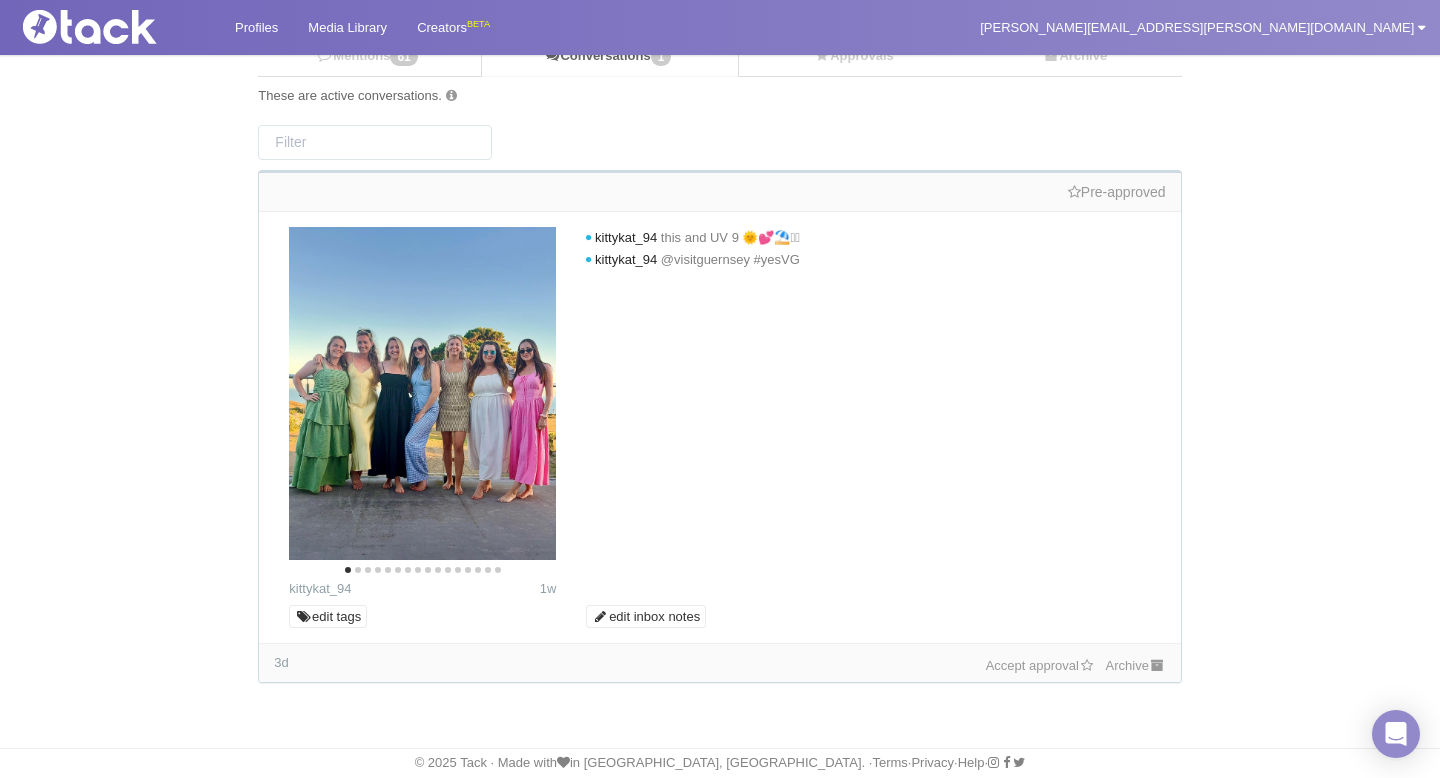 click on "Accept approval" at bounding box center (1041, 665) 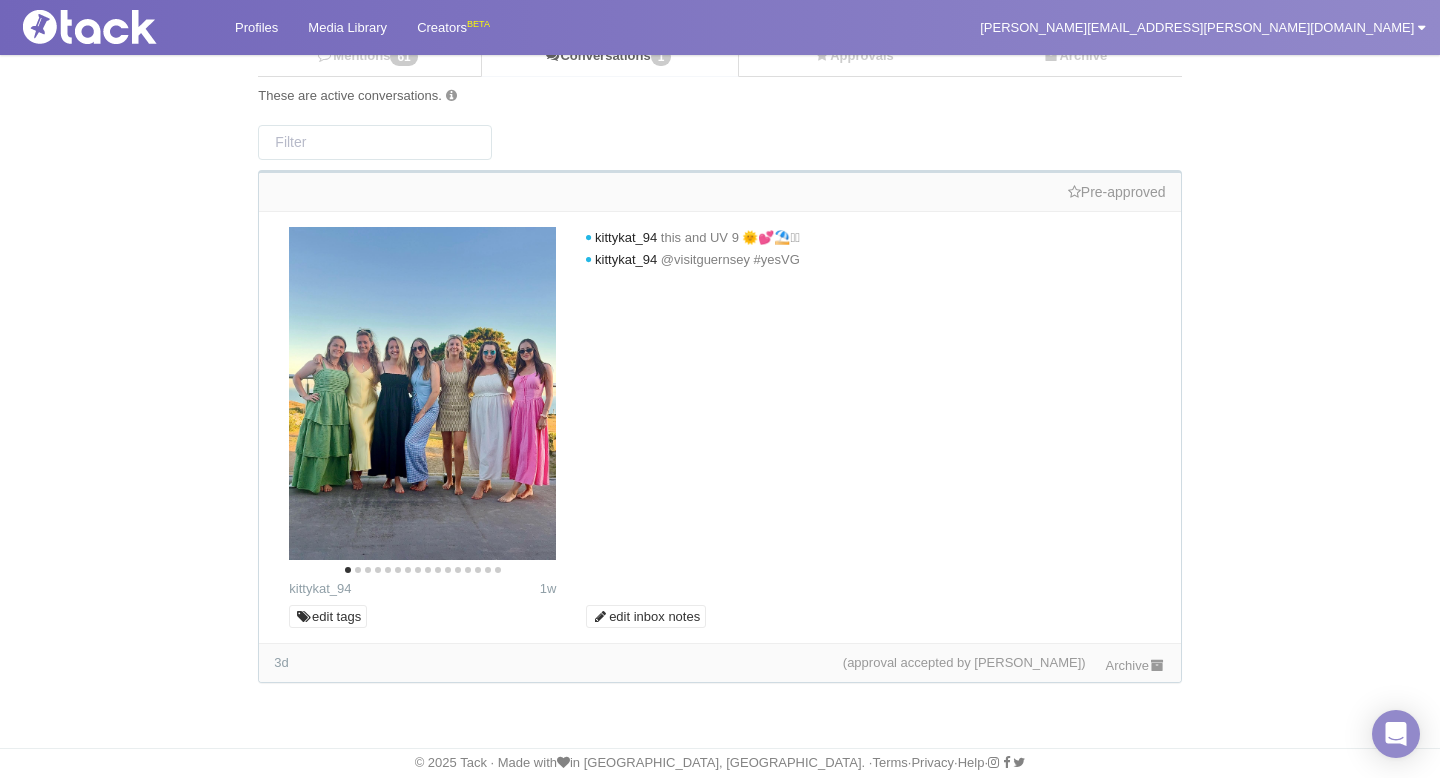 scroll, scrollTop: 0, scrollLeft: 0, axis: both 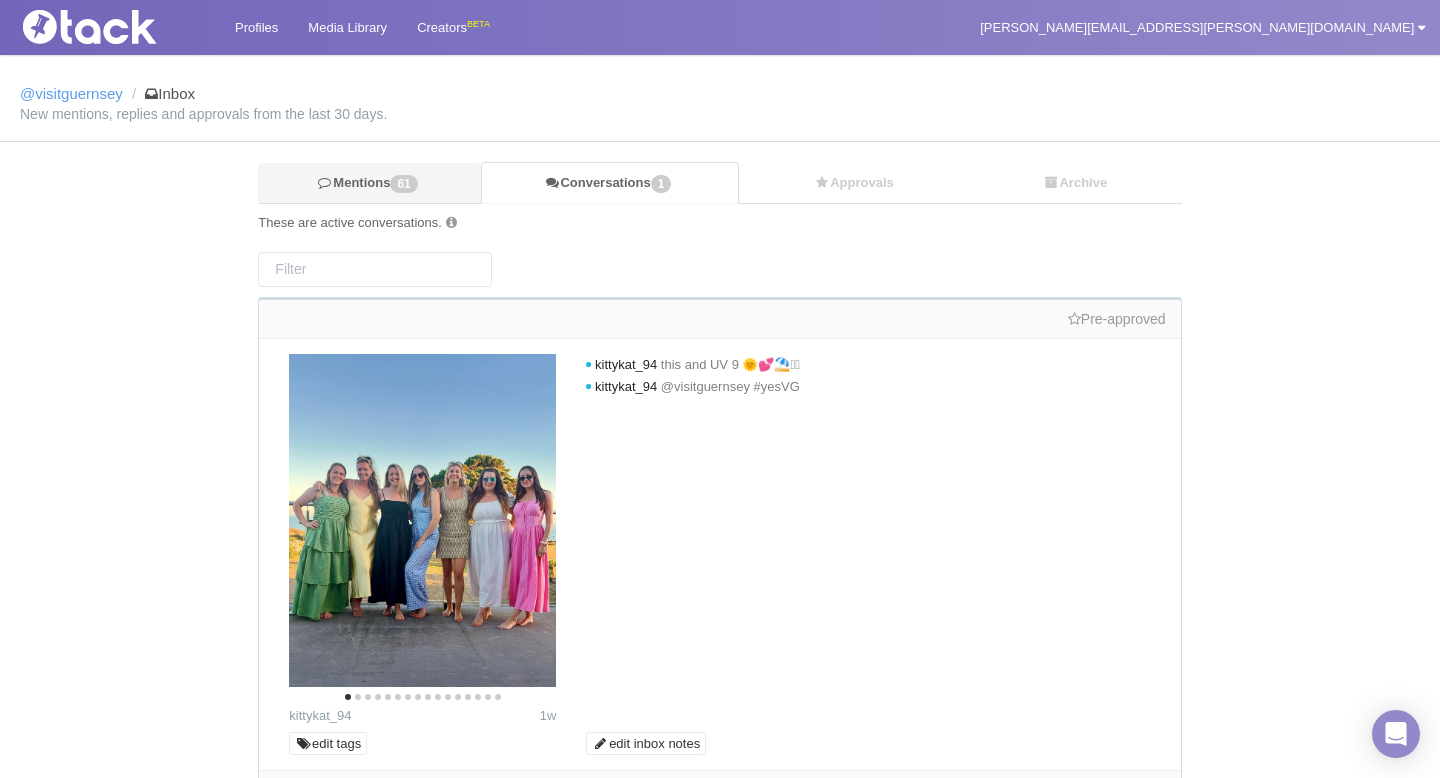 click on "Mentions
61" at bounding box center (369, 183) 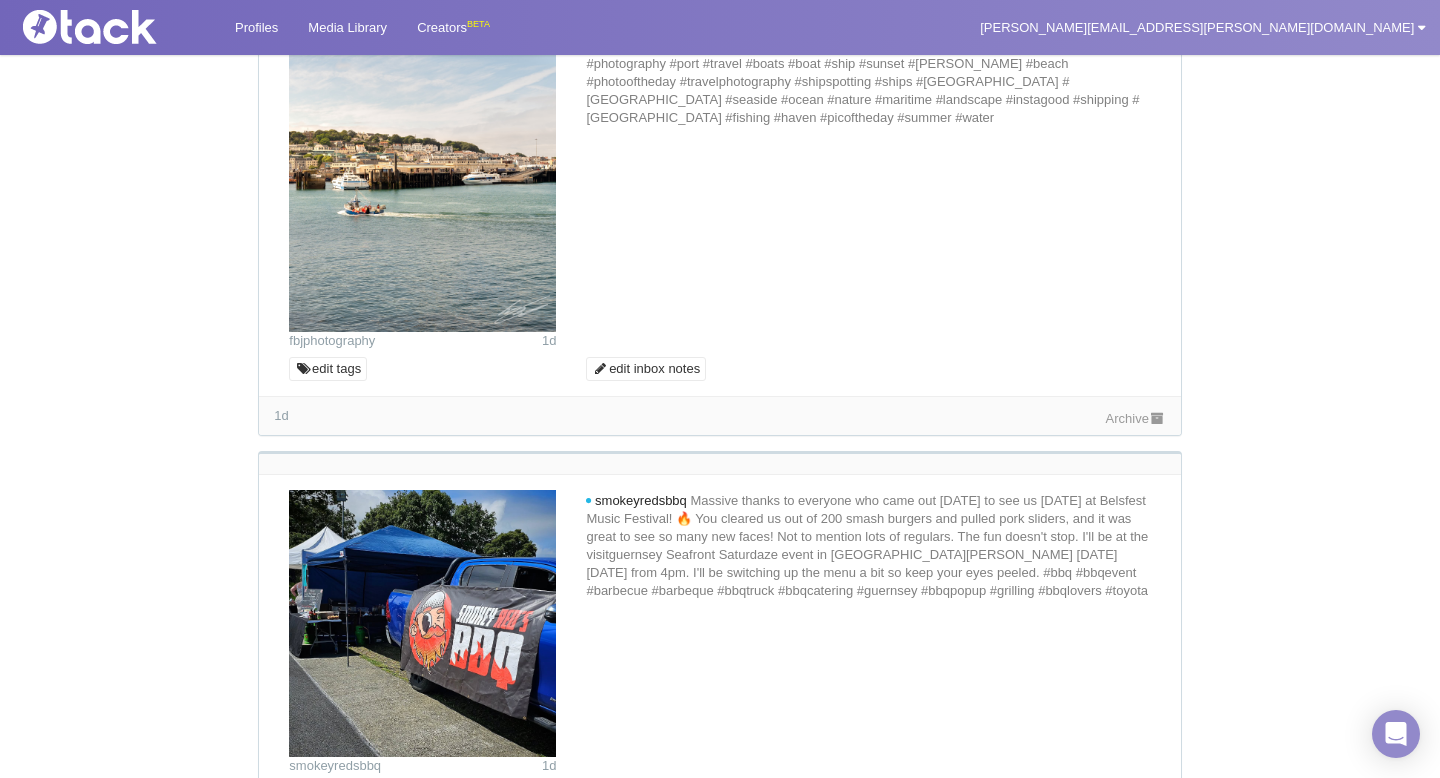 scroll, scrollTop: 632, scrollLeft: 0, axis: vertical 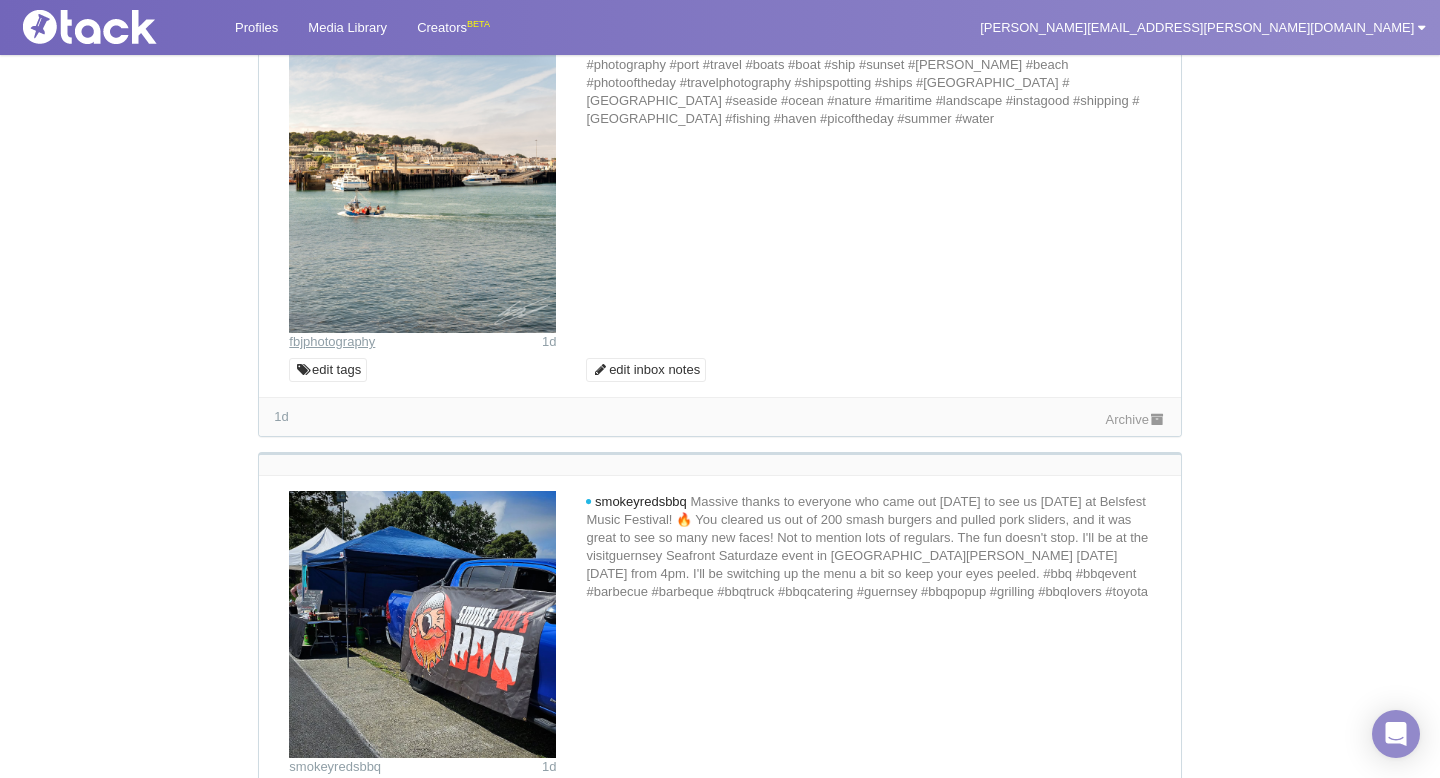 click on "fbjphotography" at bounding box center (332, 341) 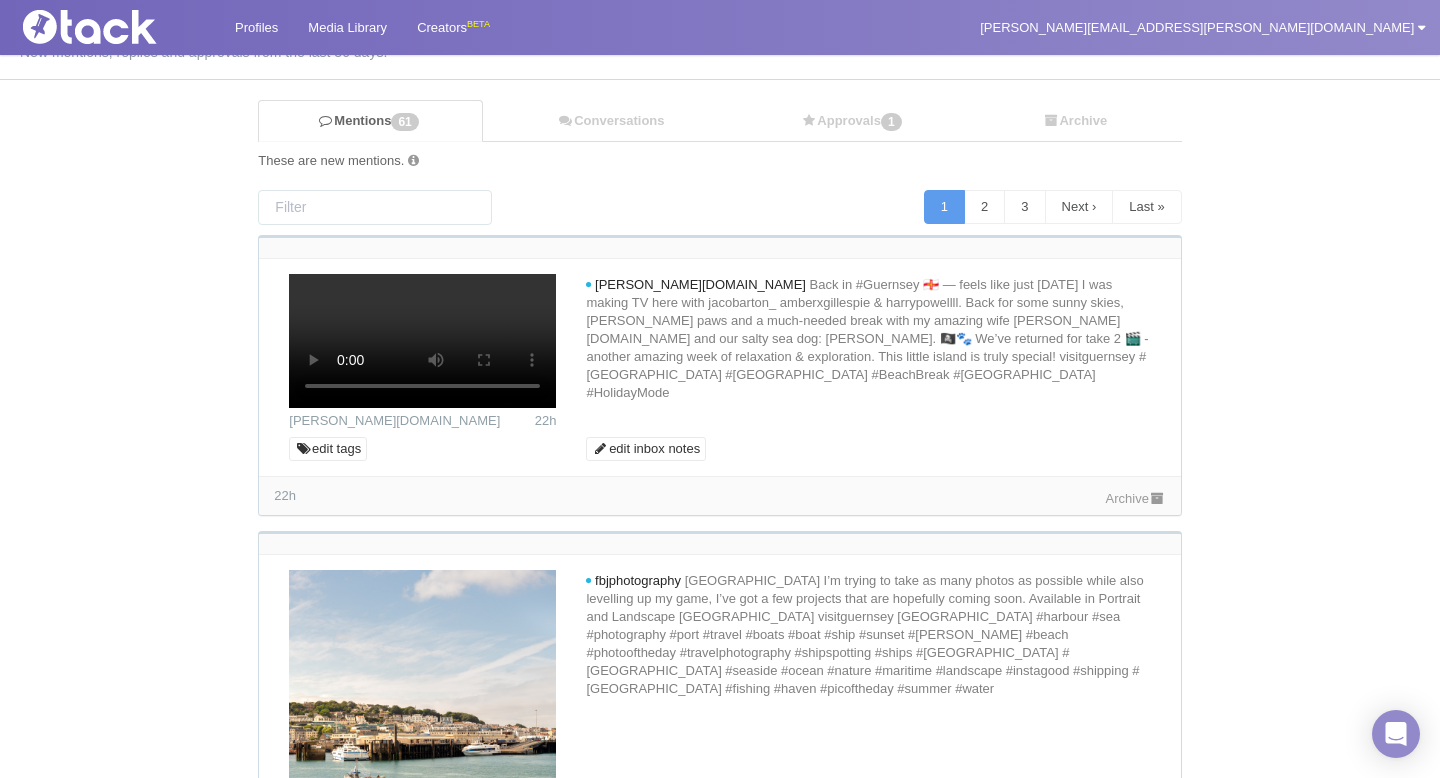 scroll, scrollTop: 49, scrollLeft: 0, axis: vertical 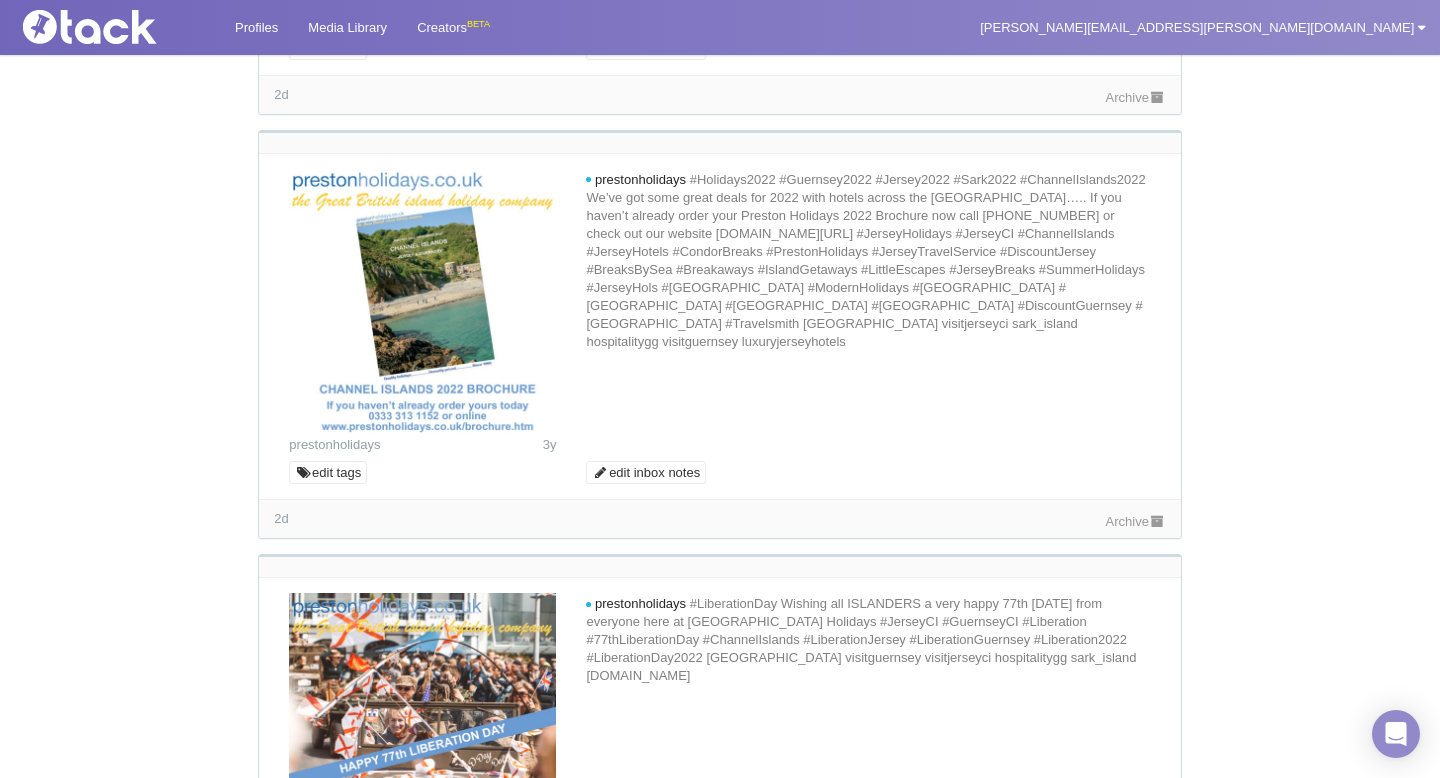 click on "Archive" at bounding box center (1136, 97) 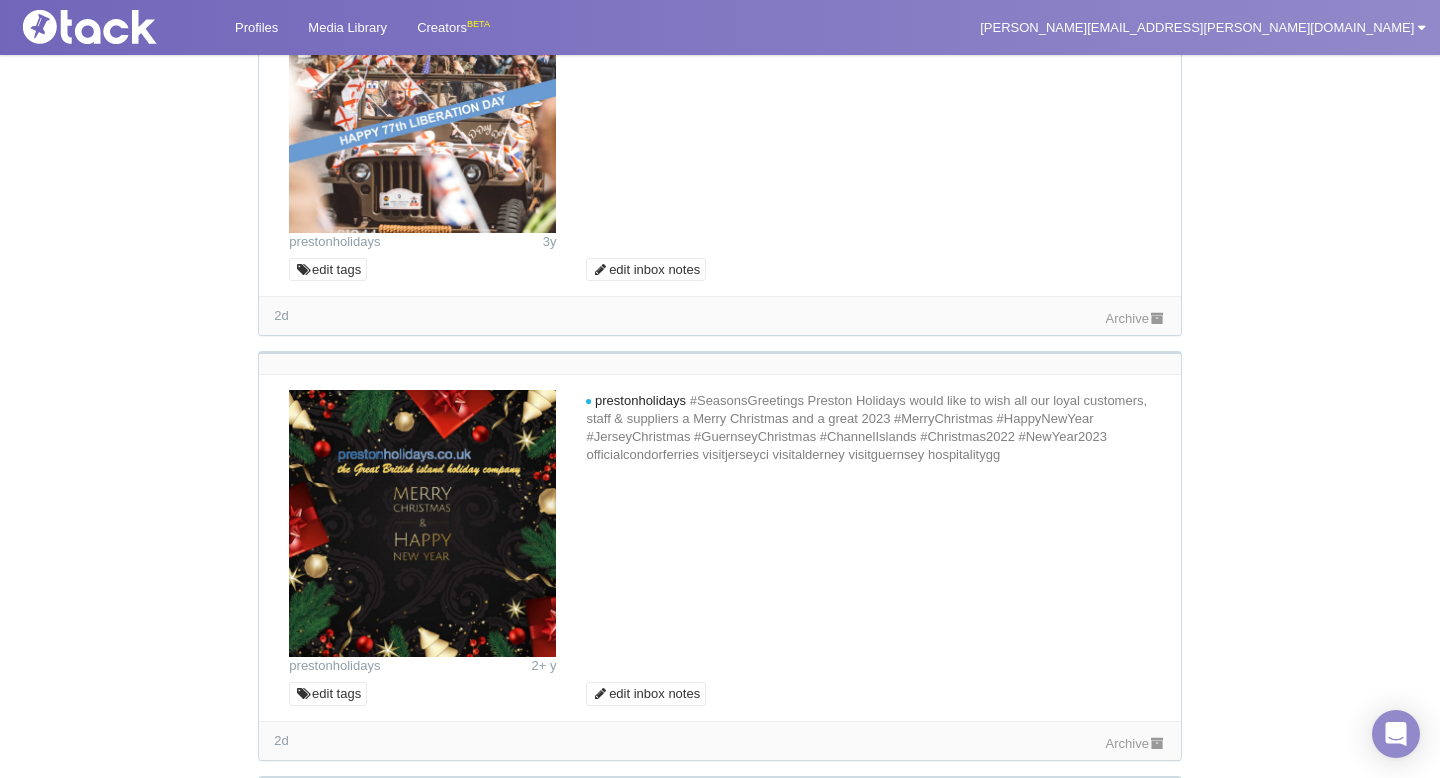 scroll, scrollTop: 2429, scrollLeft: 0, axis: vertical 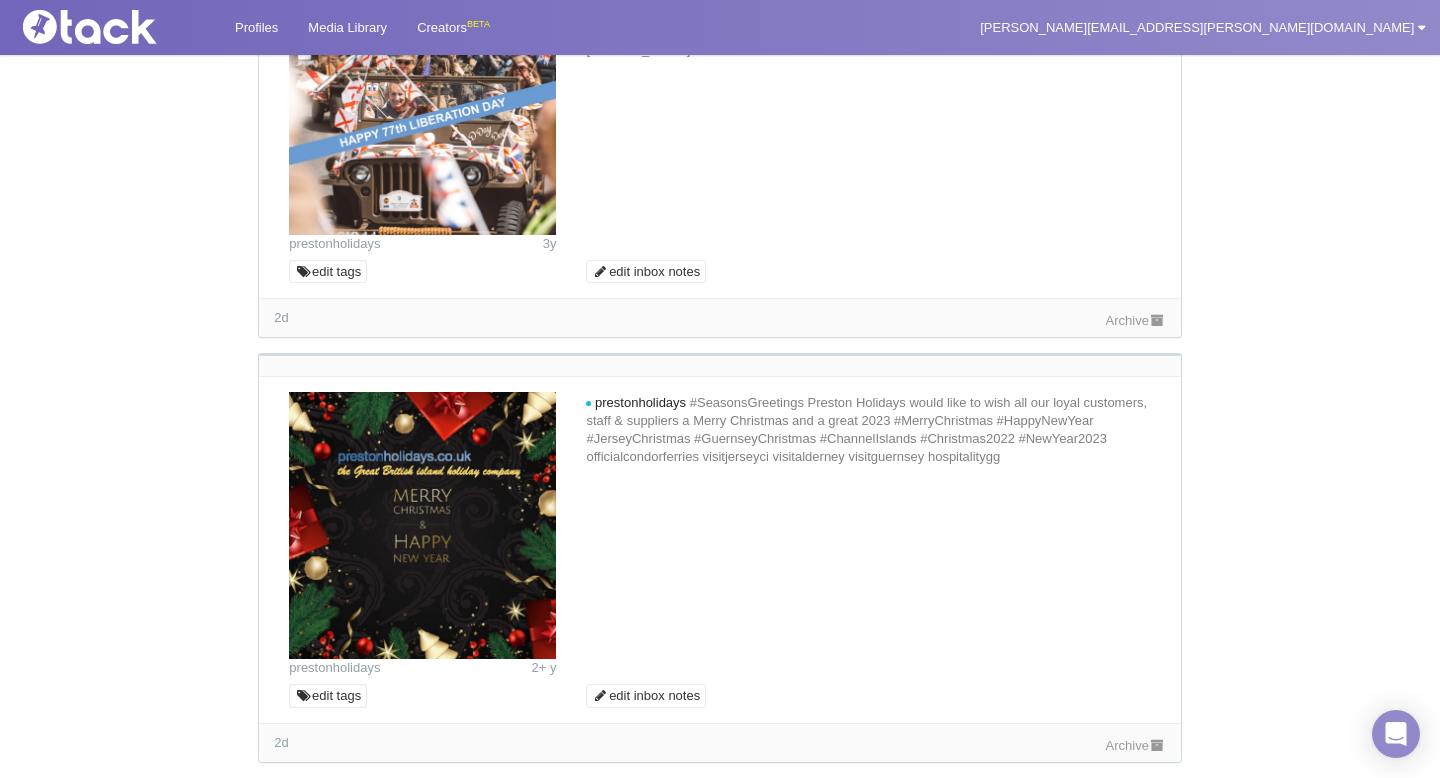 click on "Archive" at bounding box center [1136, -105] 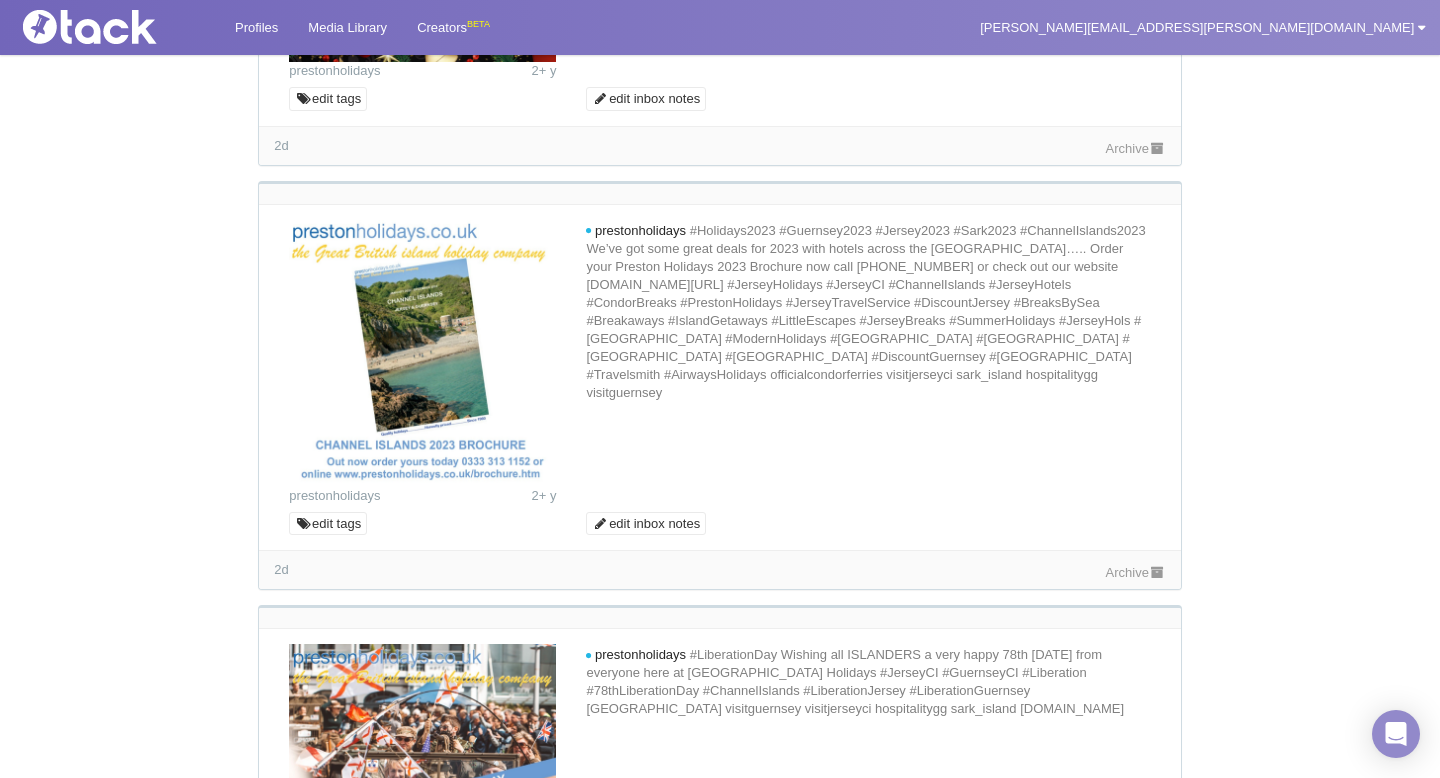 scroll, scrollTop: 3037, scrollLeft: 0, axis: vertical 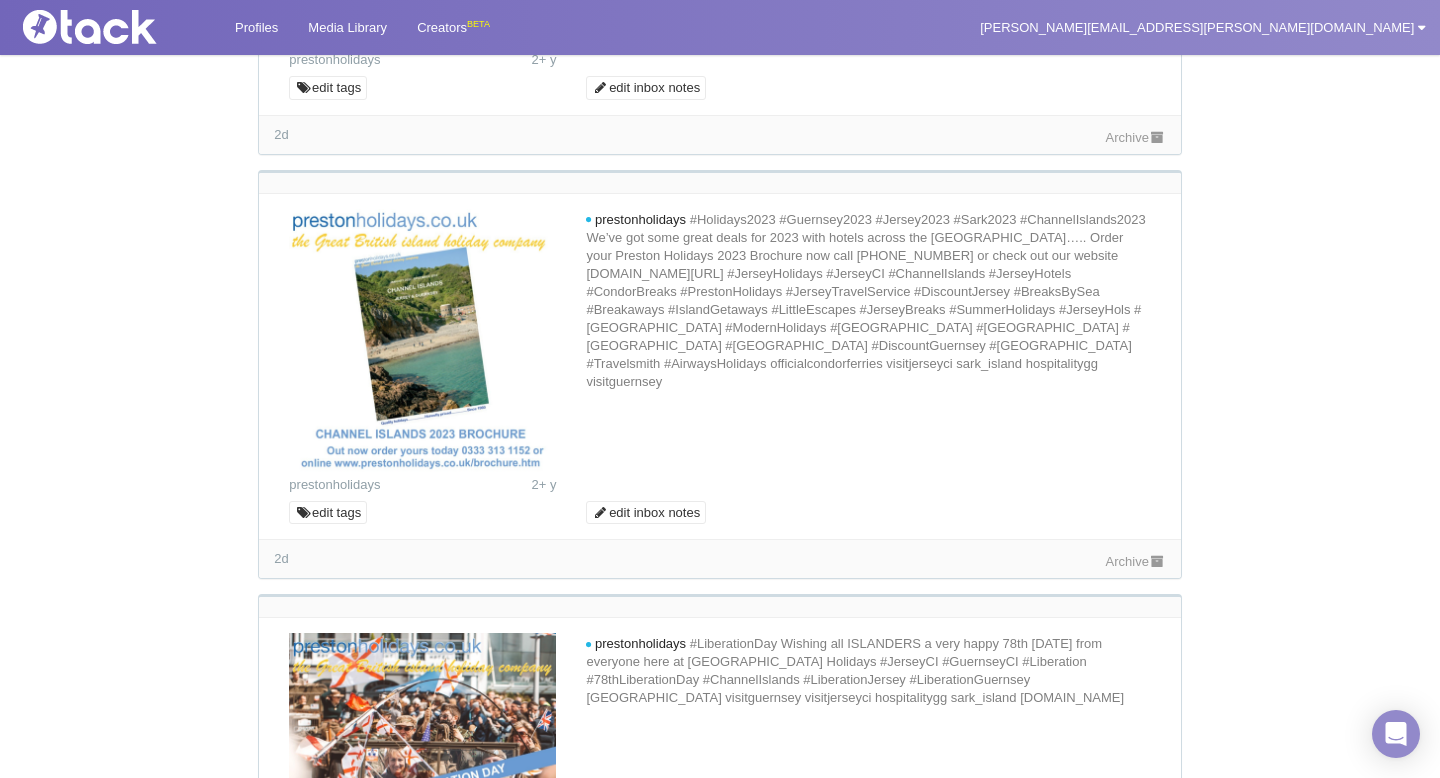 click on "Archive" at bounding box center (1136, 136) 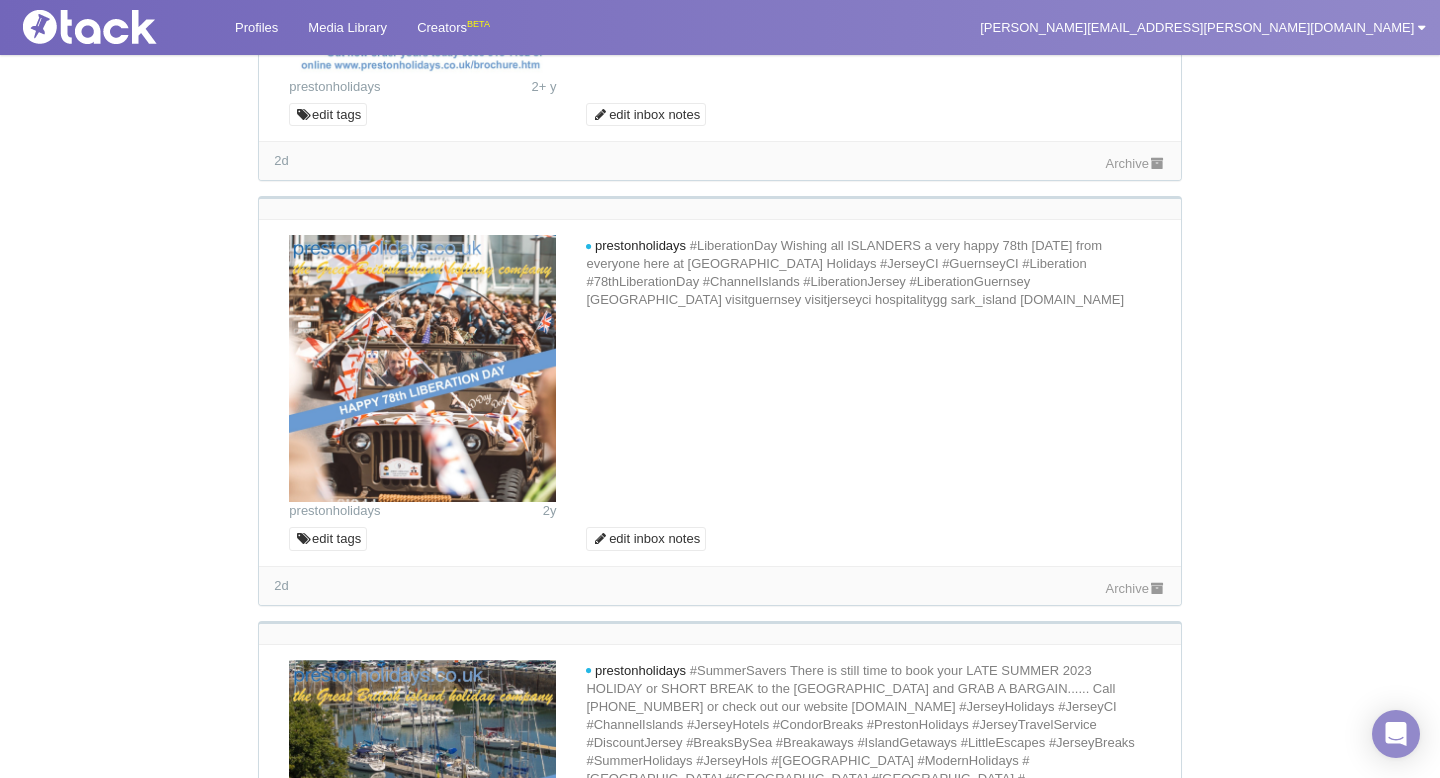 scroll, scrollTop: 3436, scrollLeft: 0, axis: vertical 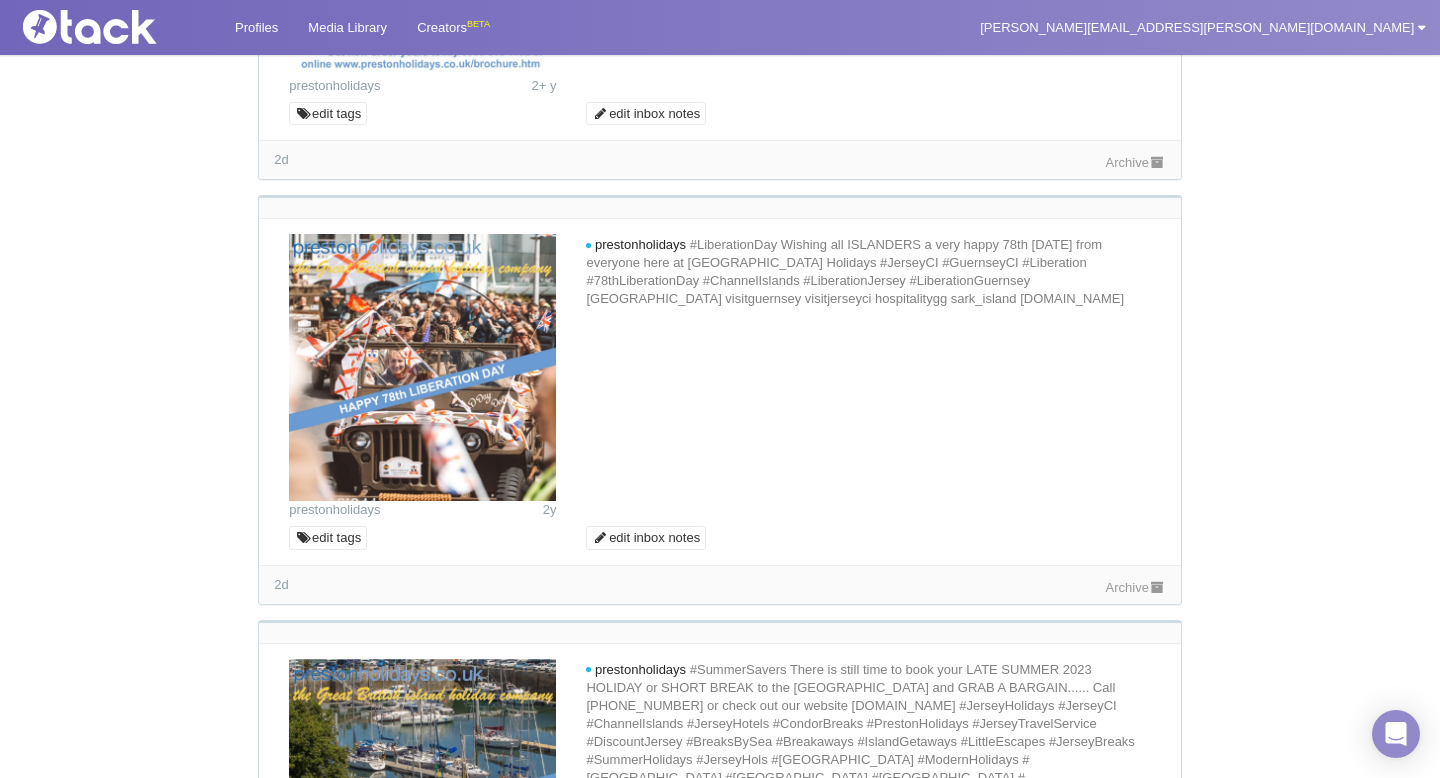 click on "Archive" at bounding box center [1136, -262] 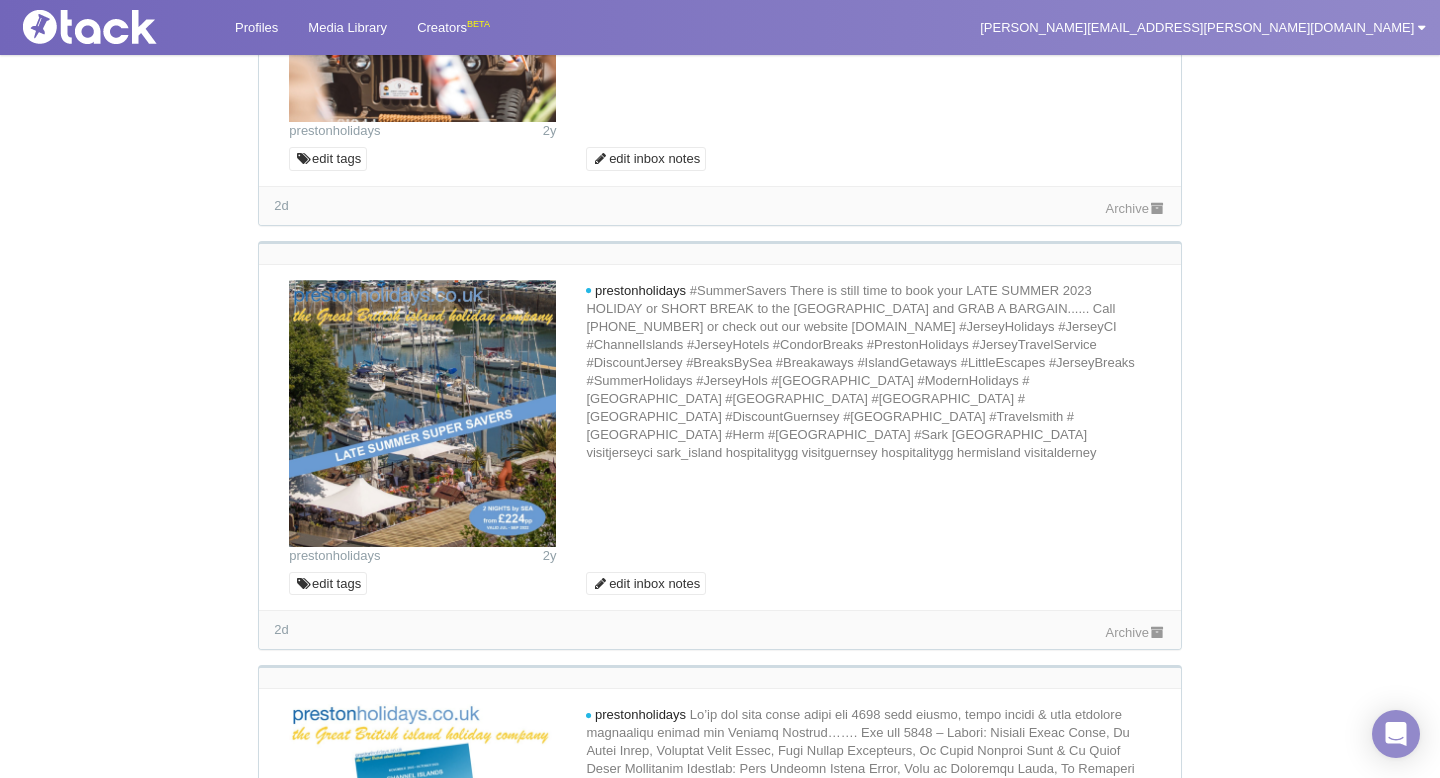scroll, scrollTop: 3841, scrollLeft: 0, axis: vertical 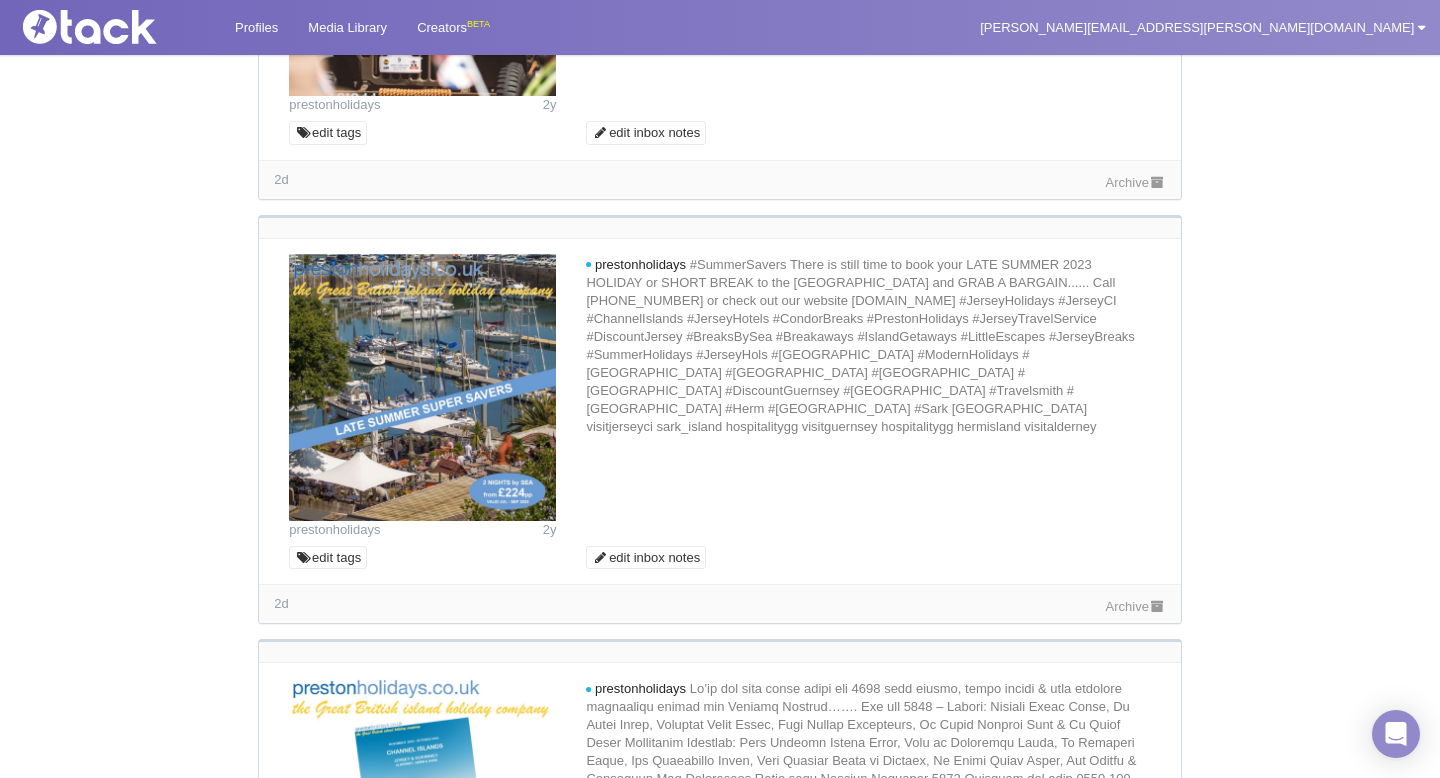 click on "Archive" at bounding box center [1136, -243] 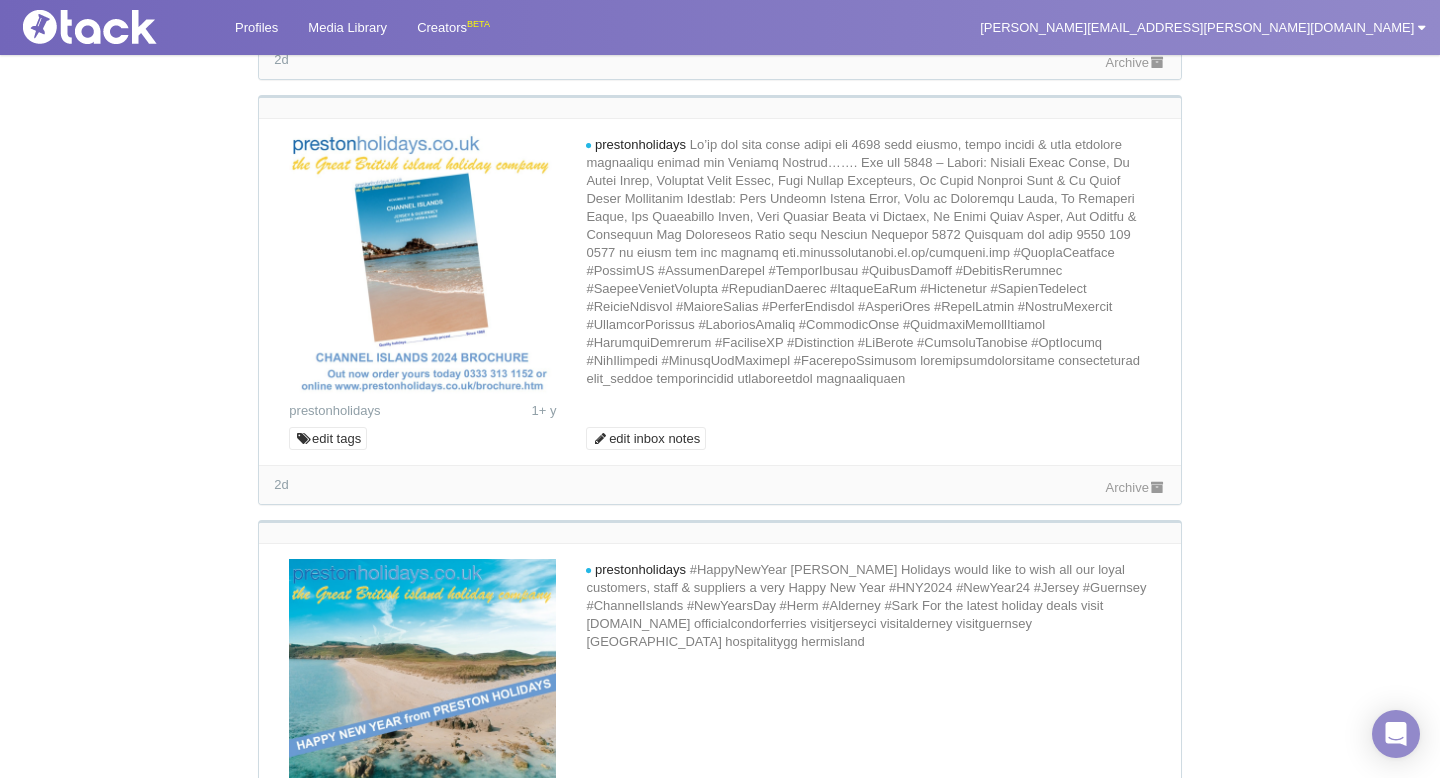 scroll, scrollTop: 4420, scrollLeft: 0, axis: vertical 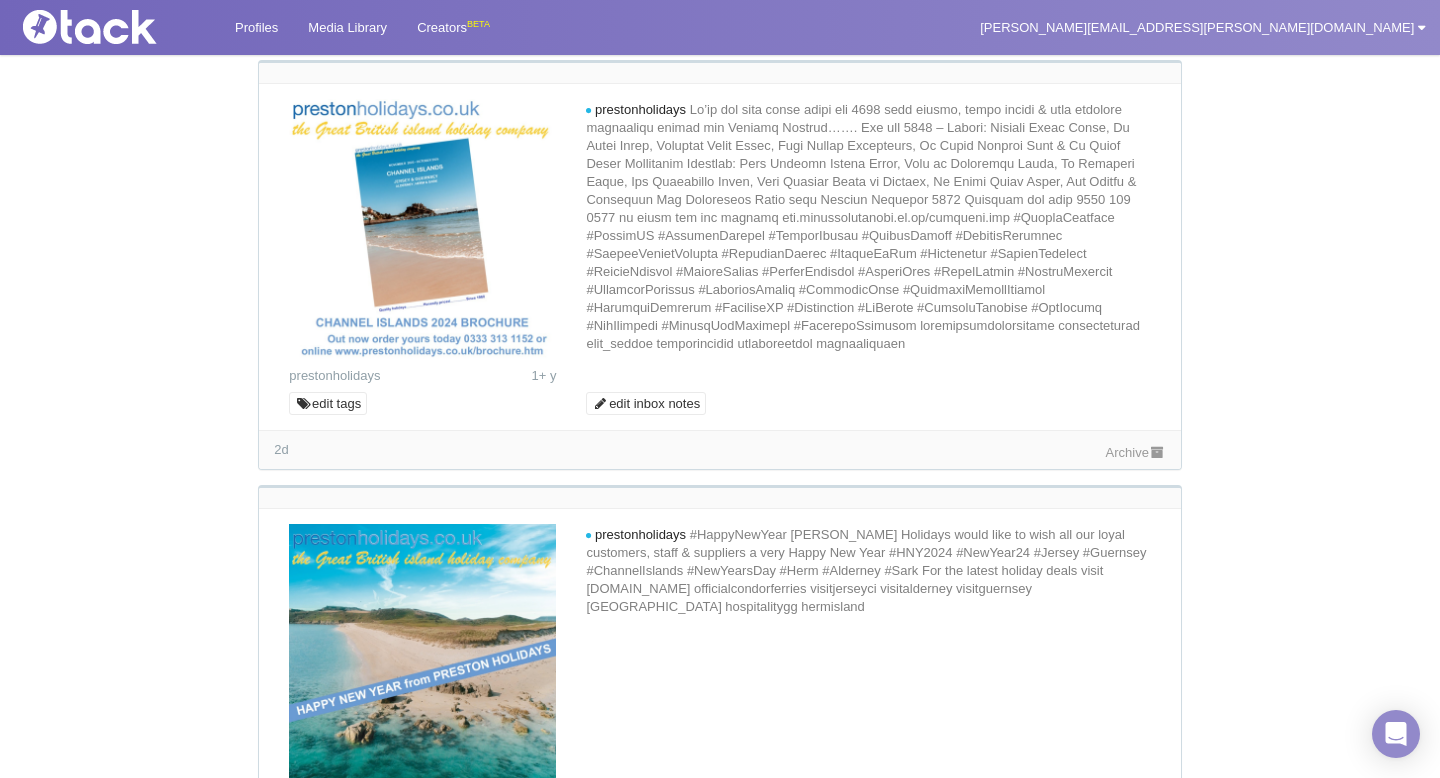 click on "Archive" at bounding box center (1136, 27) 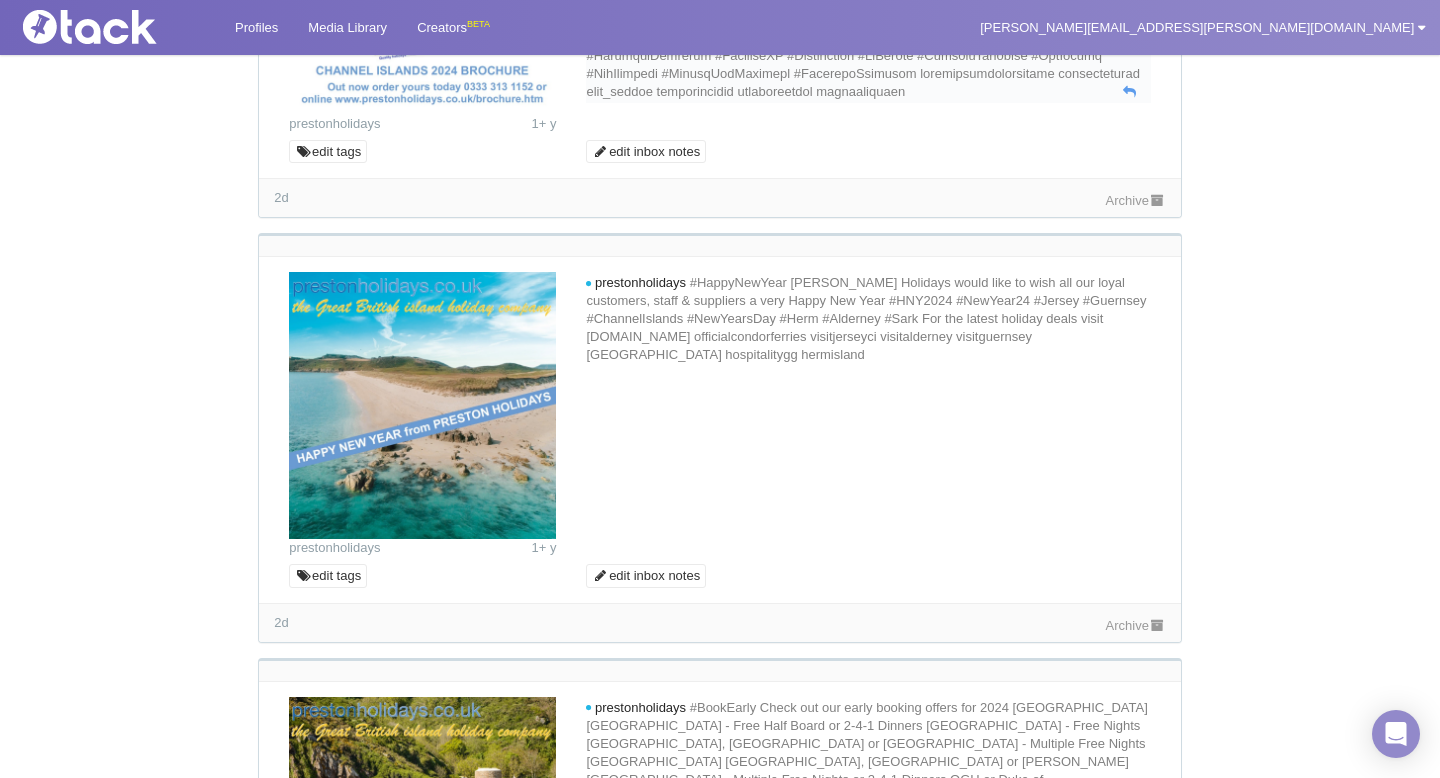 scroll, scrollTop: 4711, scrollLeft: 0, axis: vertical 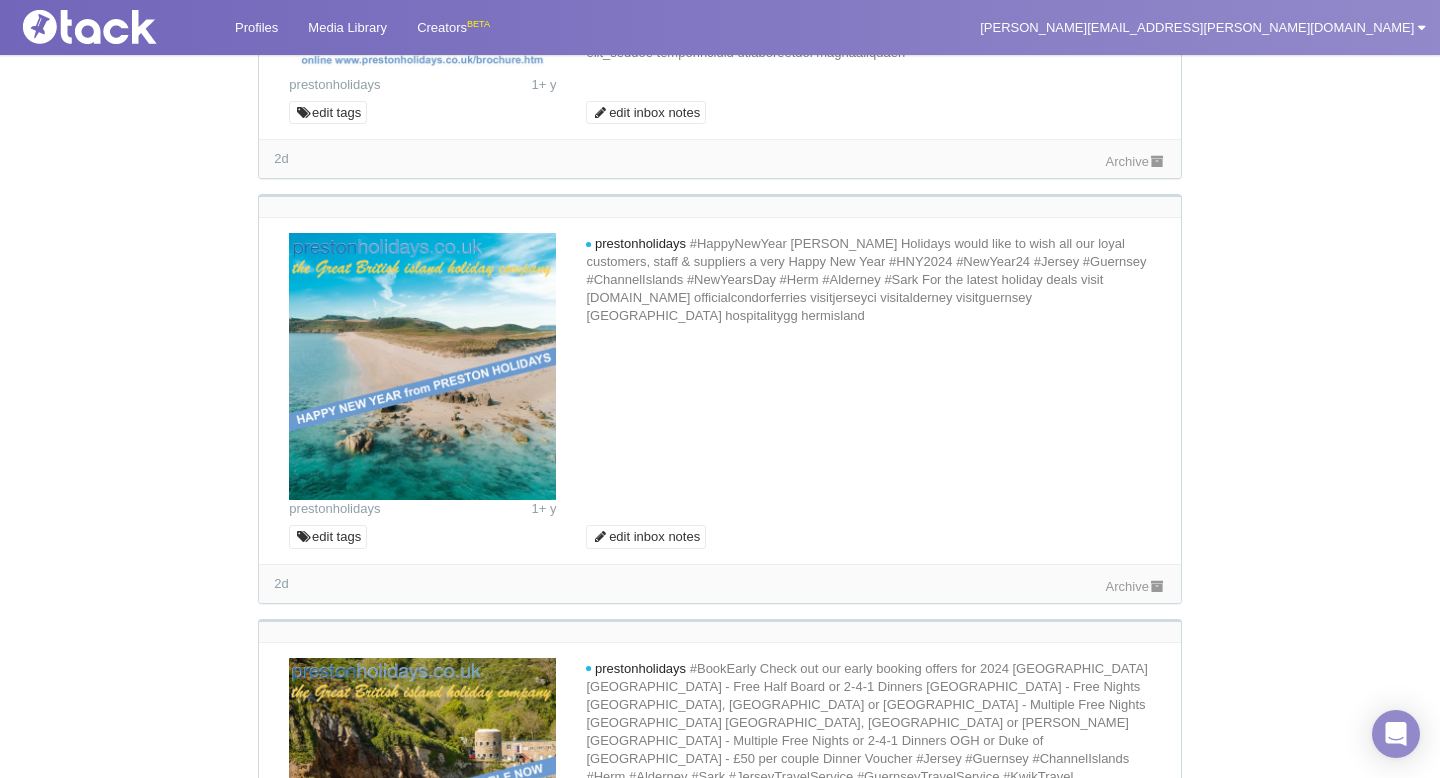 click on "Archive" at bounding box center [1136, 161] 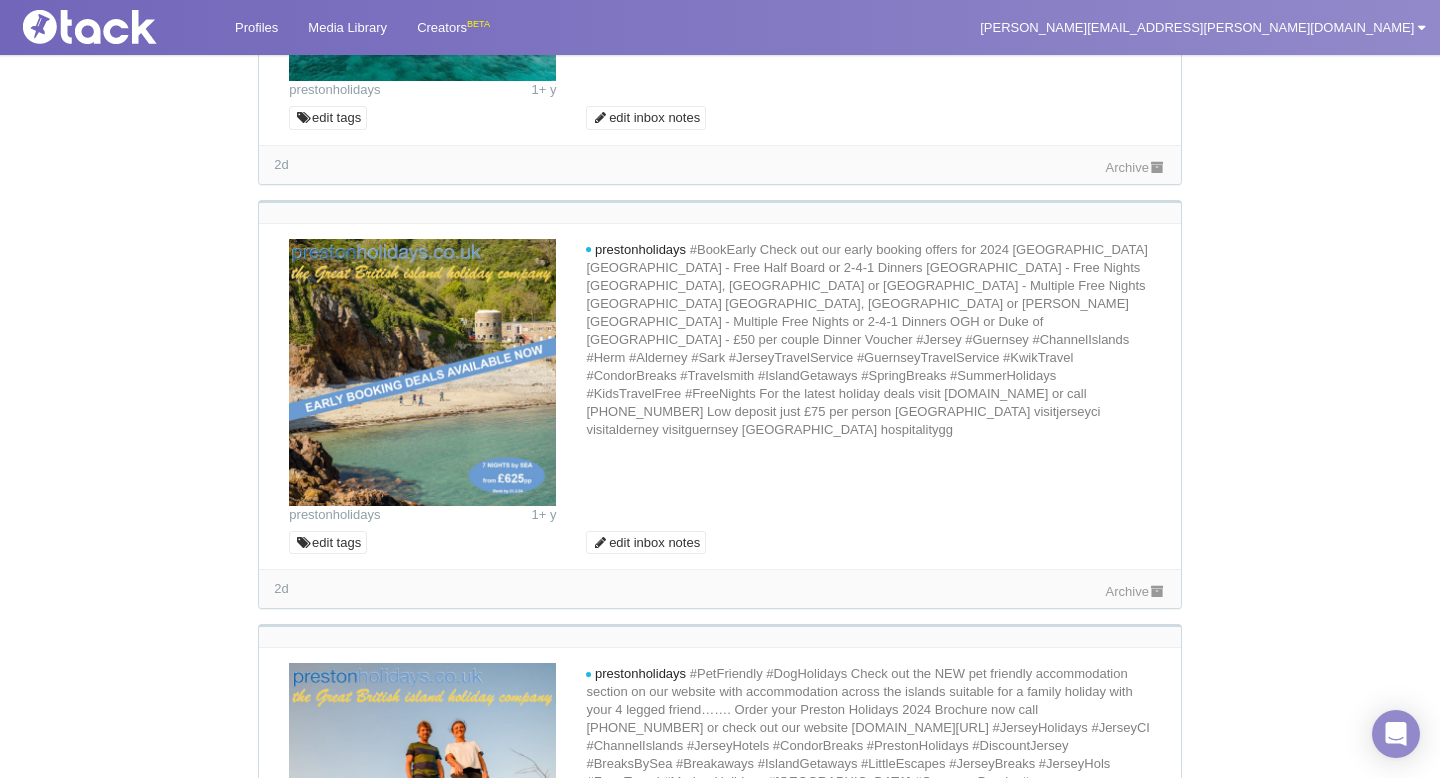 scroll, scrollTop: 5194, scrollLeft: 0, axis: vertical 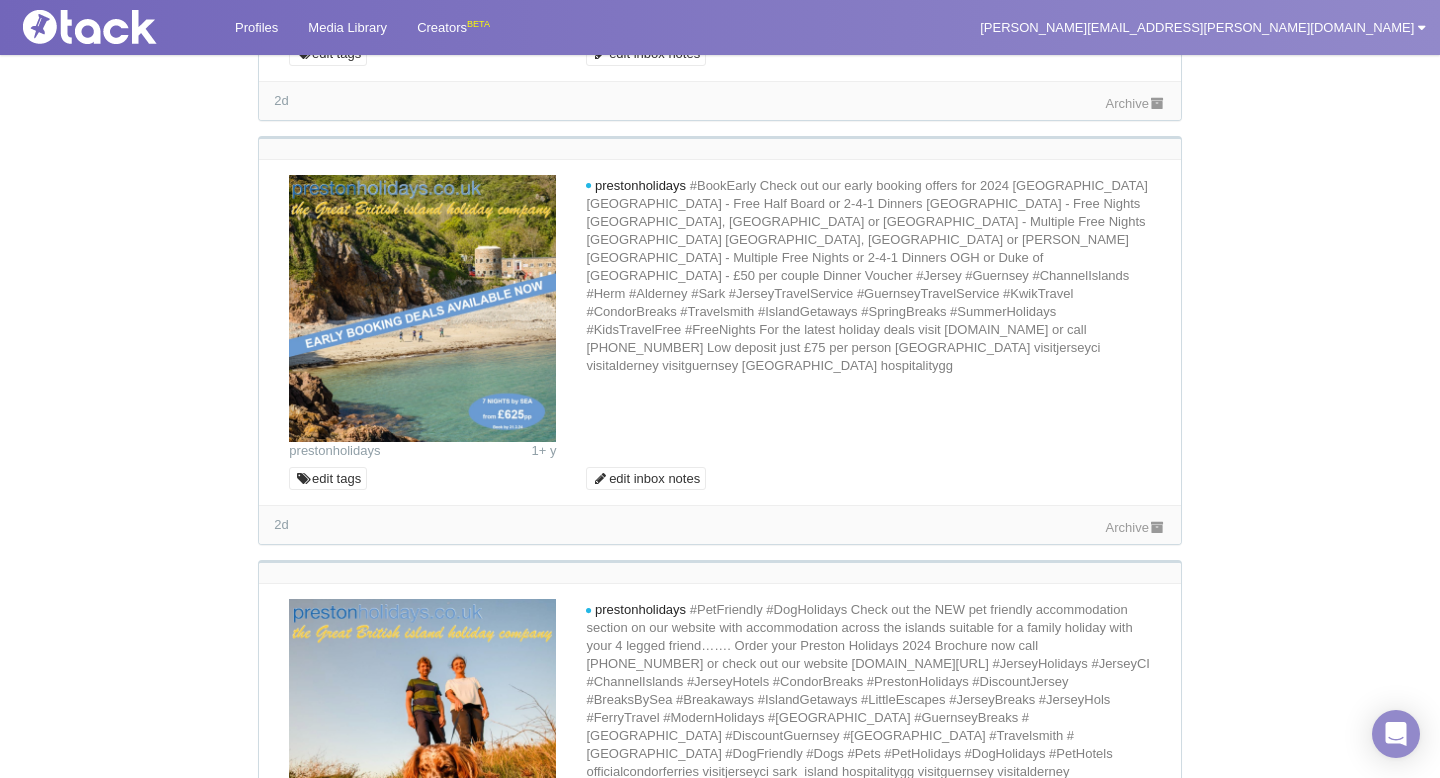click on "Archive" at bounding box center [1136, 102] 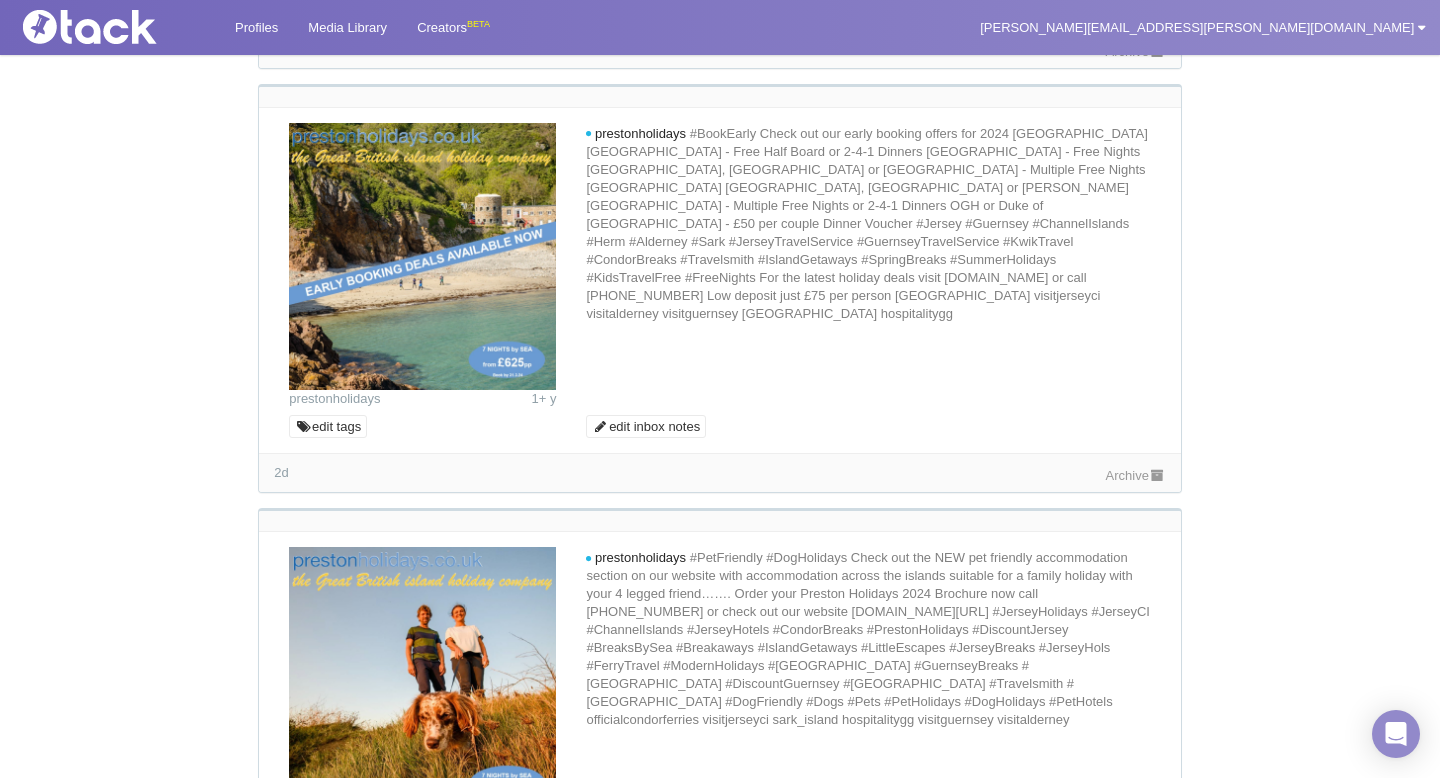 scroll, scrollTop: 5263, scrollLeft: 0, axis: vertical 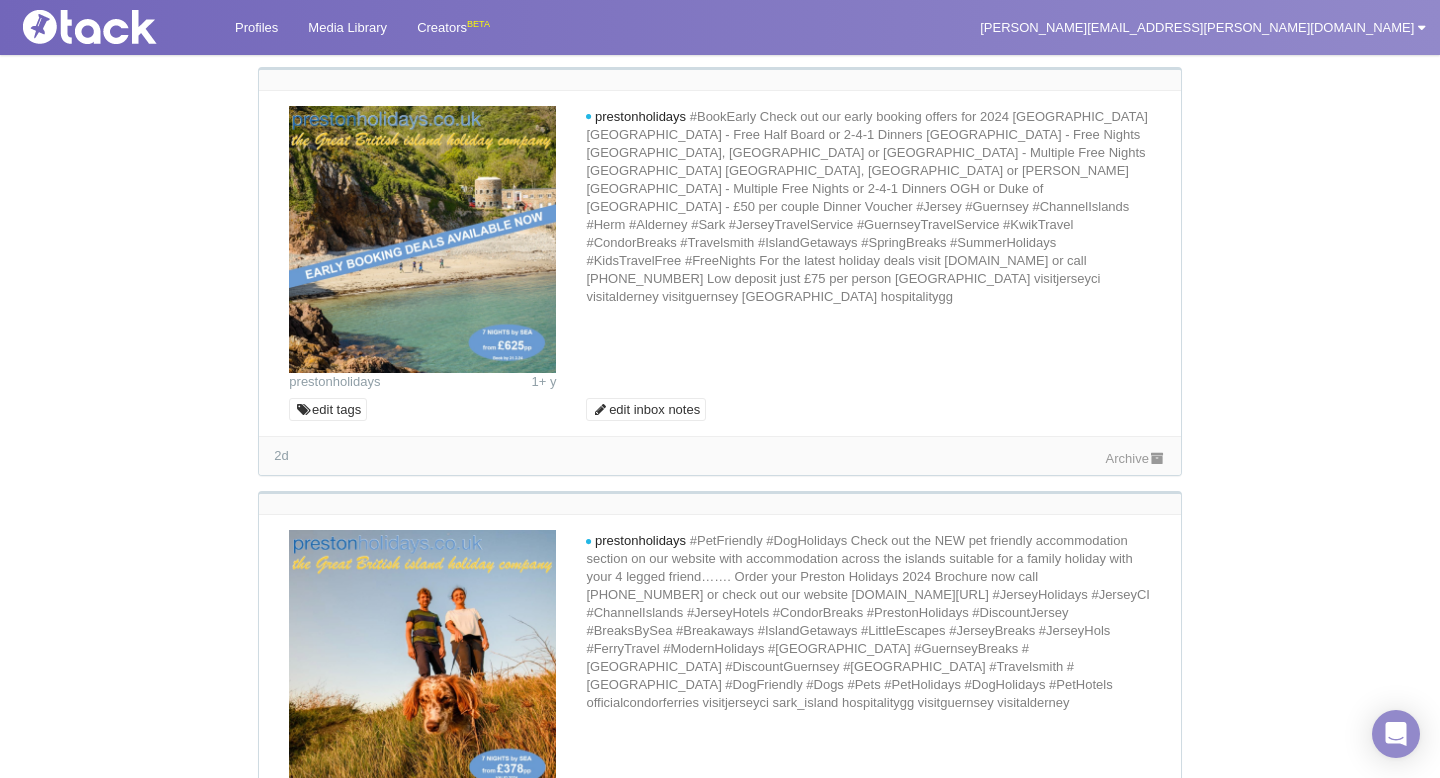 click on "Archive" at bounding box center [1136, 34] 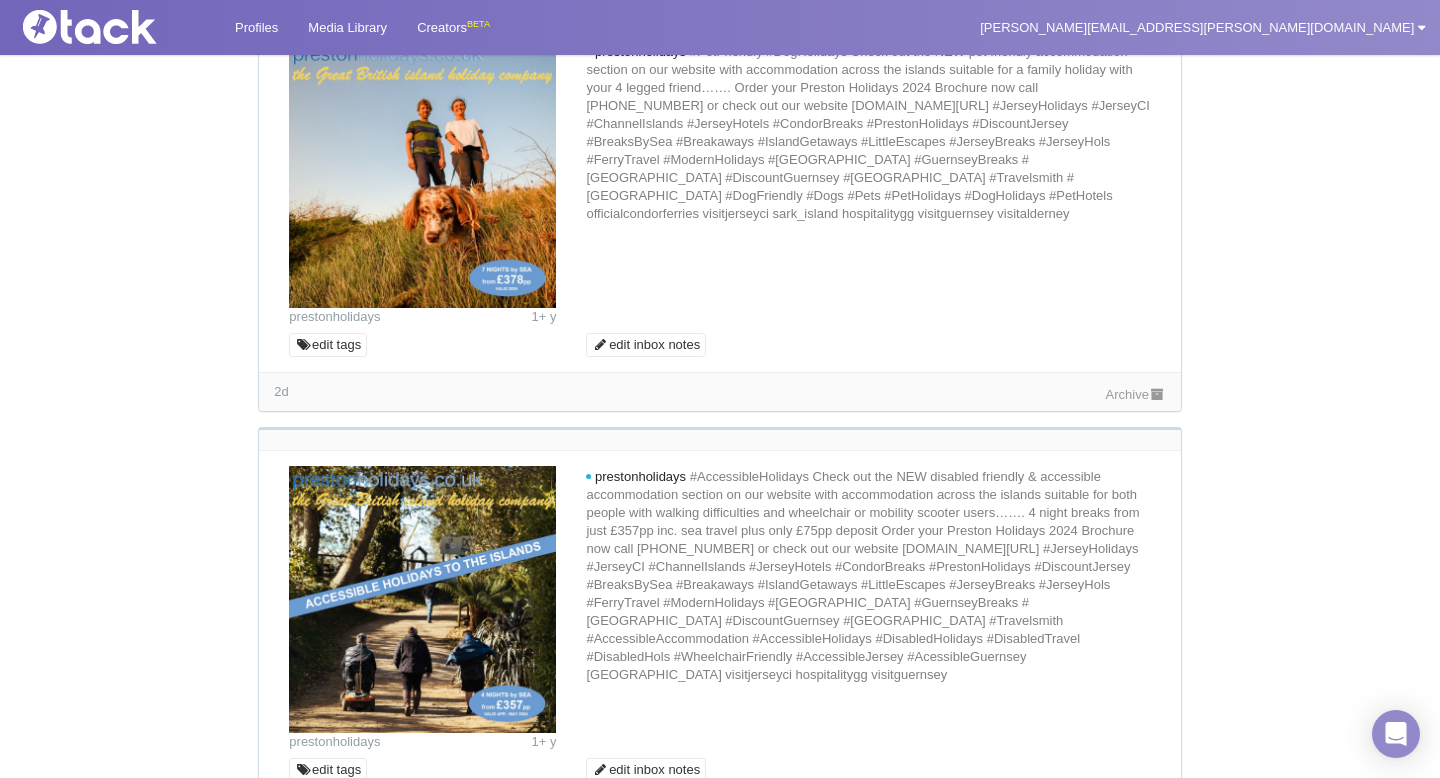 scroll, scrollTop: 5796, scrollLeft: 0, axis: vertical 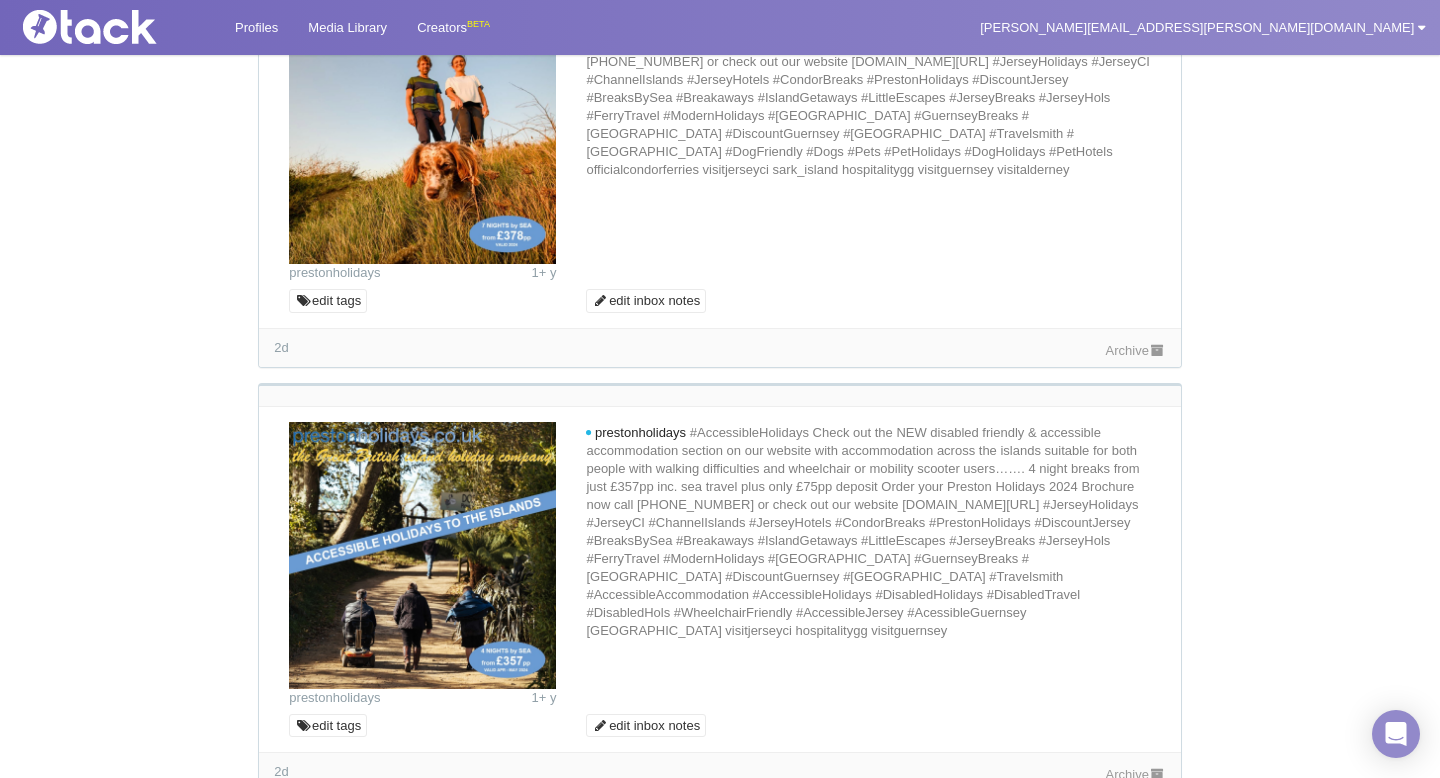 click on "Archive" at bounding box center [1136, -75] 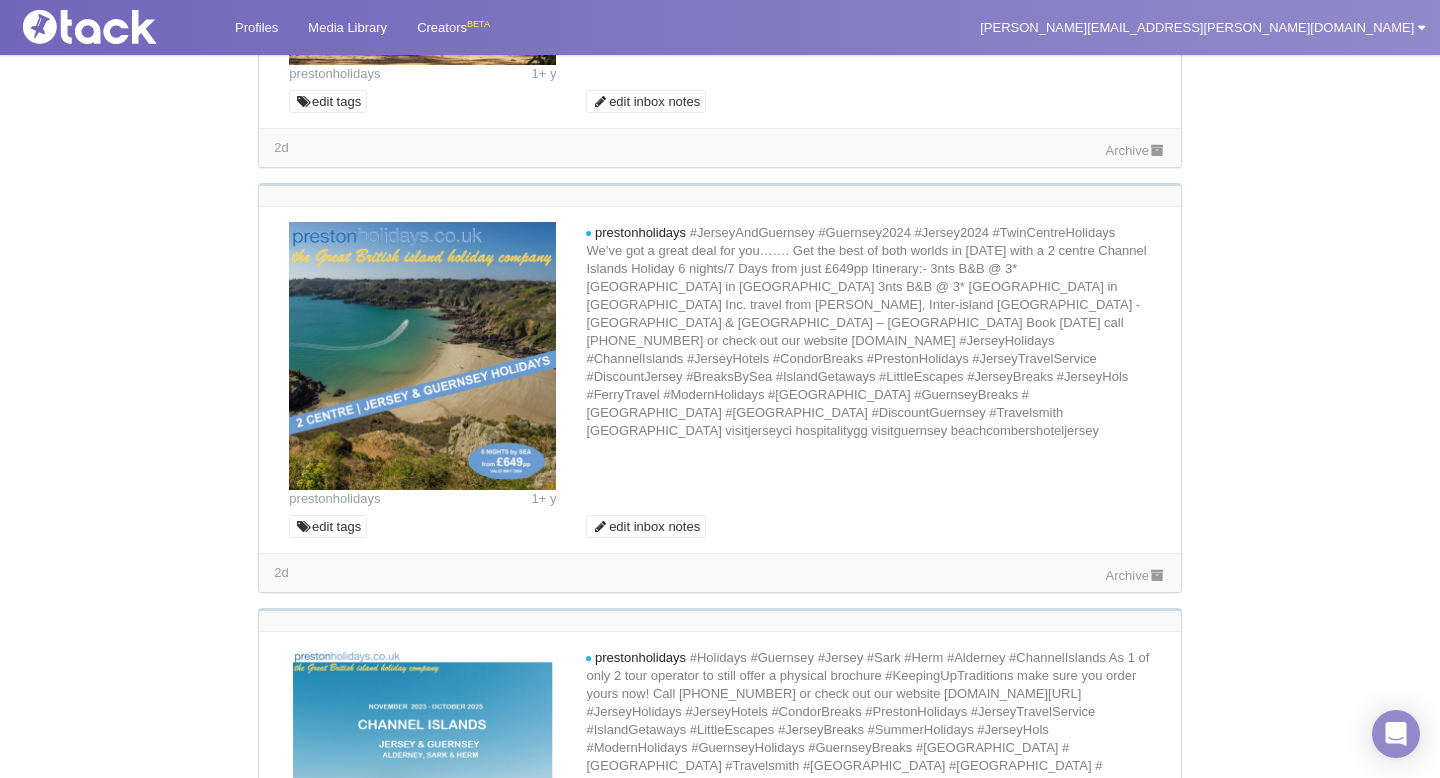scroll, scrollTop: 6438, scrollLeft: 0, axis: vertical 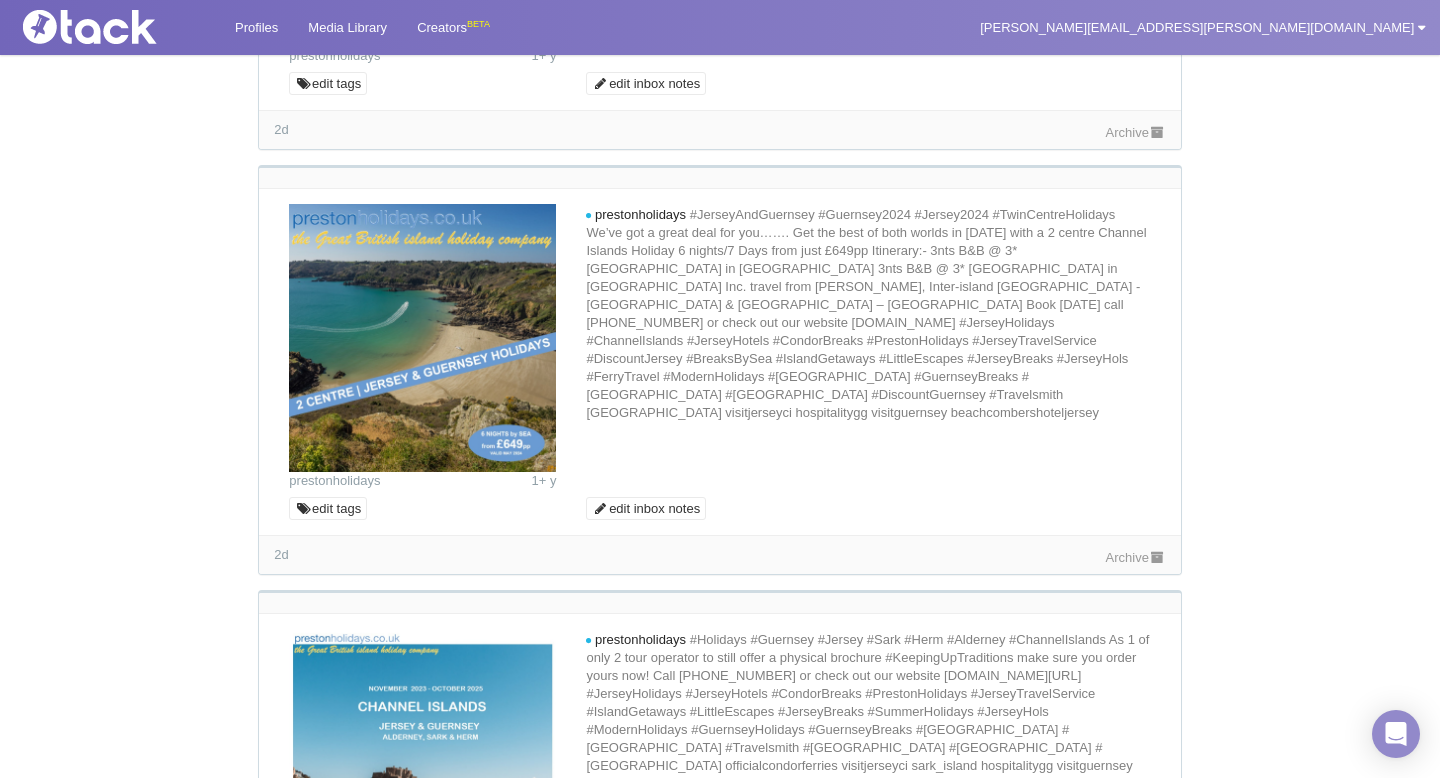 click on "Archive" at bounding box center [1136, 132] 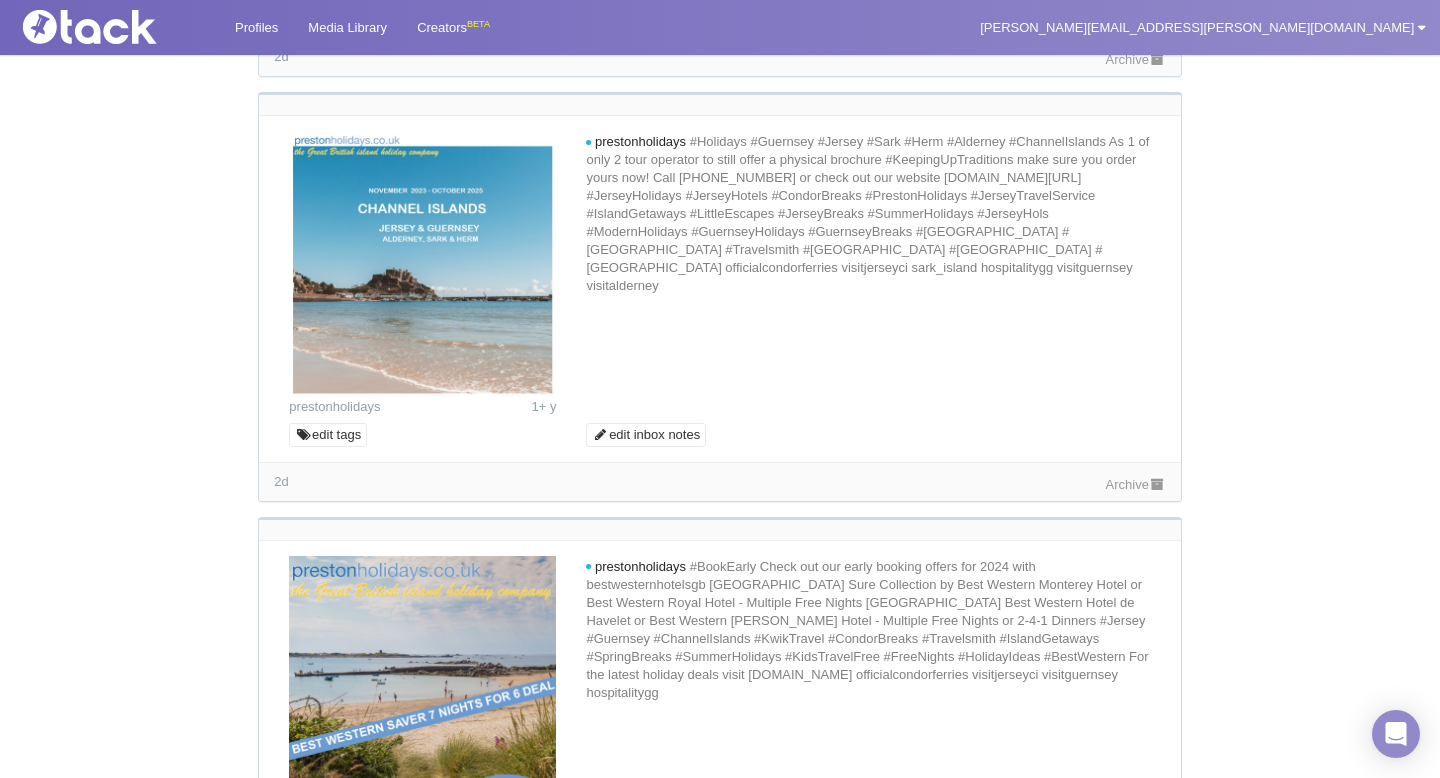 scroll, scrollTop: 7007, scrollLeft: 0, axis: vertical 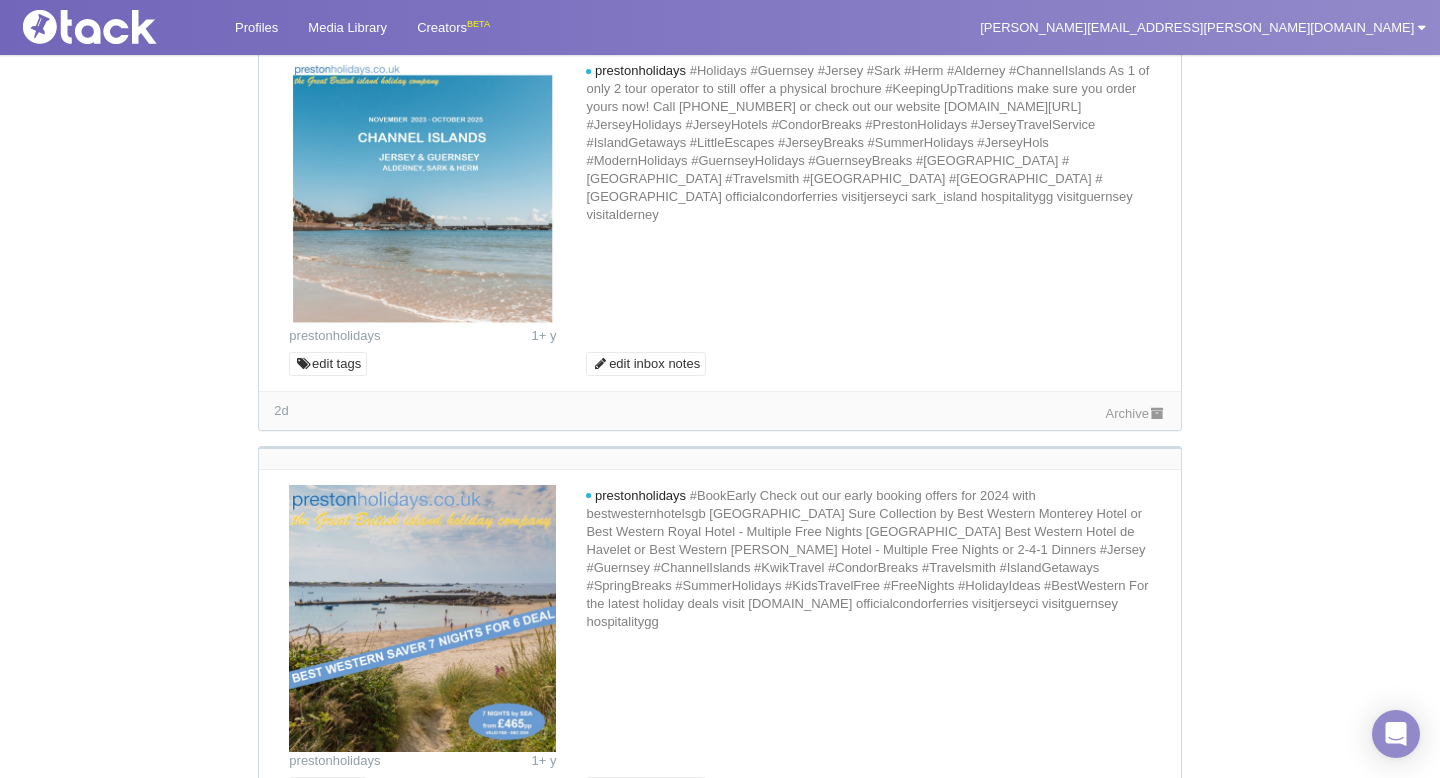 click on "2d
Archive" at bounding box center (719, -15) 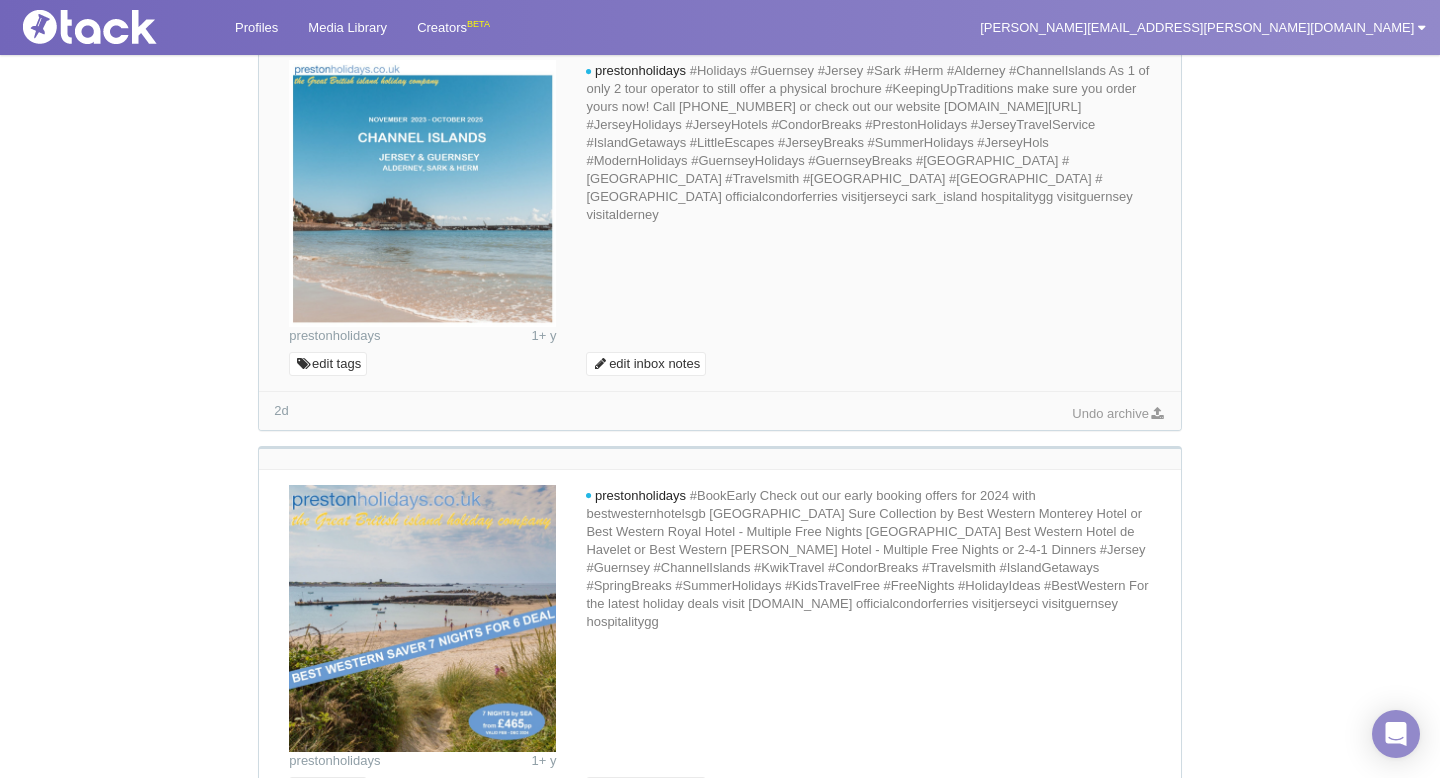 click on "Archive" at bounding box center [1136, -12] 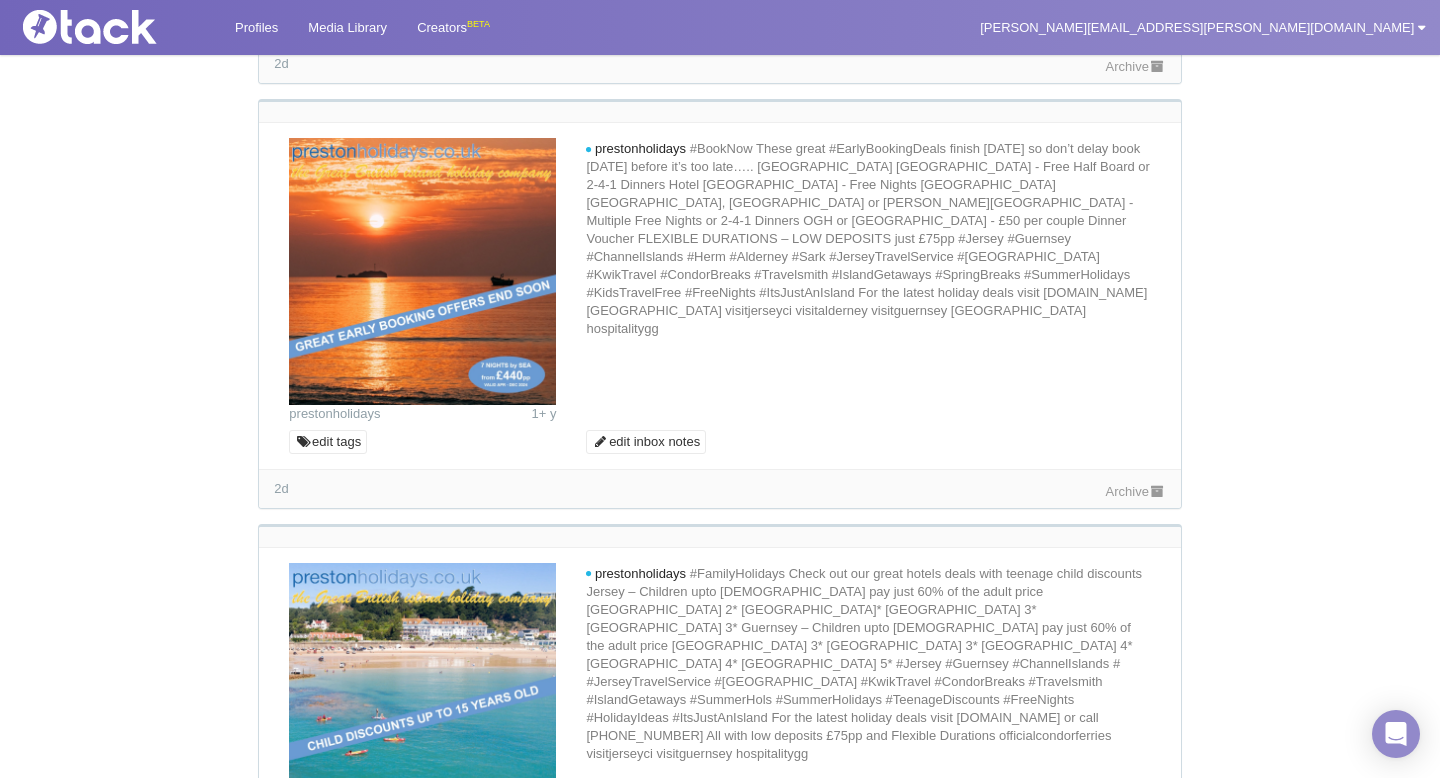 scroll, scrollTop: 7787, scrollLeft: 0, axis: vertical 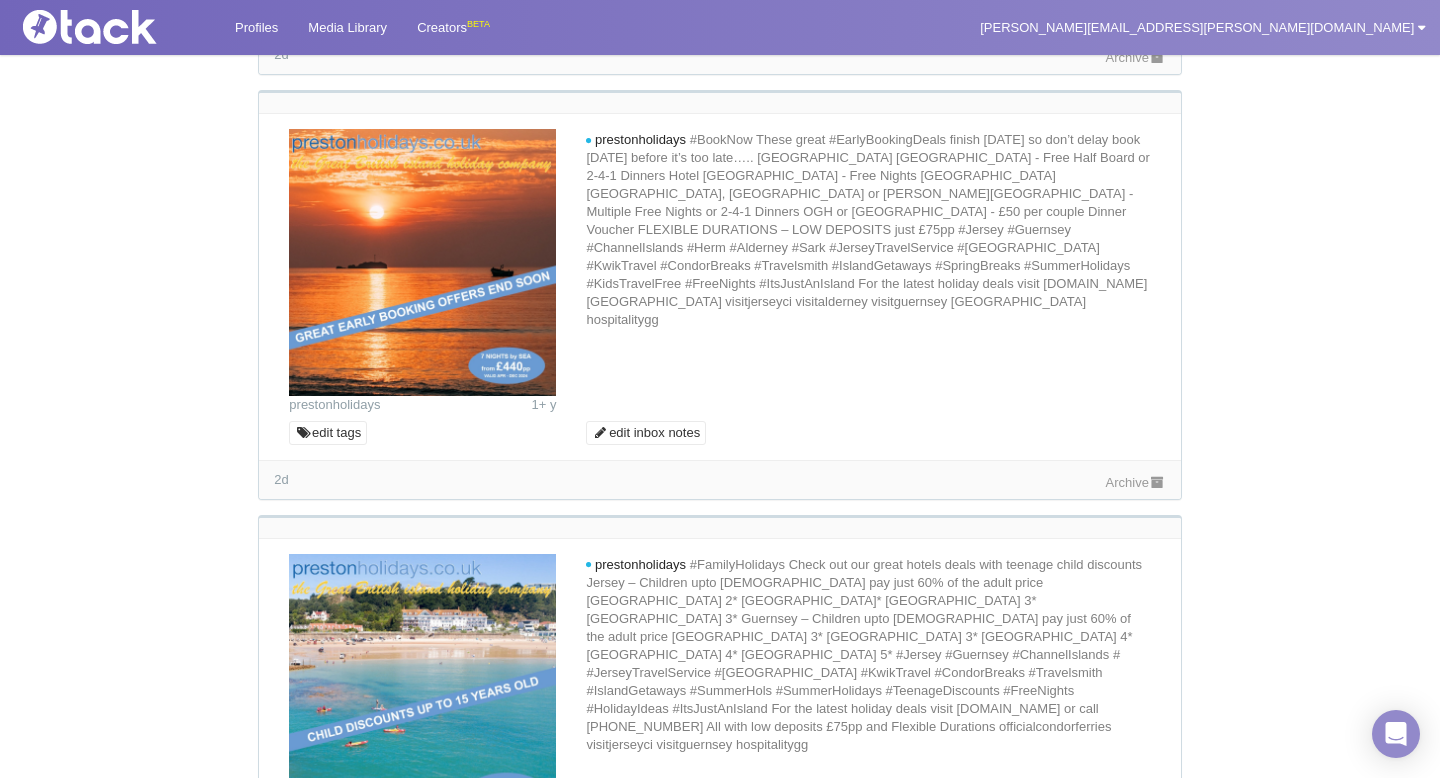 click on "Archive" at bounding box center [1136, 57] 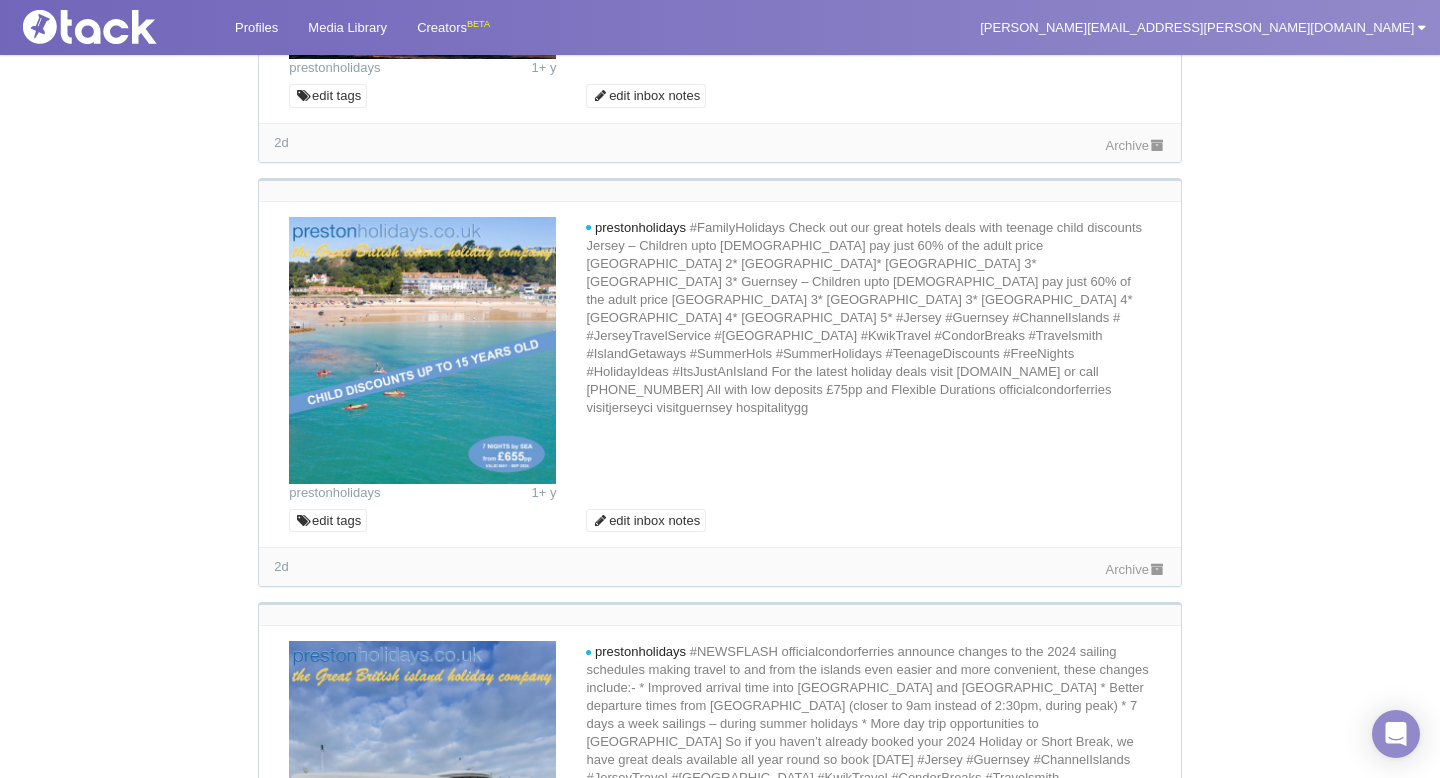 scroll, scrollTop: 8123, scrollLeft: 0, axis: vertical 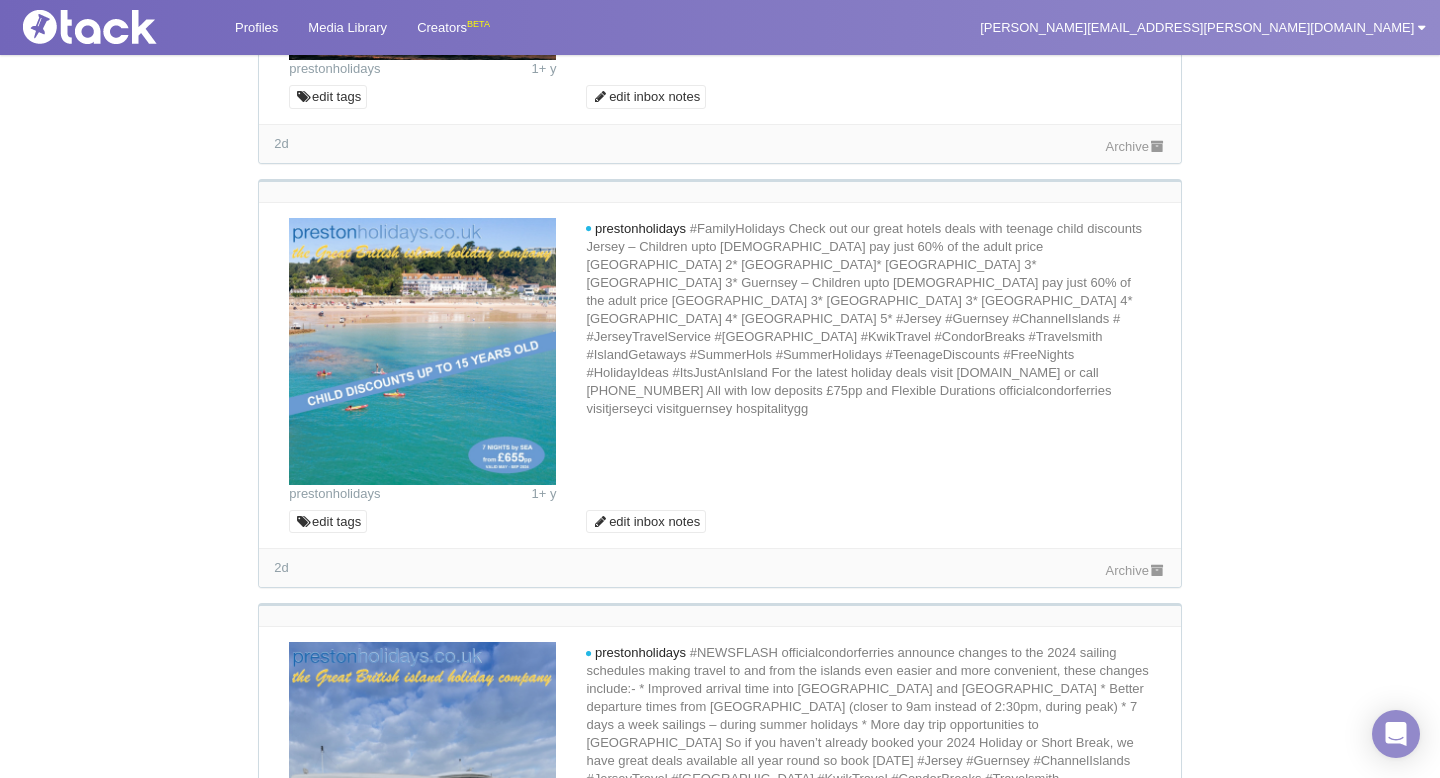 click on "Archive" at bounding box center (1136, 146) 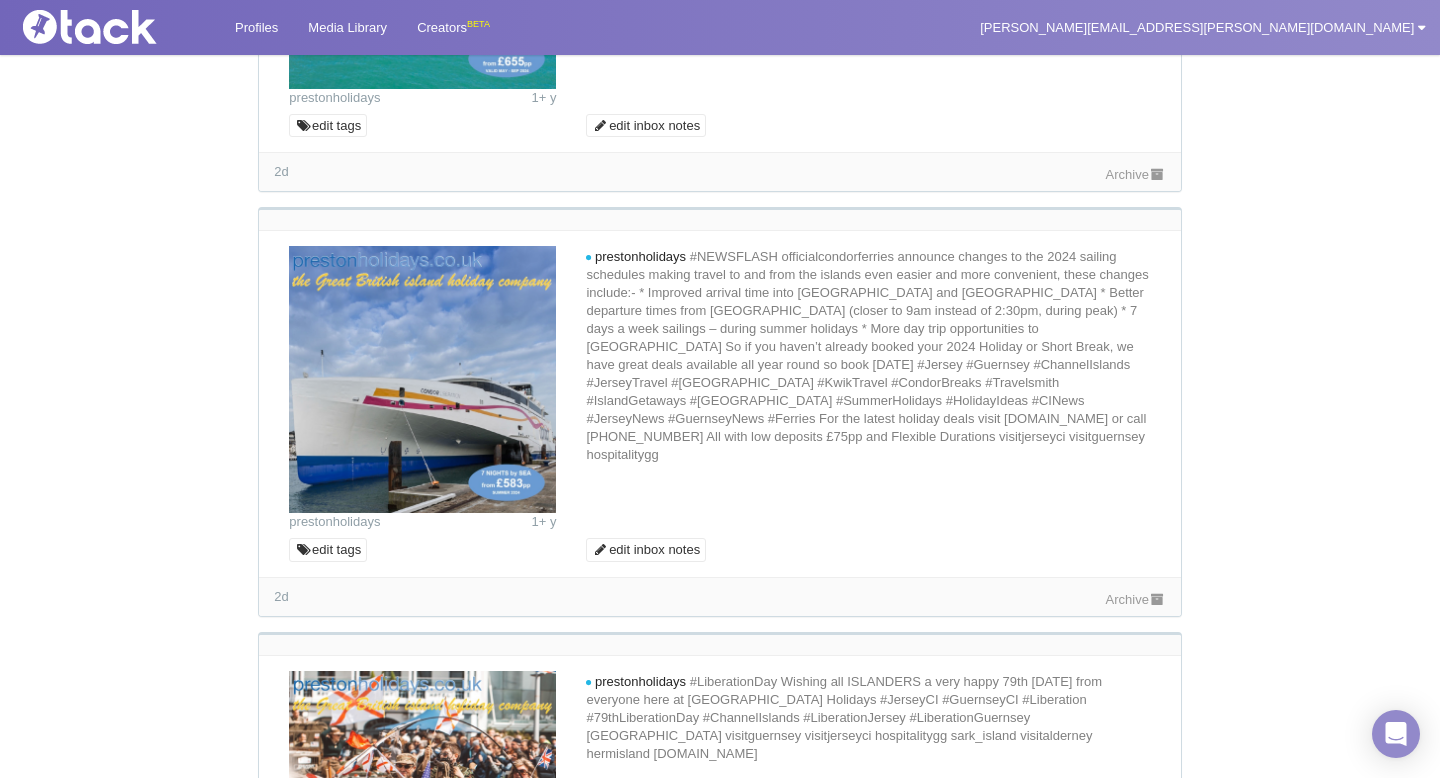scroll, scrollTop: 8520, scrollLeft: 0, axis: vertical 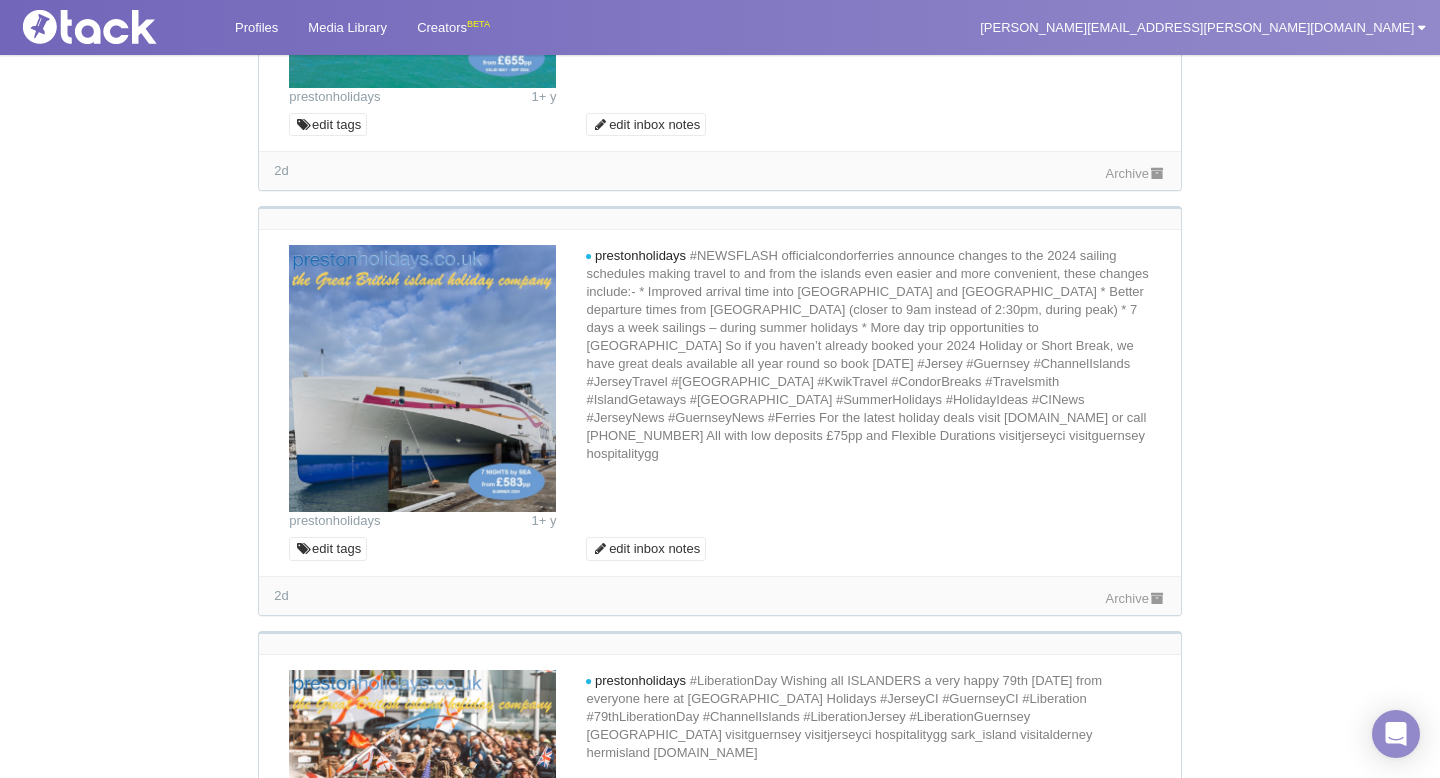 click on "2d
Archive" at bounding box center [719, 170] 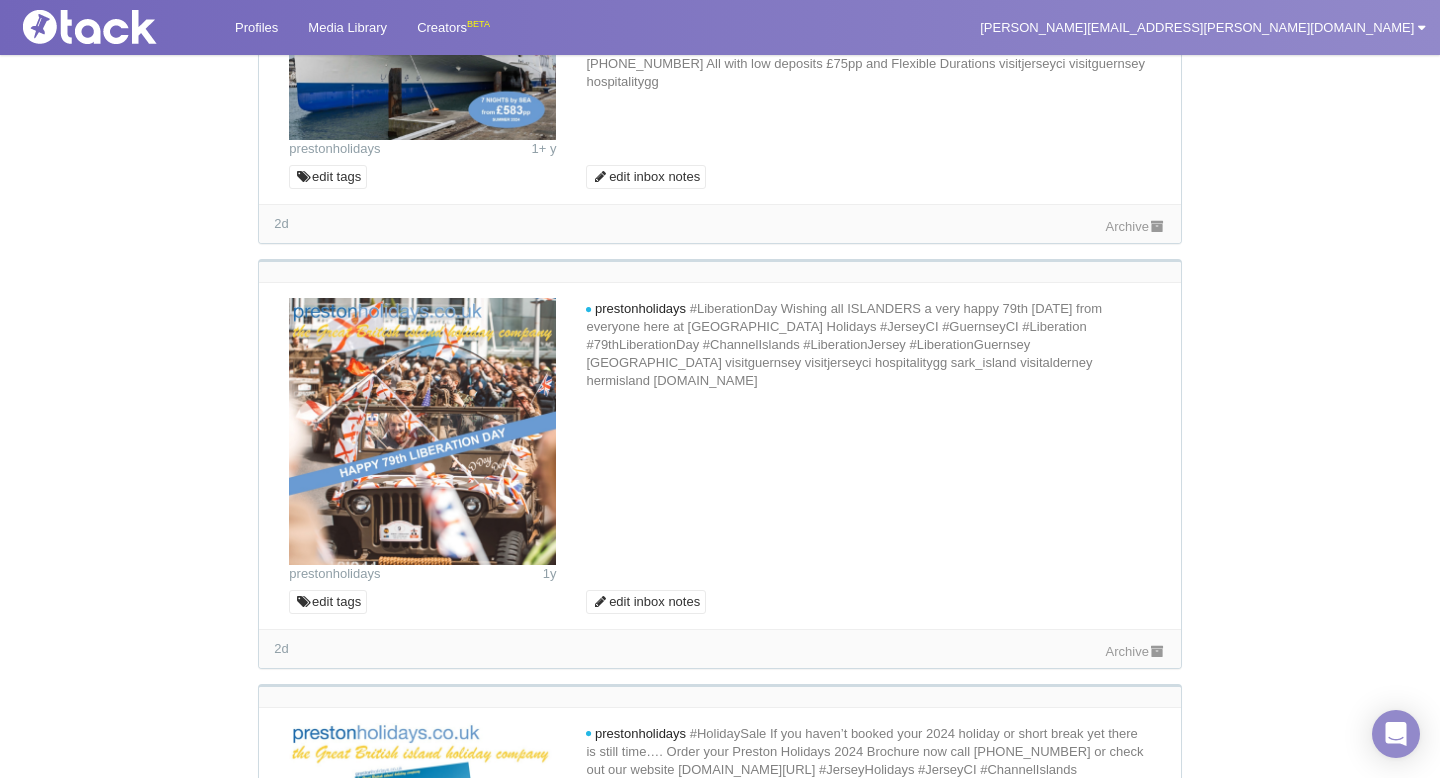 scroll, scrollTop: 8893, scrollLeft: 0, axis: vertical 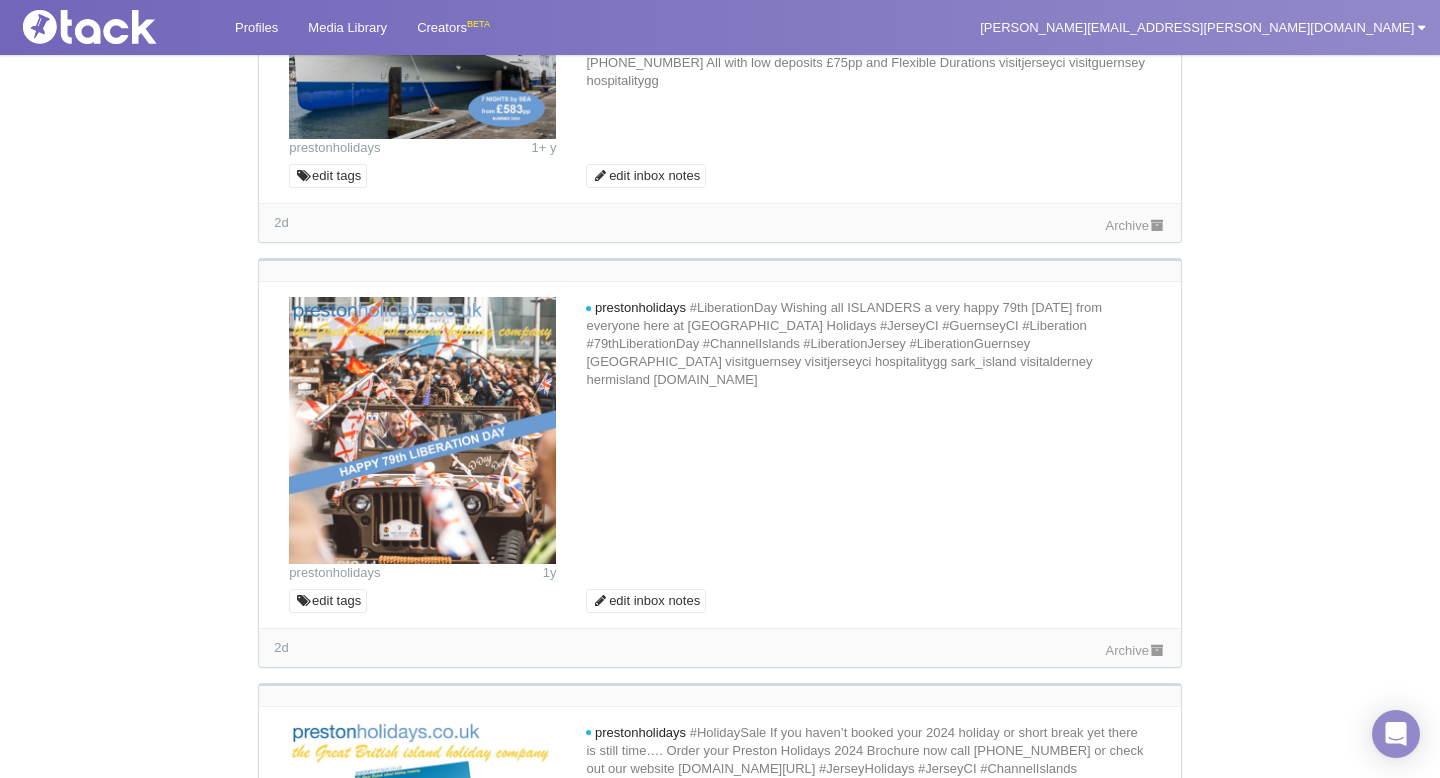 click on "[PERSON_NAME][DOMAIN_NAME]
22h
[PERSON_NAME][DOMAIN_NAME]
Back in #Guernsey 🇬🇬 — feels like just [DATE] I was making TV here with jacobarton_ amberxgillespie & harrypowellll. Back for some sunny skies, [PERSON_NAME] paws and a much-needed break with my amazing wife [PERSON_NAME][DOMAIN_NAME] and our salty sea dog: [PERSON_NAME]. 🏴‍☠️🐾
We’ve returned for take 2 🎬 - another amazing week of relaxation & exploration. This little island is truly special!
visitguernsey
#[GEOGRAPHIC_DATA] #[GEOGRAPHIC_DATA] #BeachBreak #[GEOGRAPHIC_DATA] #HolidayMode
Reminders
Comment as @visitguernsey
edit tags
edit inbox notes" at bounding box center (719, -3327) 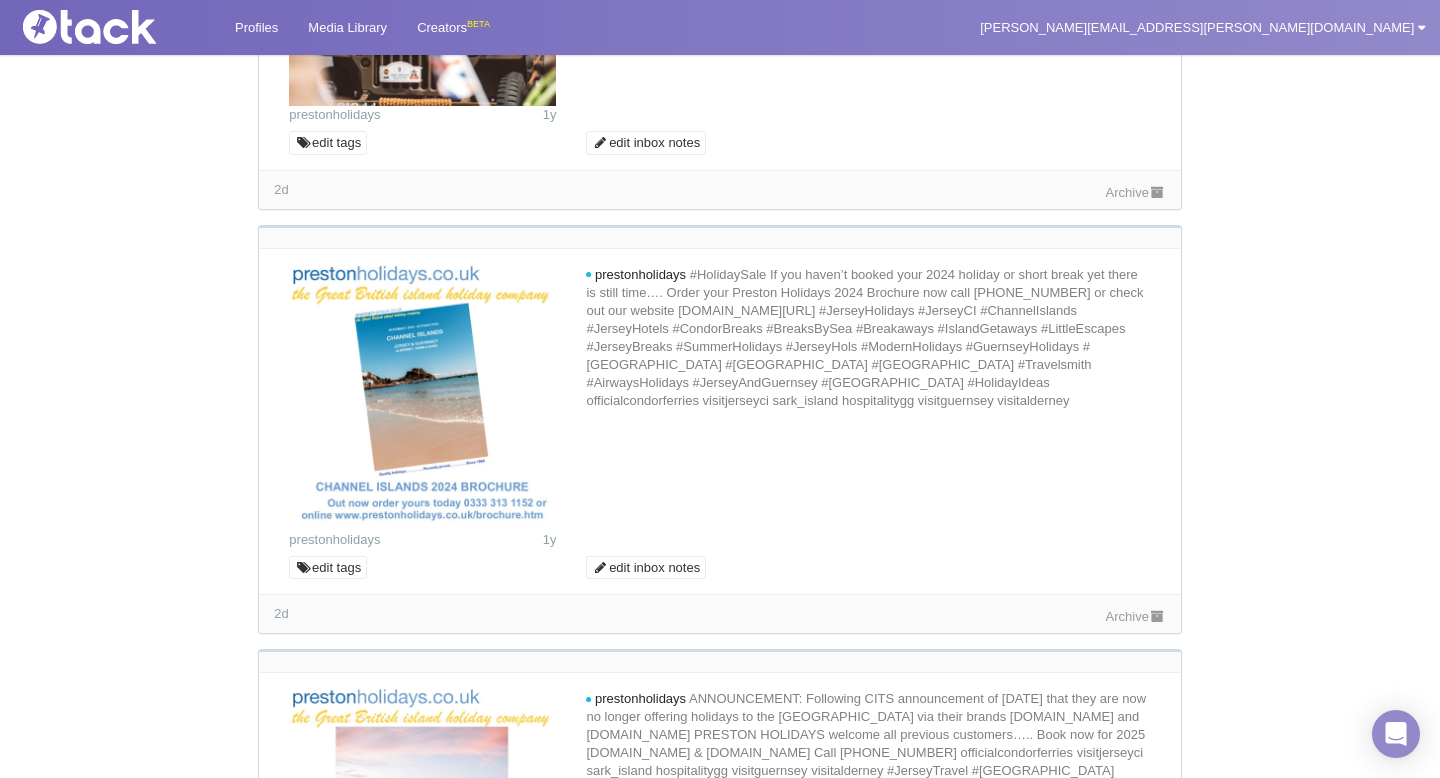 scroll, scrollTop: 9357, scrollLeft: 0, axis: vertical 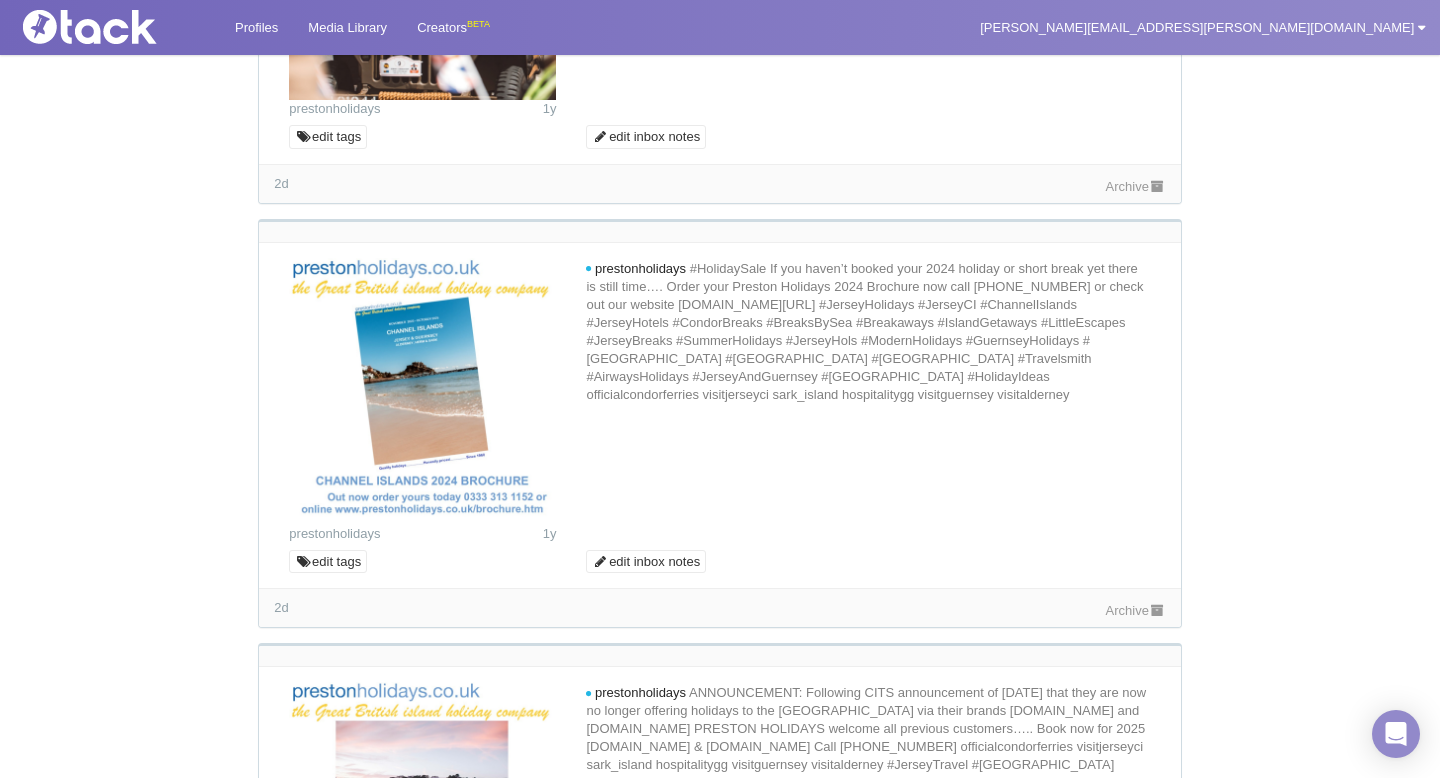 click on "Archive" at bounding box center (1136, 186) 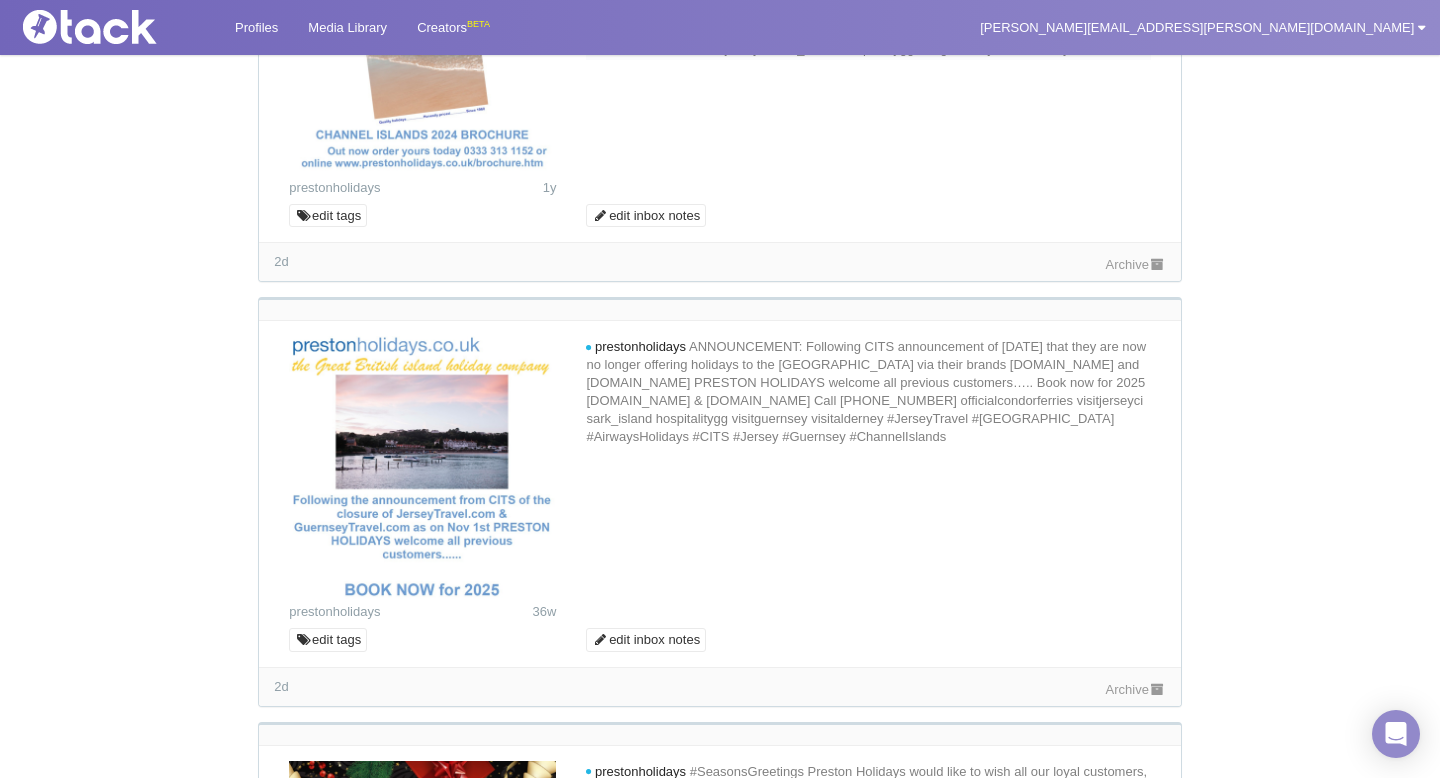 scroll, scrollTop: 9704, scrollLeft: 0, axis: vertical 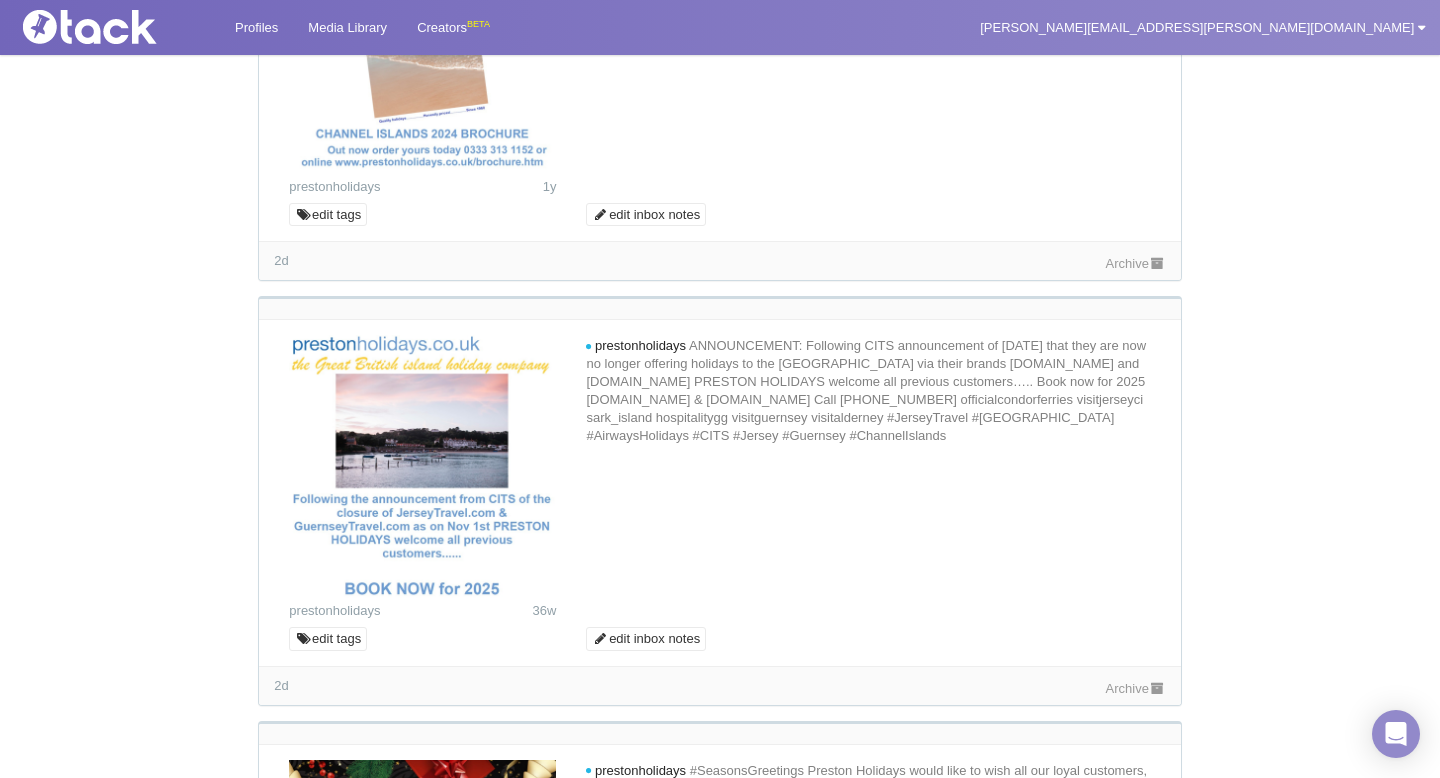 click on "Archive" at bounding box center [1136, 263] 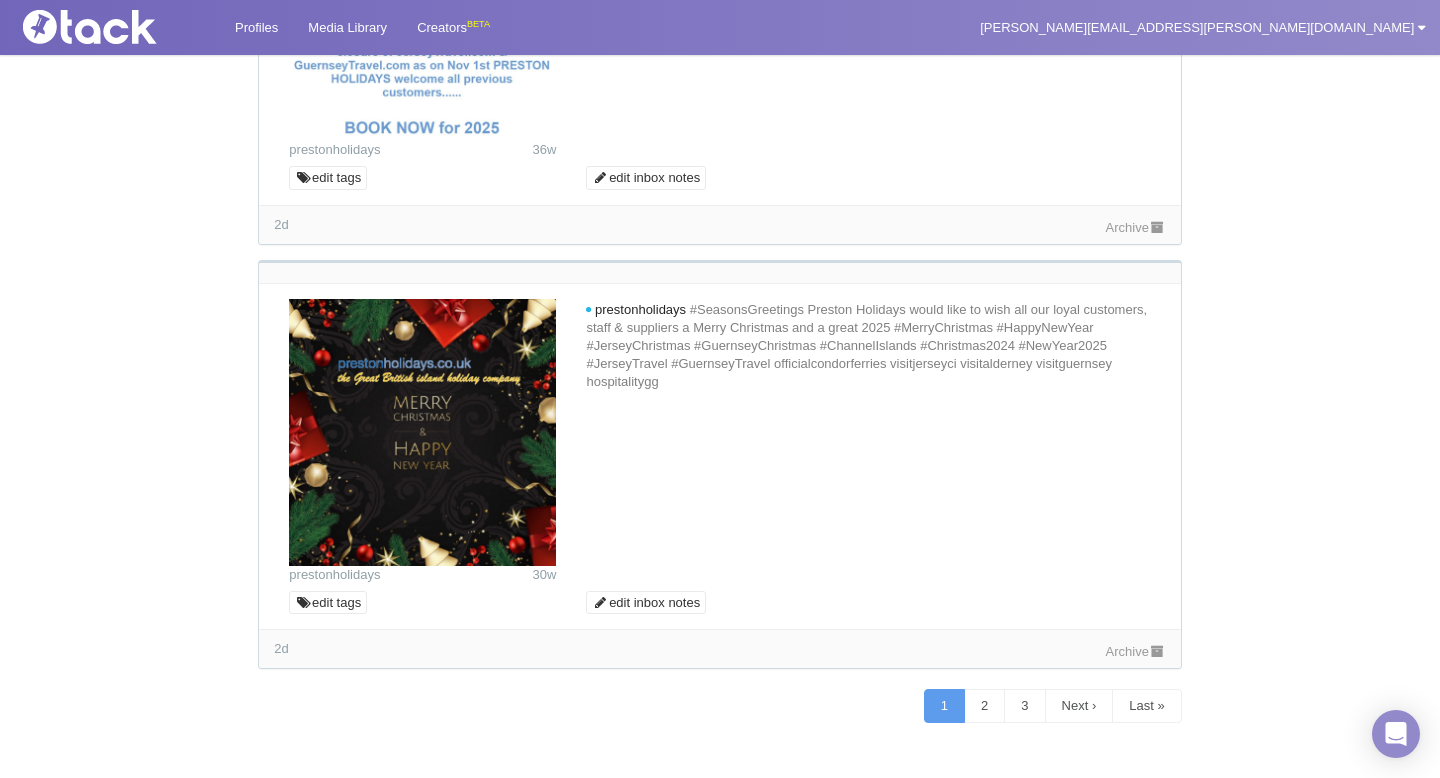 scroll, scrollTop: 10177, scrollLeft: 0, axis: vertical 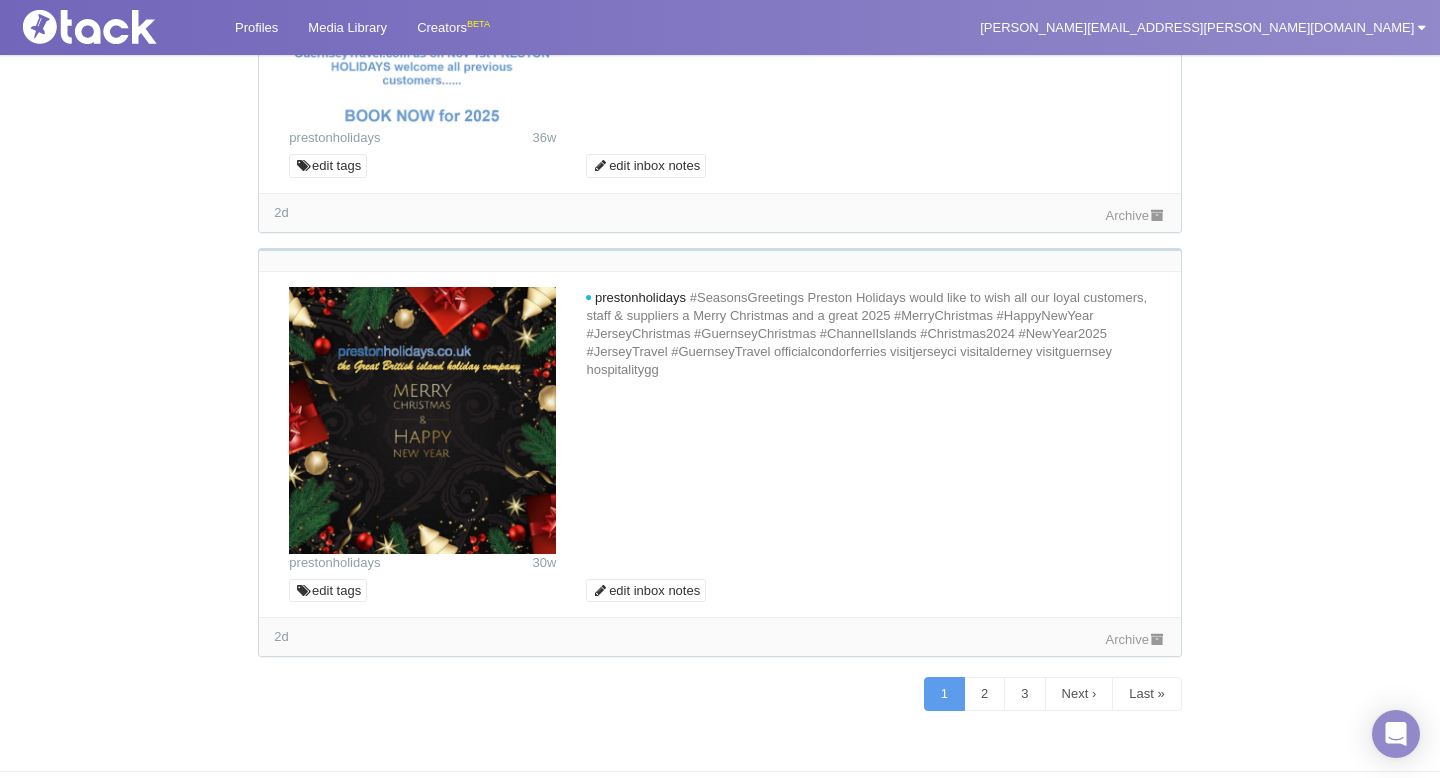 click on "Archive" at bounding box center (1136, 215) 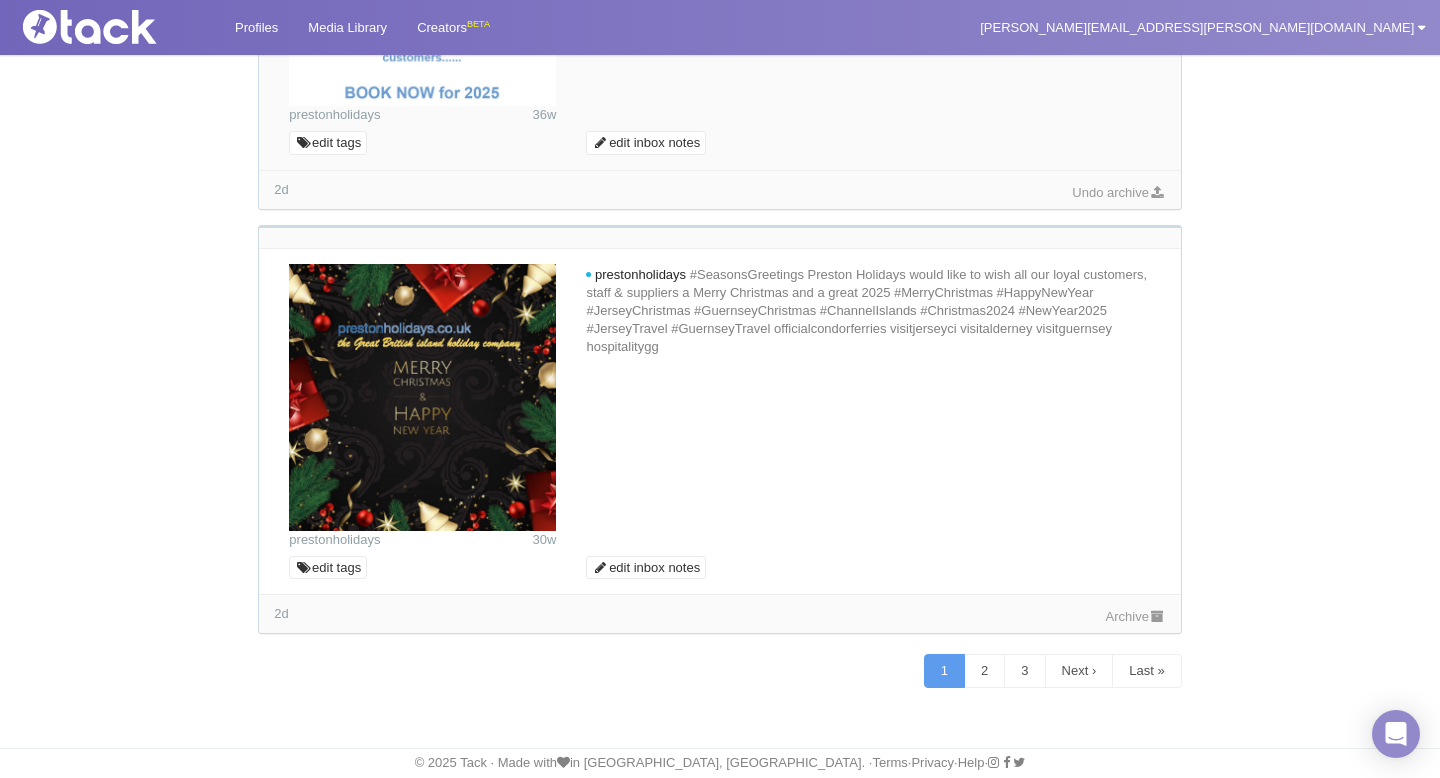 scroll, scrollTop: 10545, scrollLeft: 0, axis: vertical 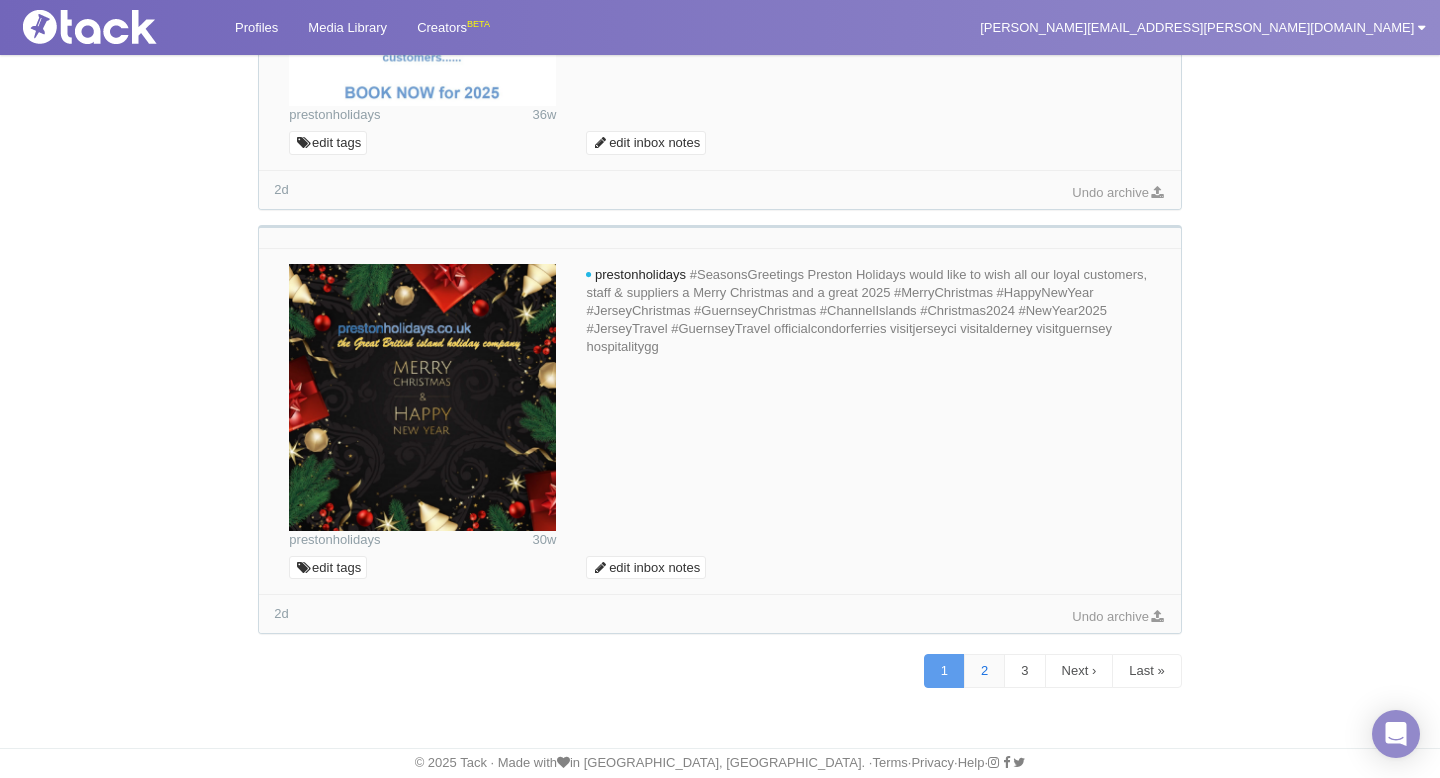 click on "2" at bounding box center (984, 671) 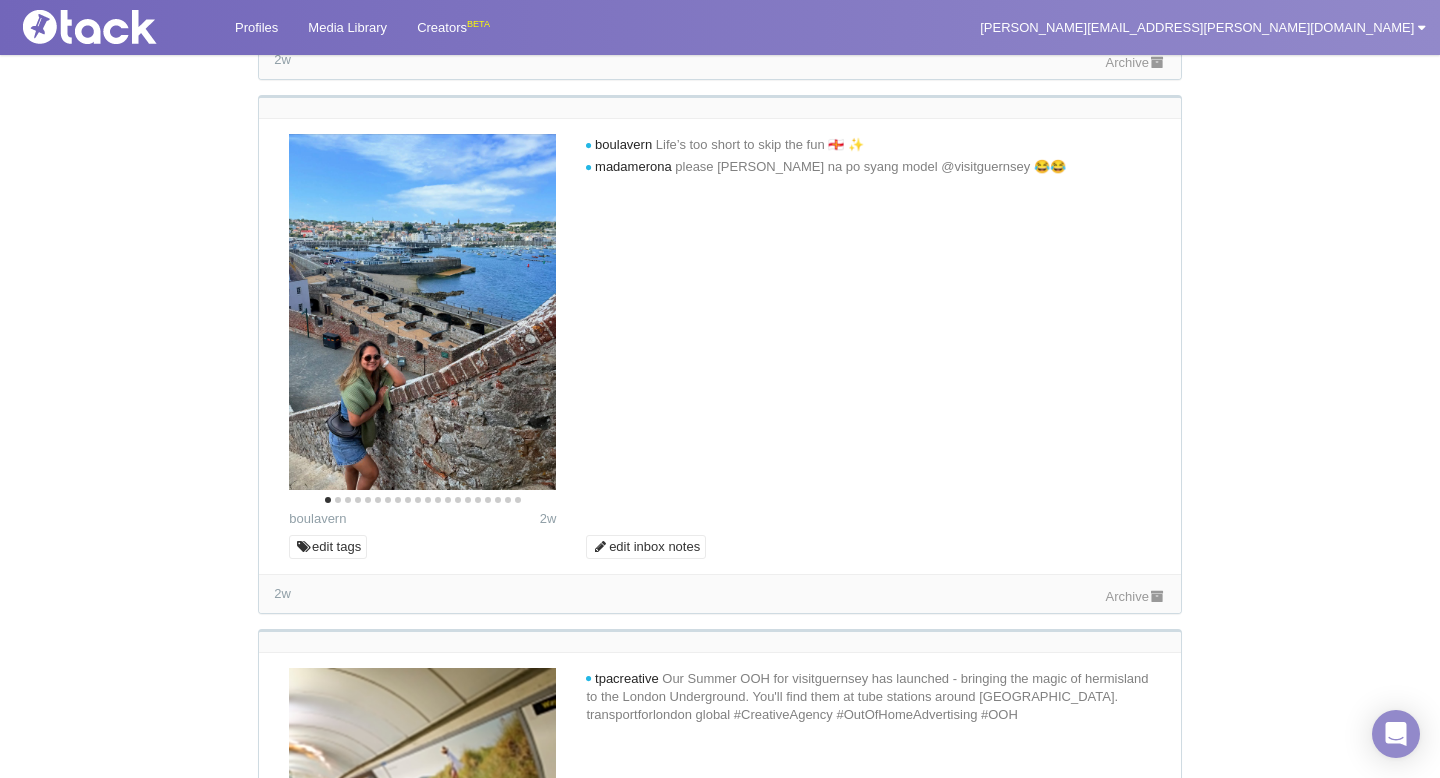scroll, scrollTop: 704, scrollLeft: 0, axis: vertical 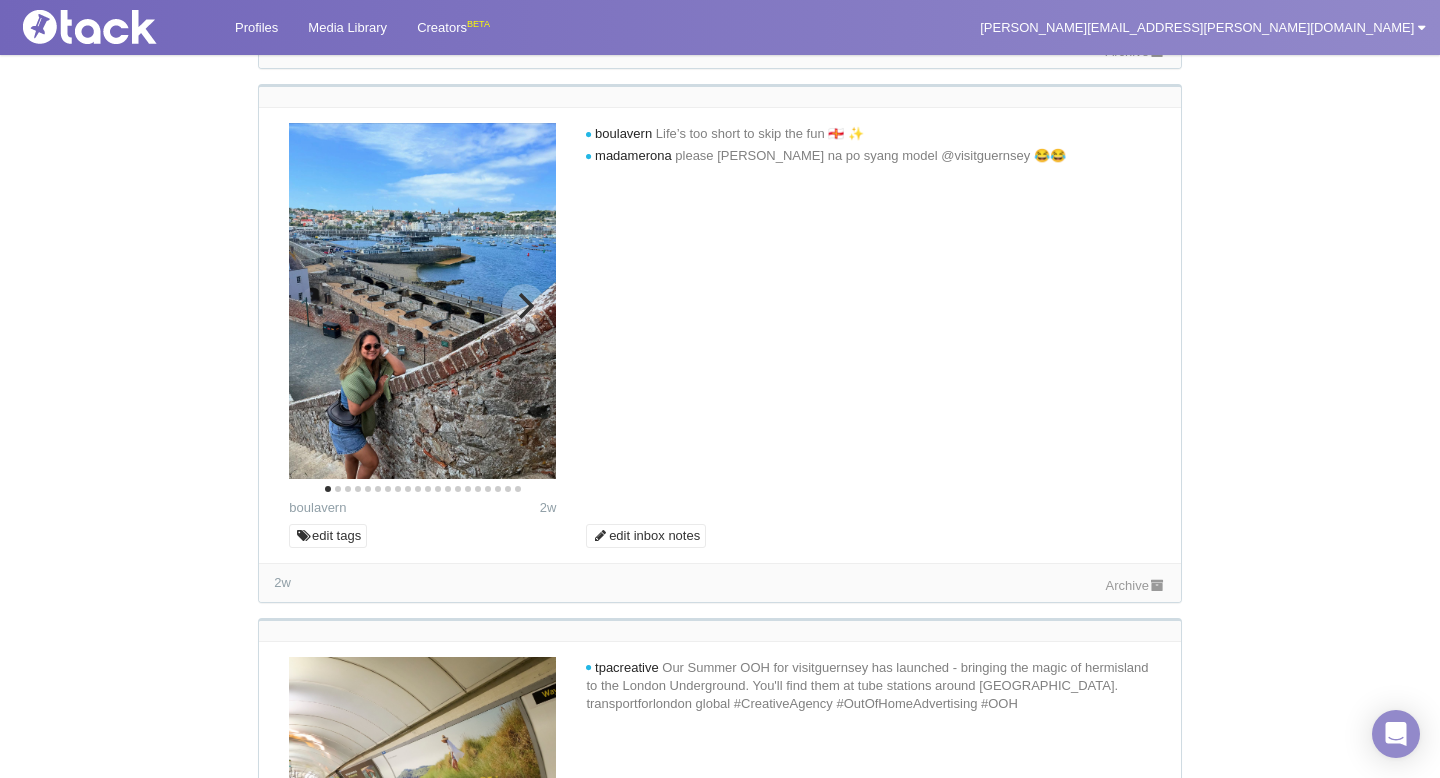 click 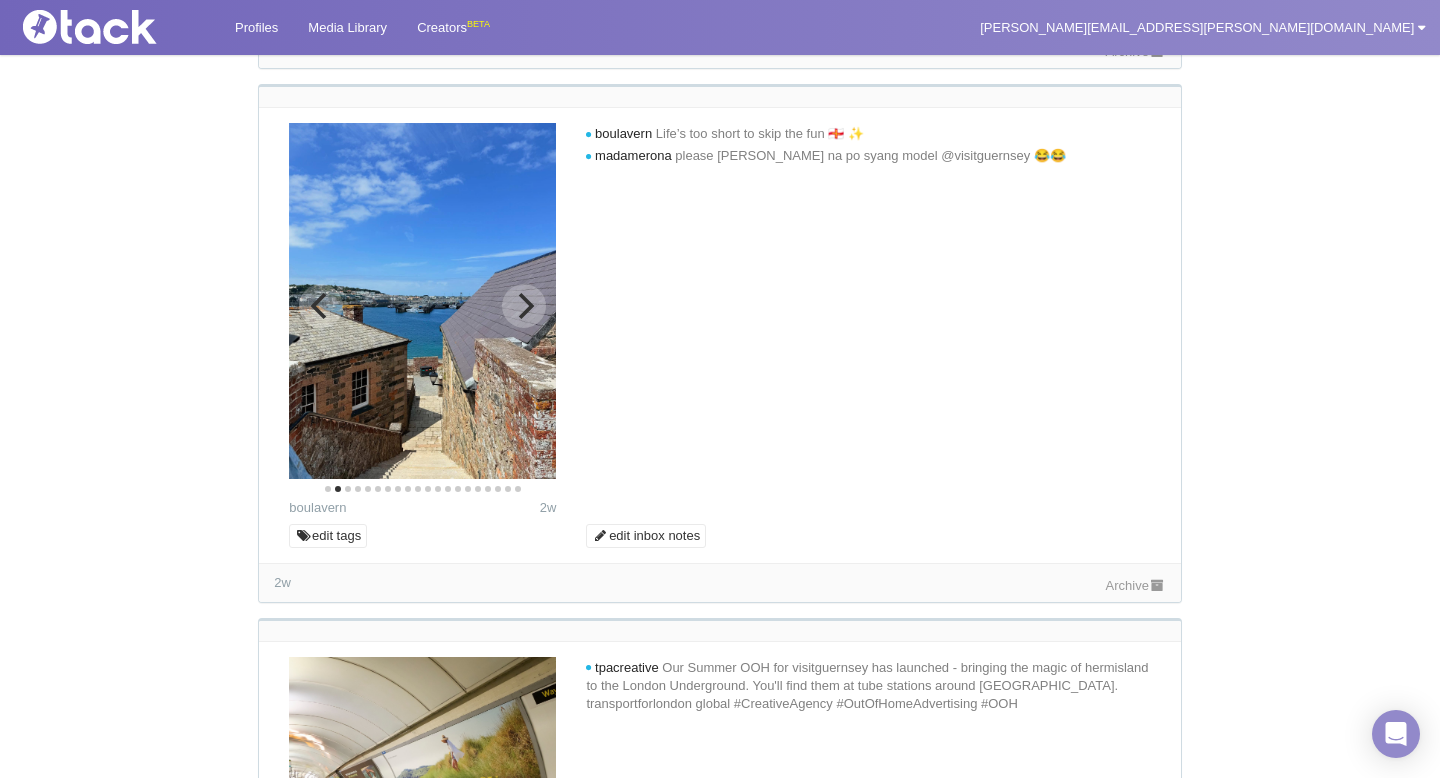 click 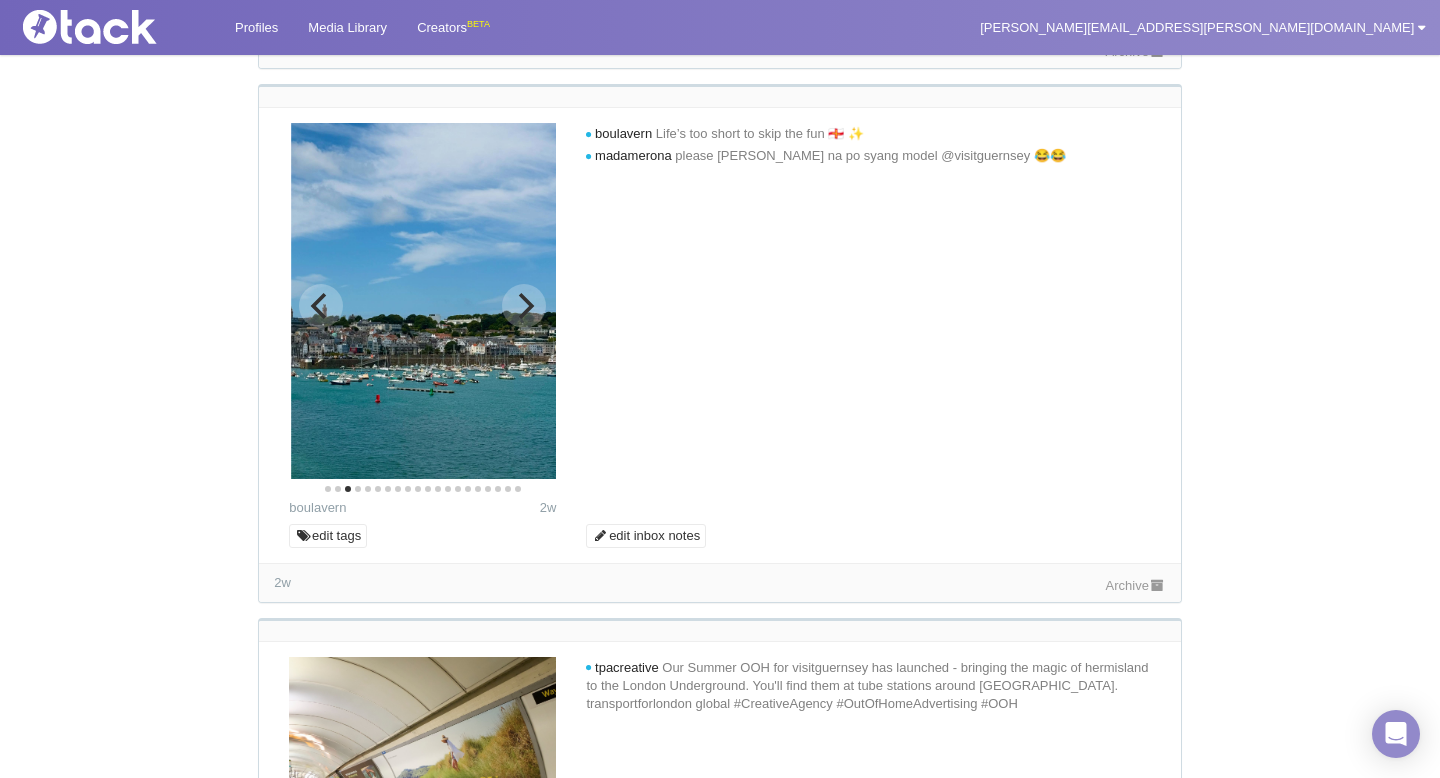 click 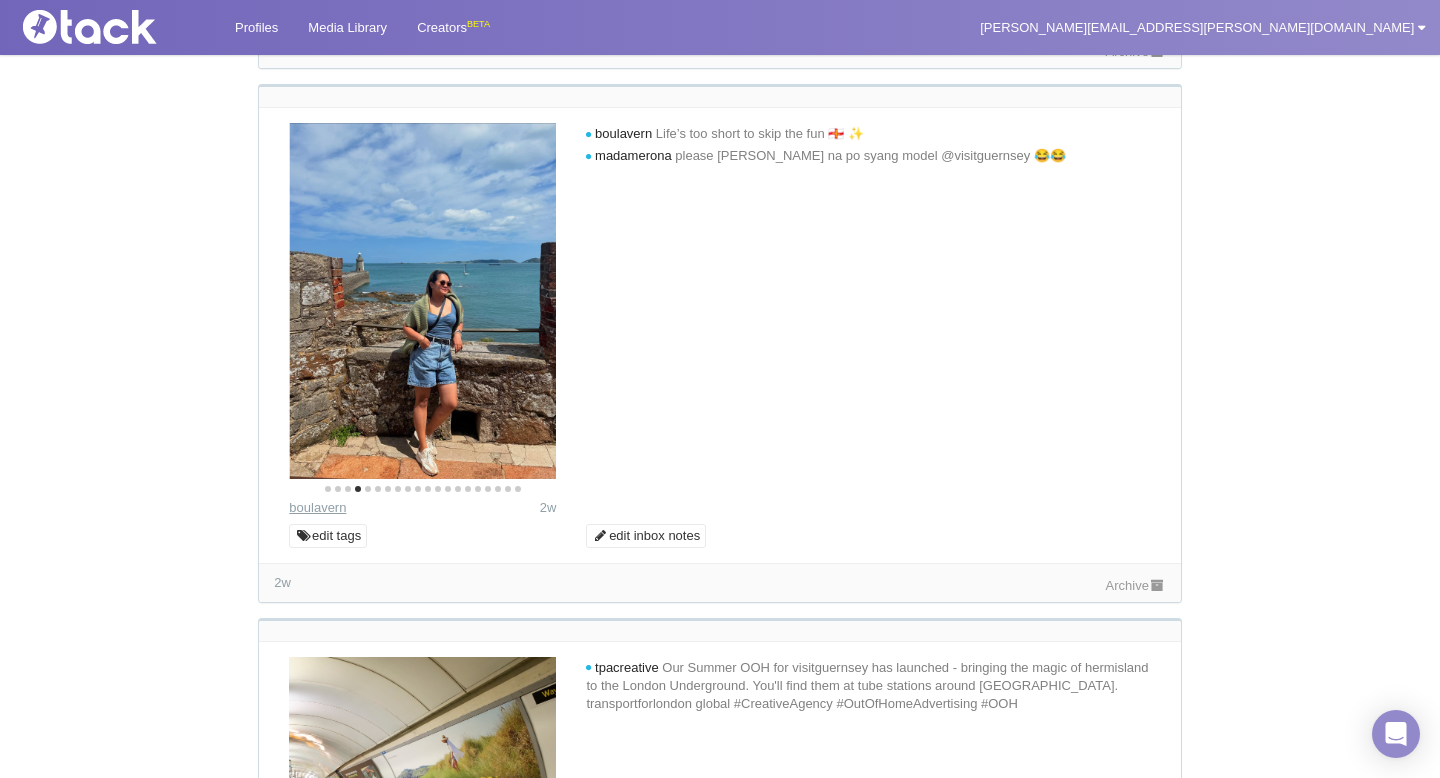 click on "boulavern" at bounding box center (317, 507) 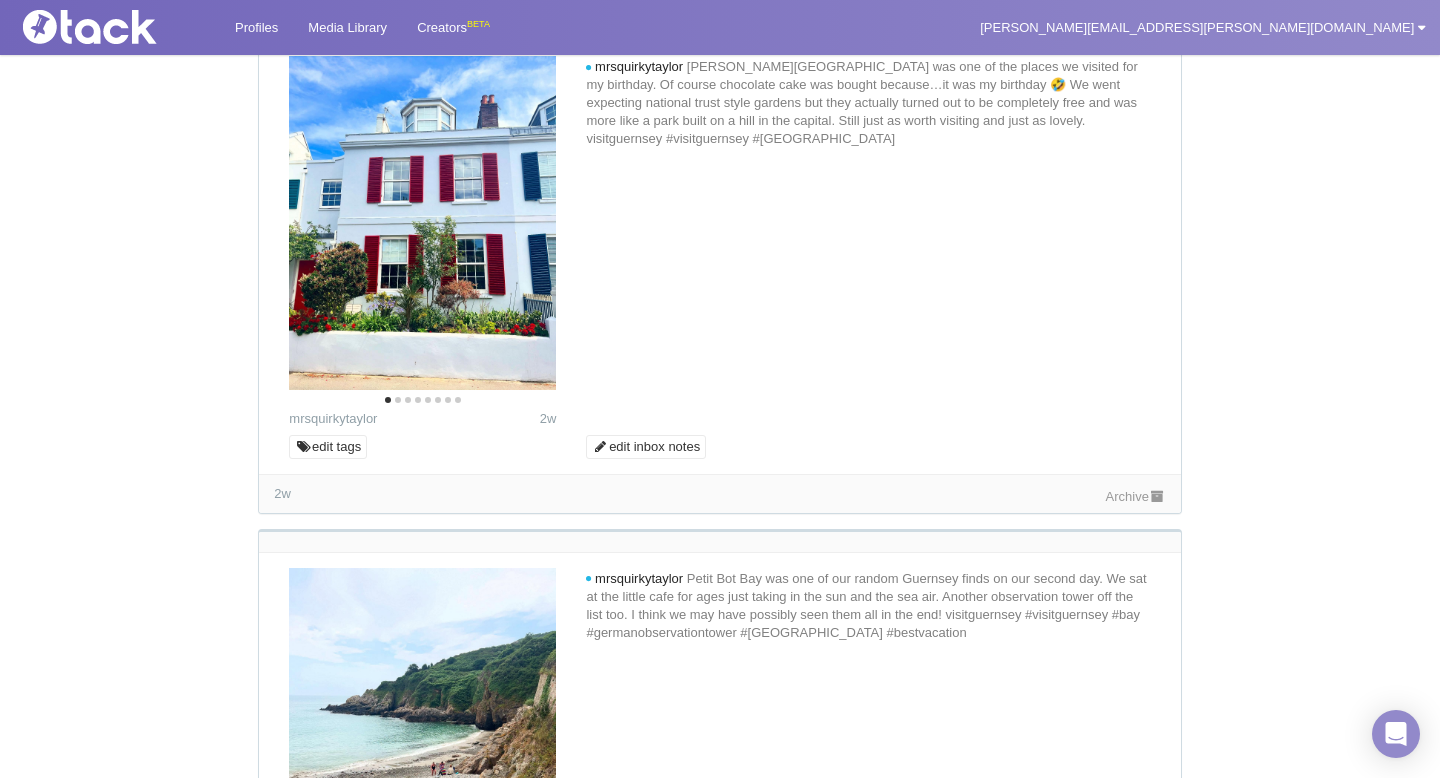 scroll, scrollTop: 1752, scrollLeft: 0, axis: vertical 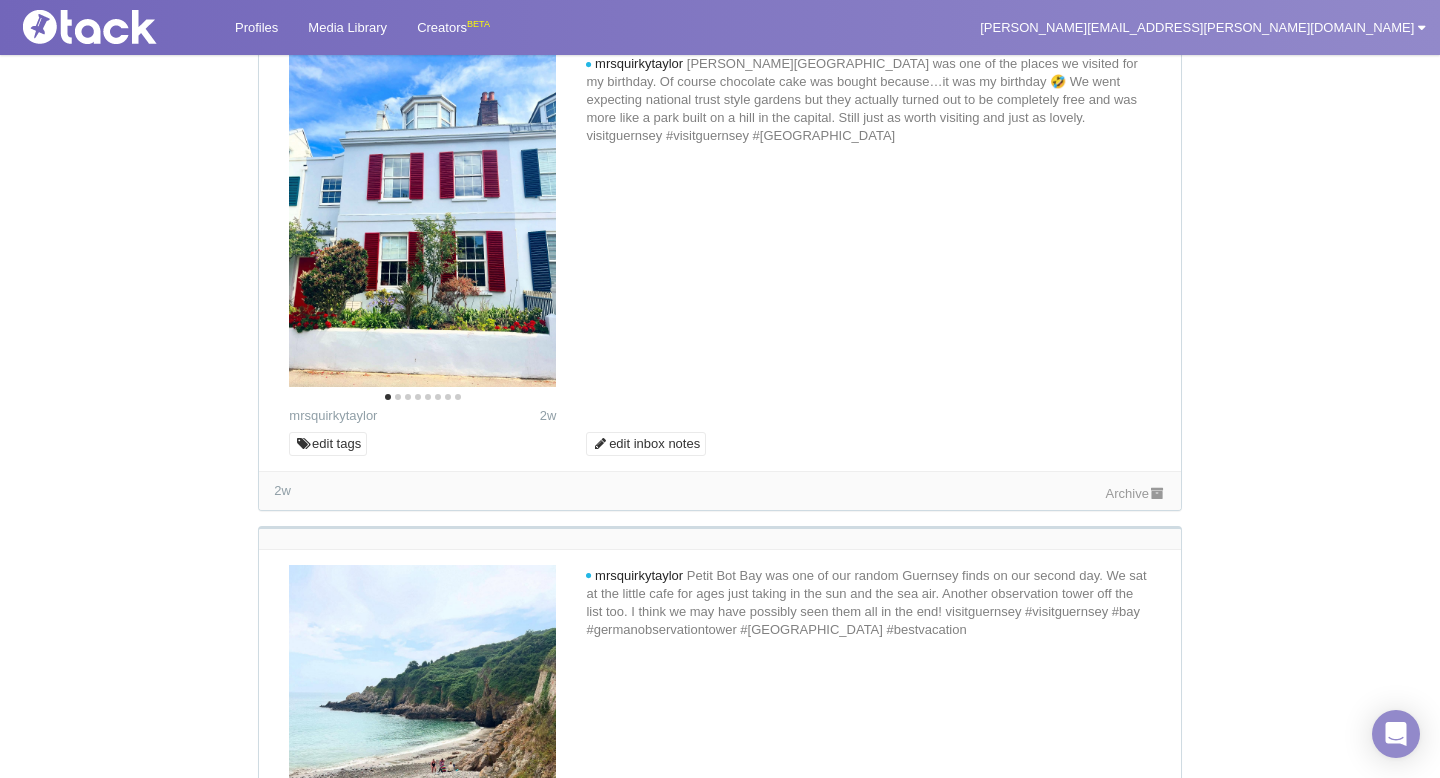 click on "Archive" at bounding box center (1136, 493) 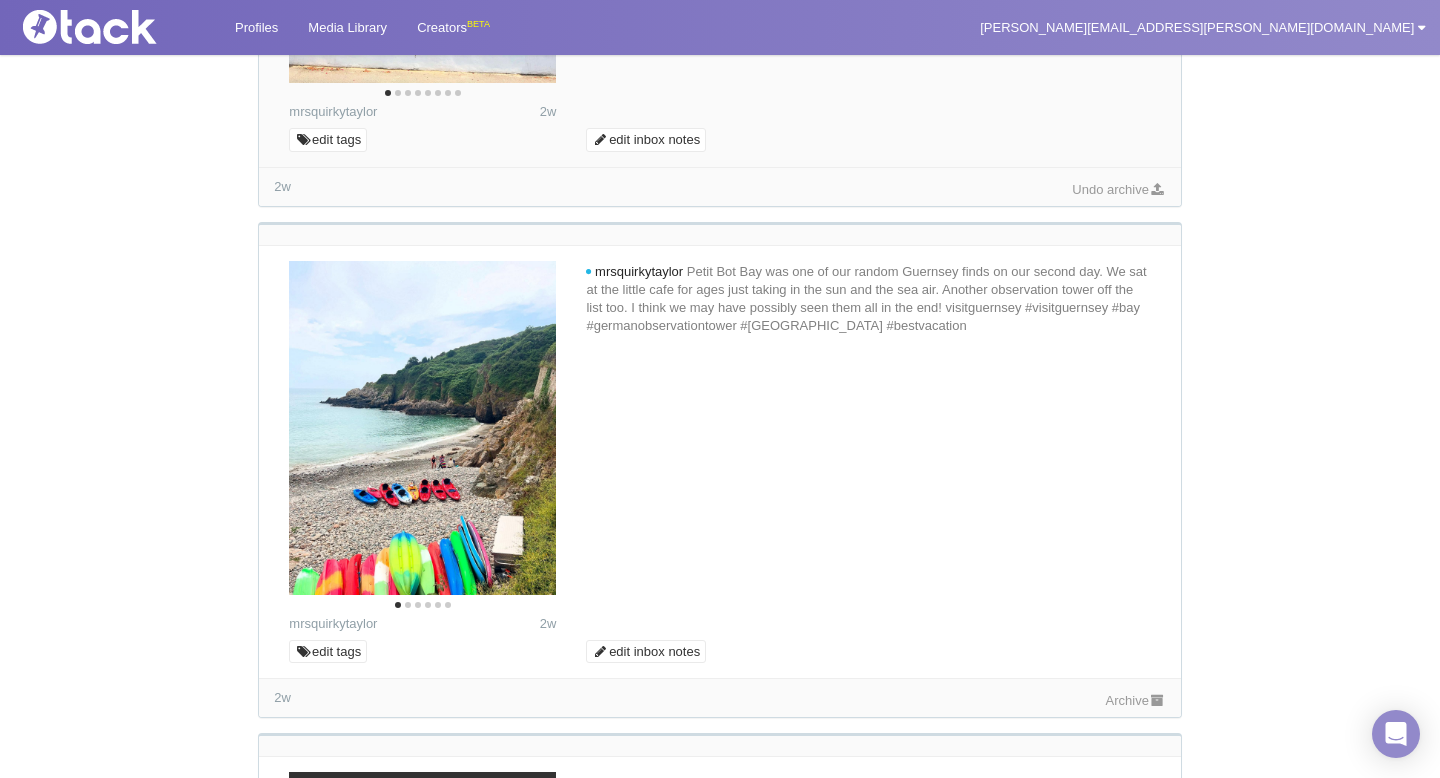 scroll, scrollTop: 2059, scrollLeft: 0, axis: vertical 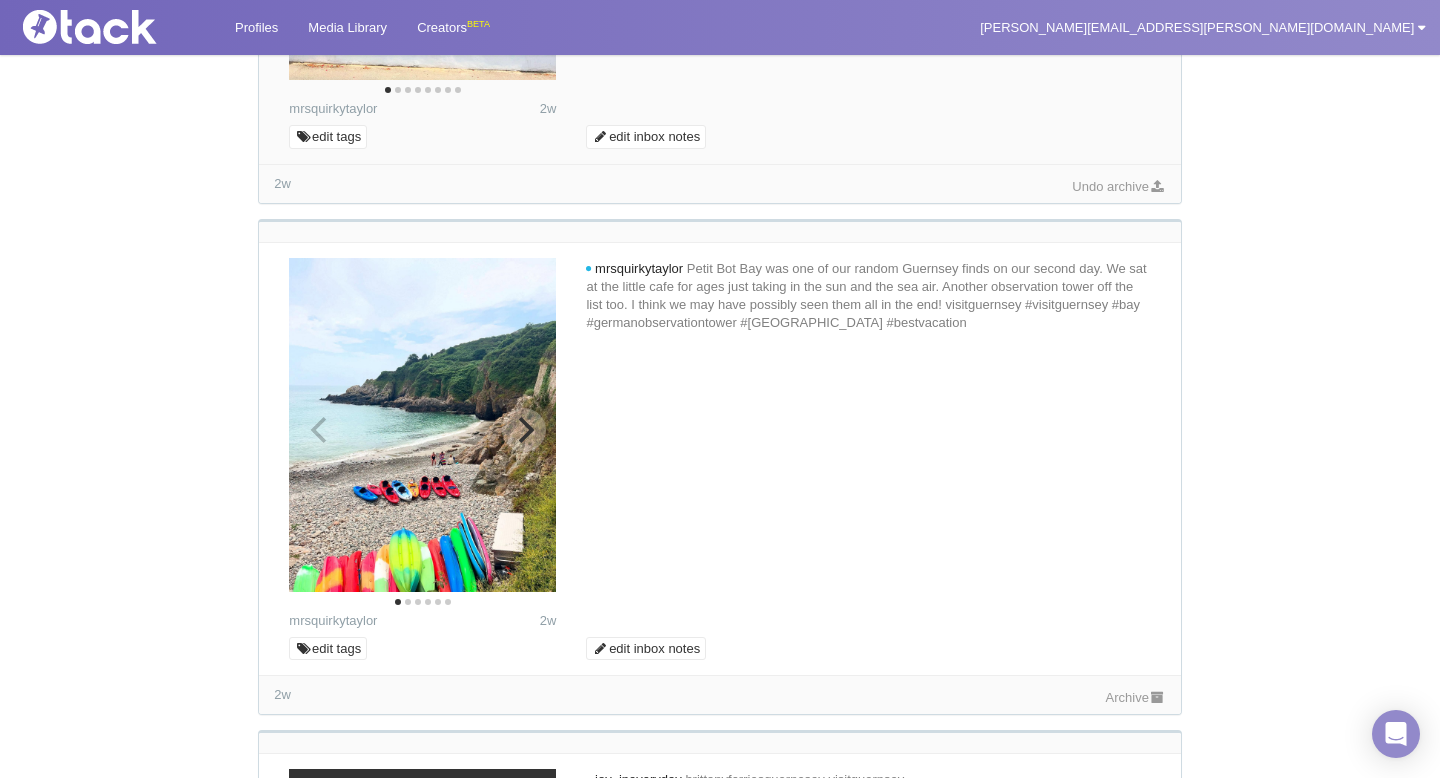 click 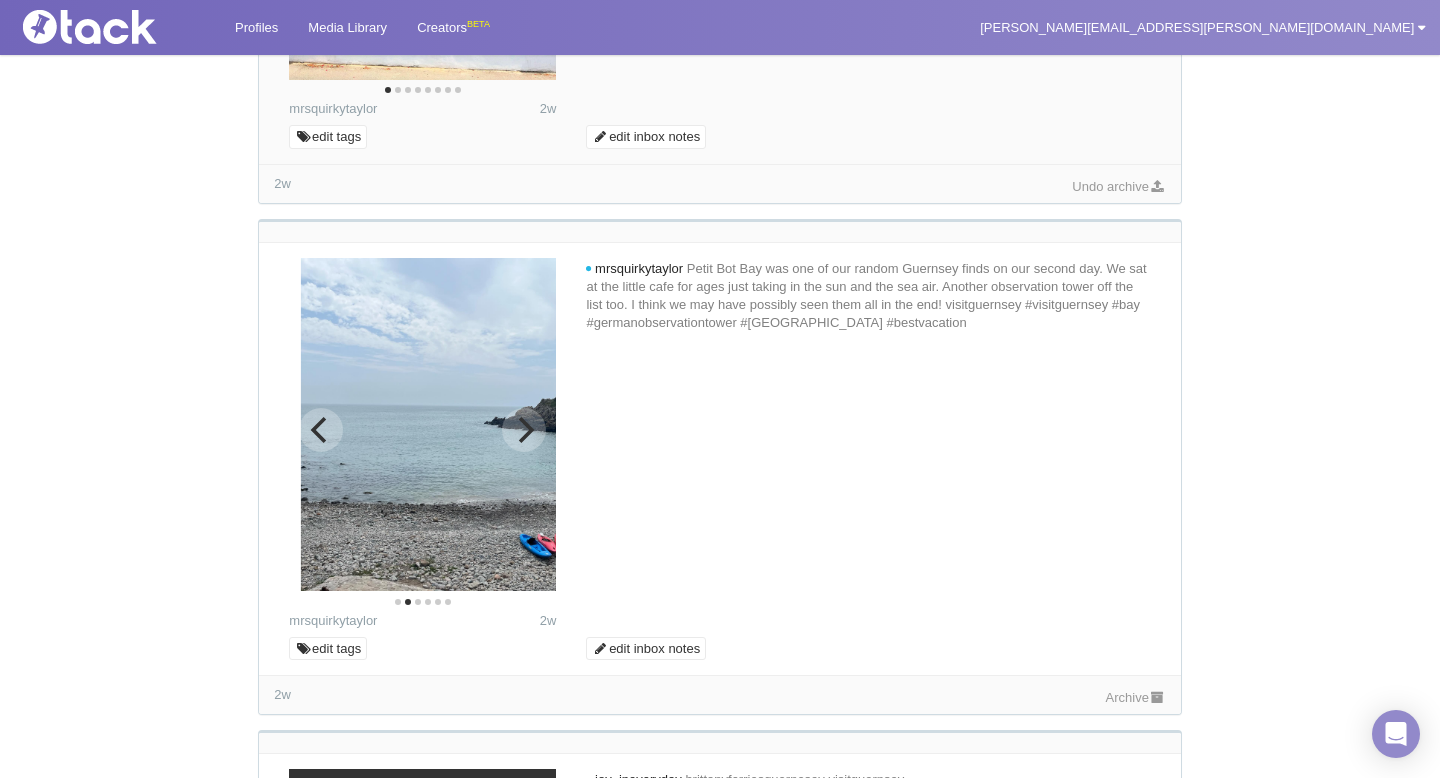 click 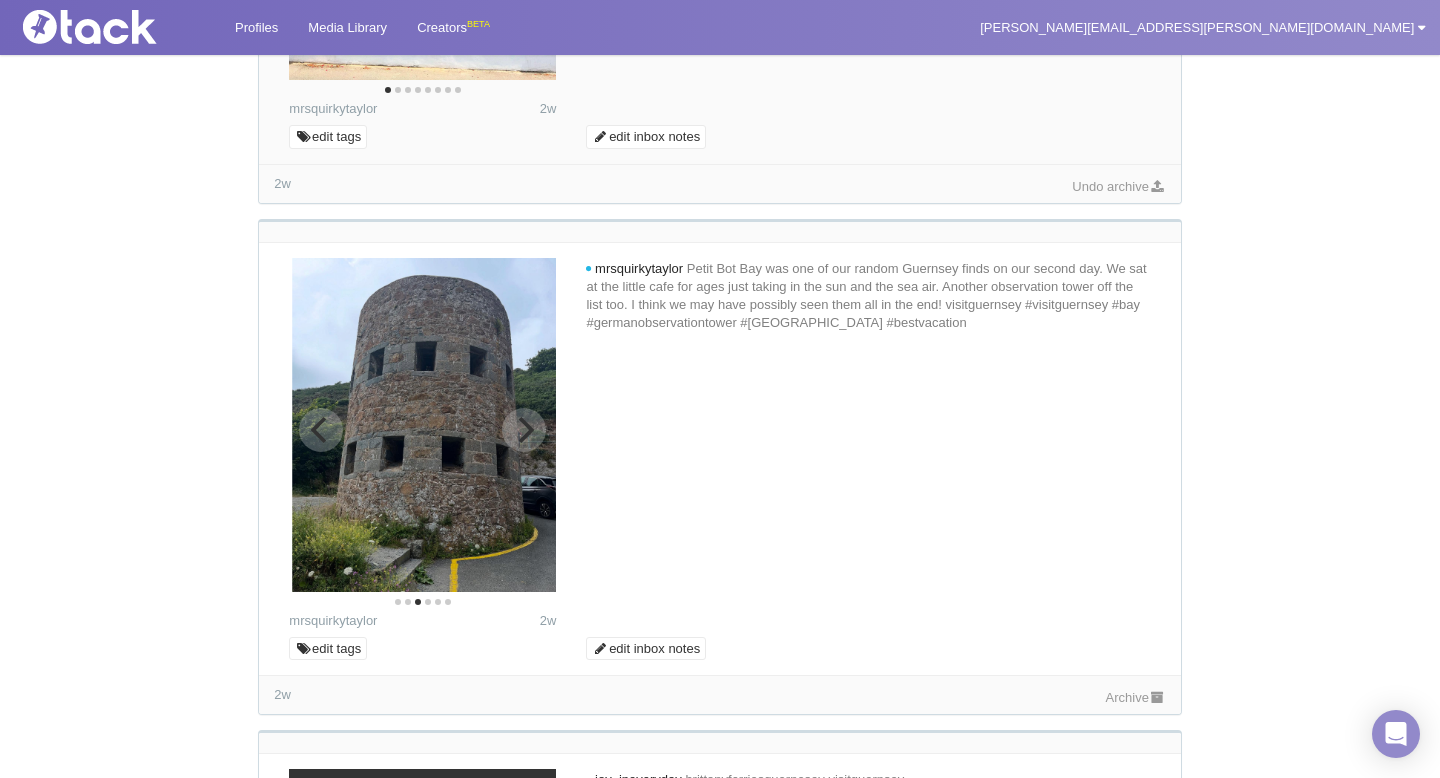 click 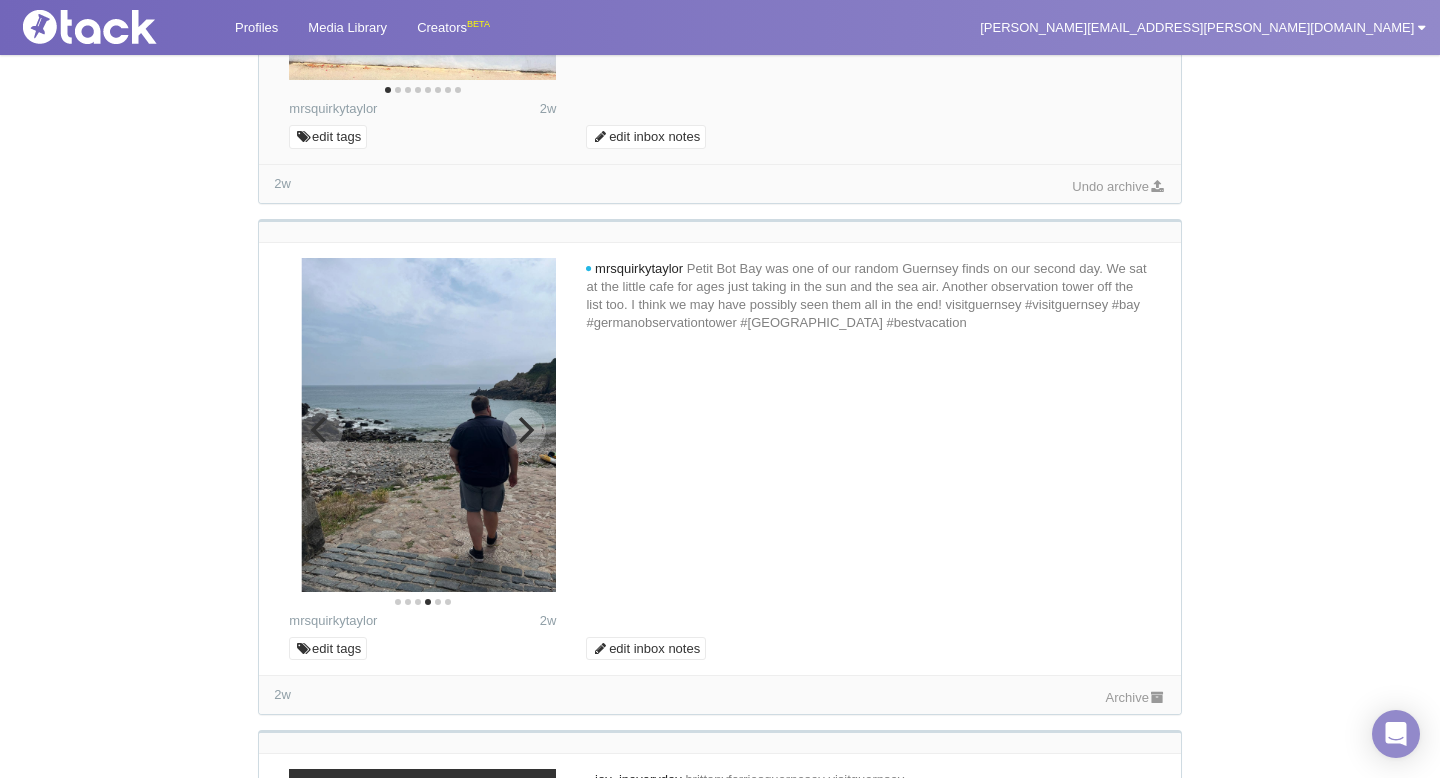 click 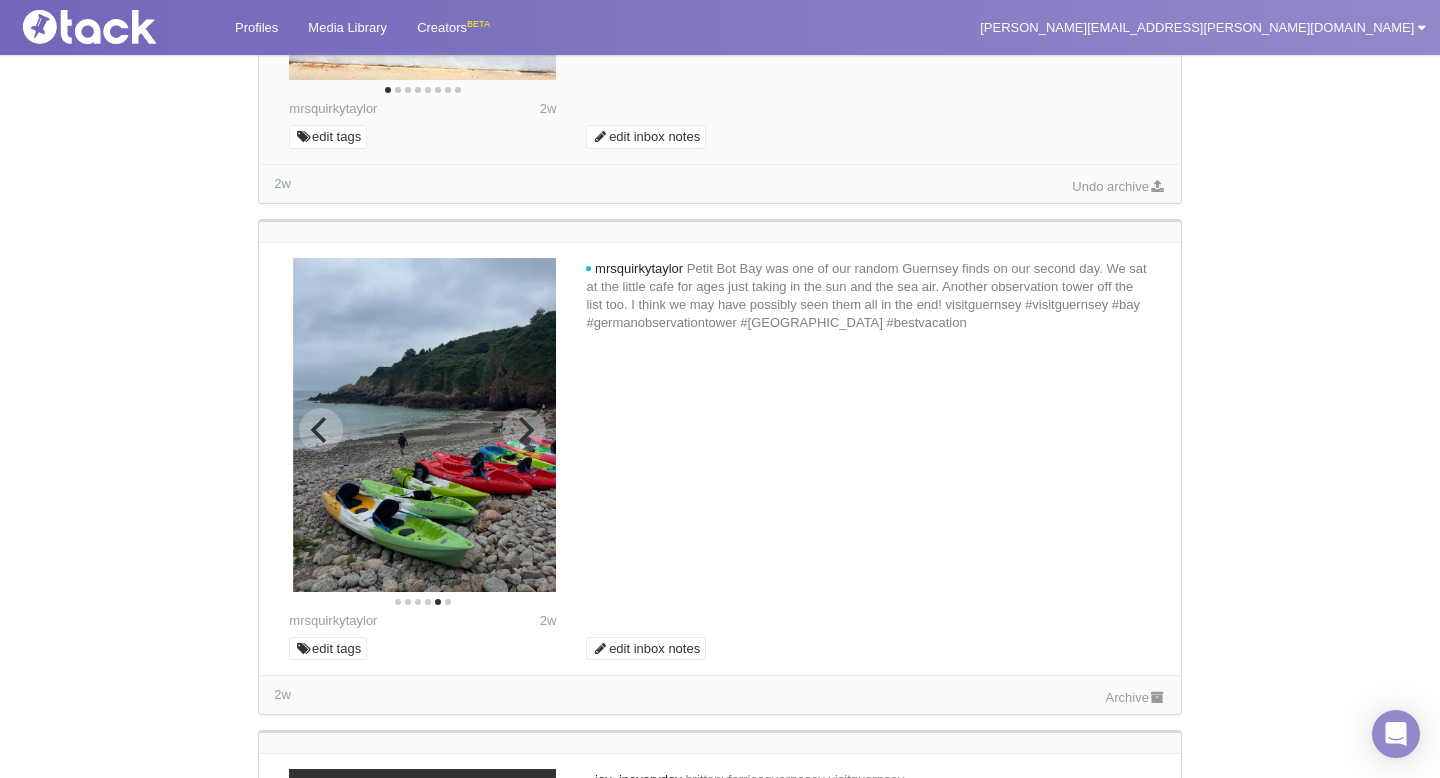 click 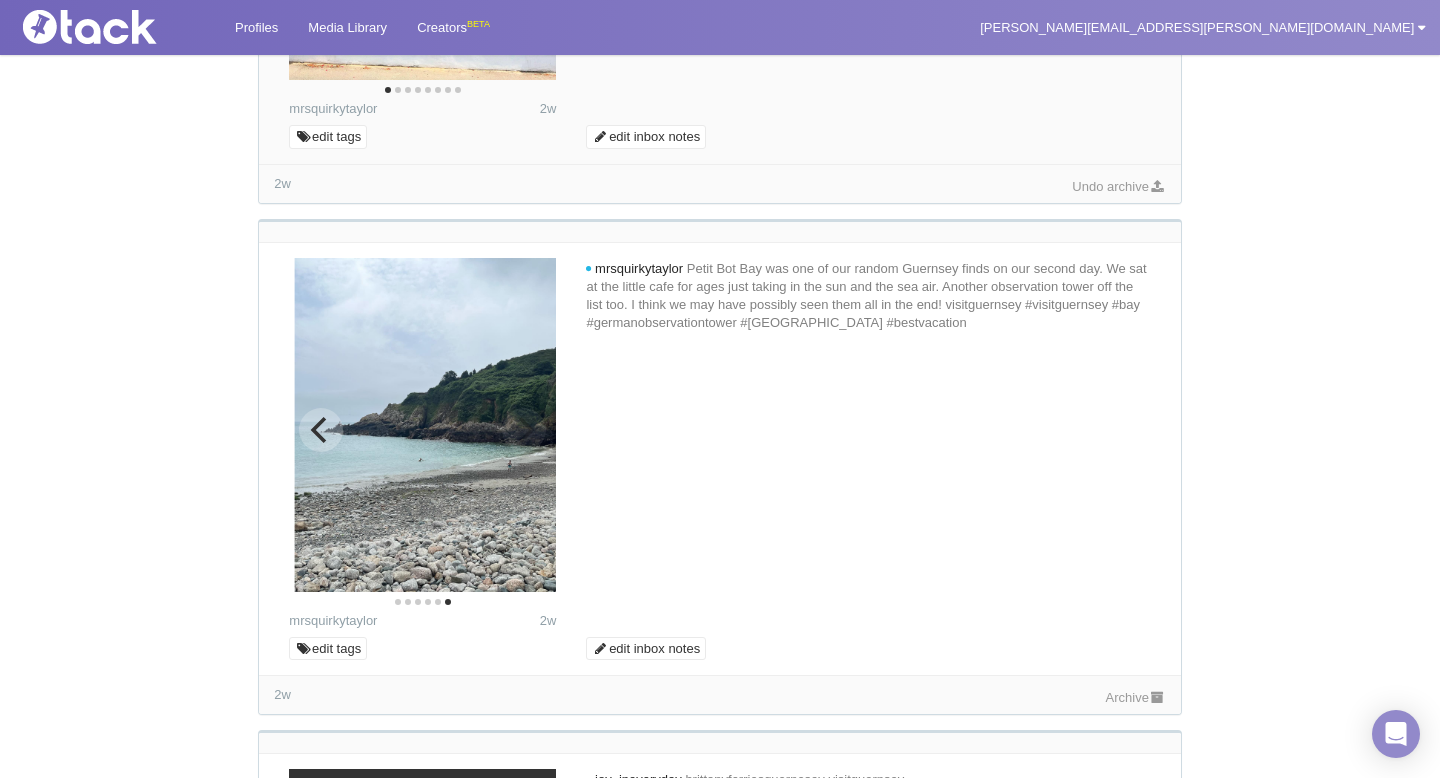 click at bounding box center [427, 425] 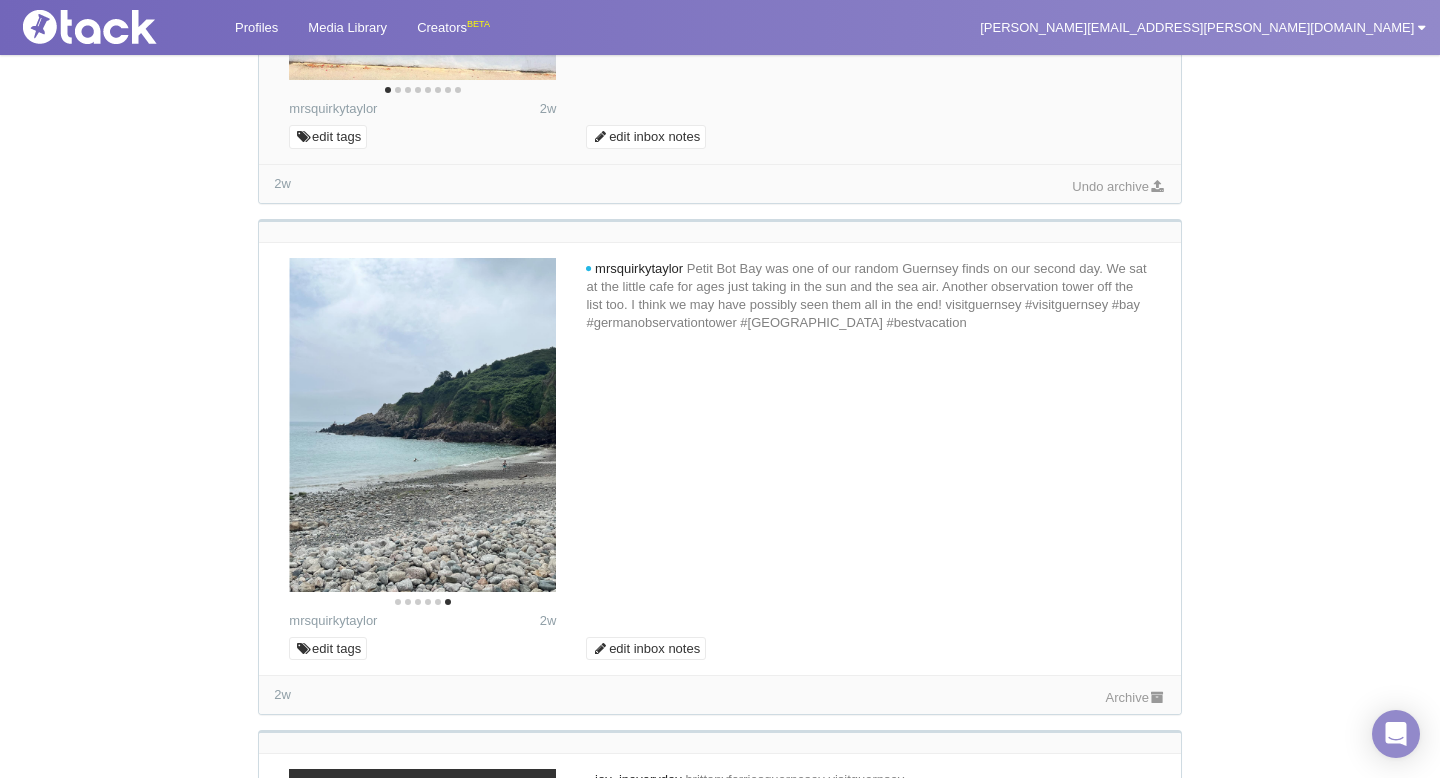 click on "Archive" at bounding box center [1136, 697] 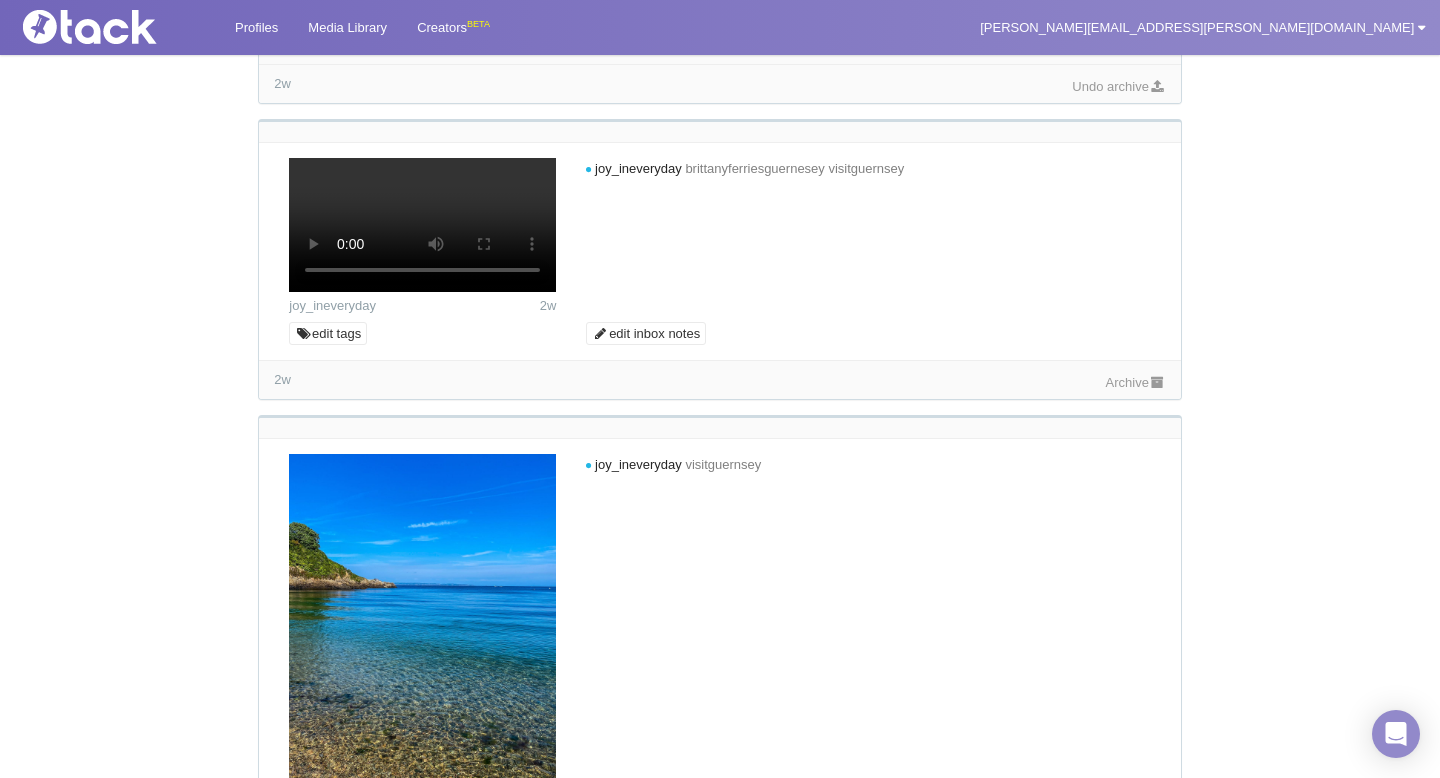 scroll, scrollTop: 2671, scrollLeft: 0, axis: vertical 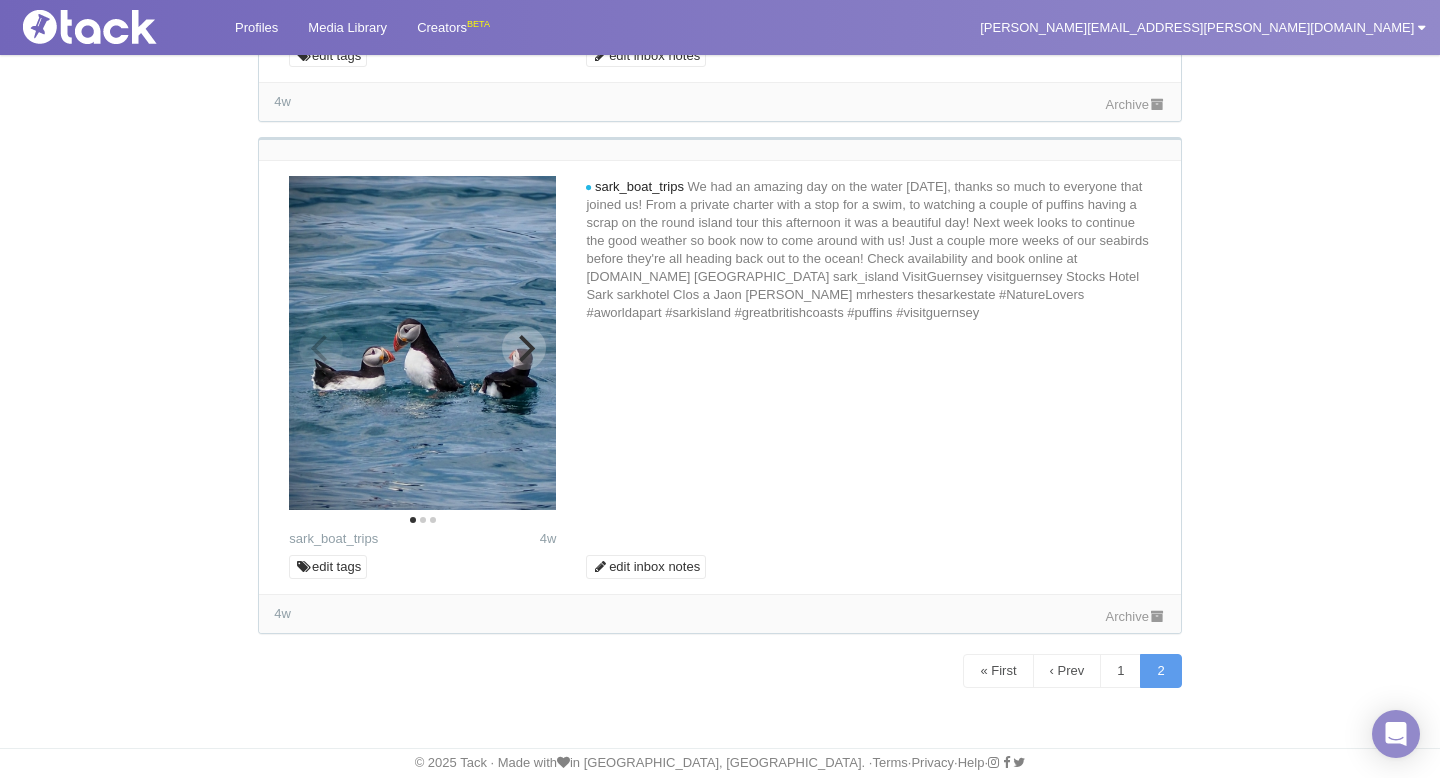 click 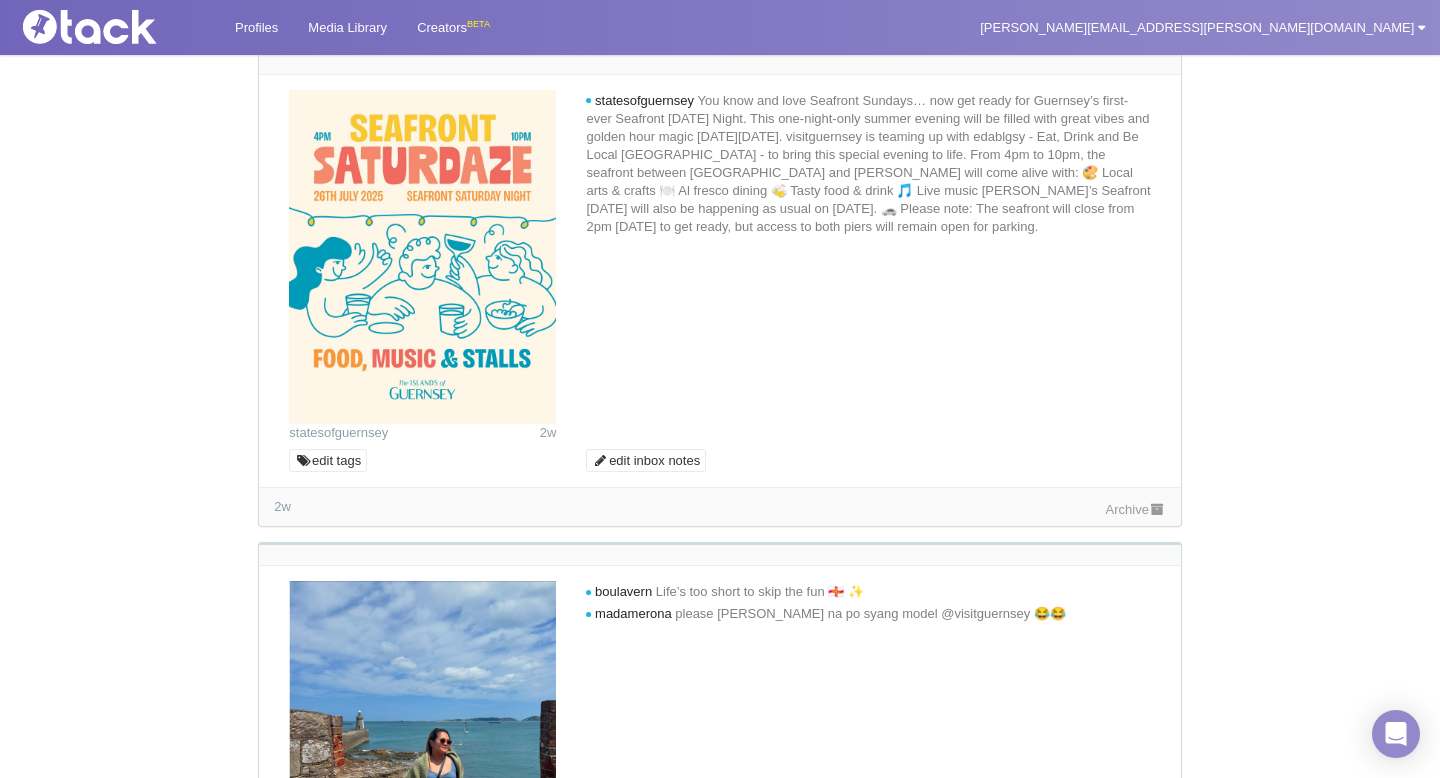 scroll, scrollTop: 0, scrollLeft: 0, axis: both 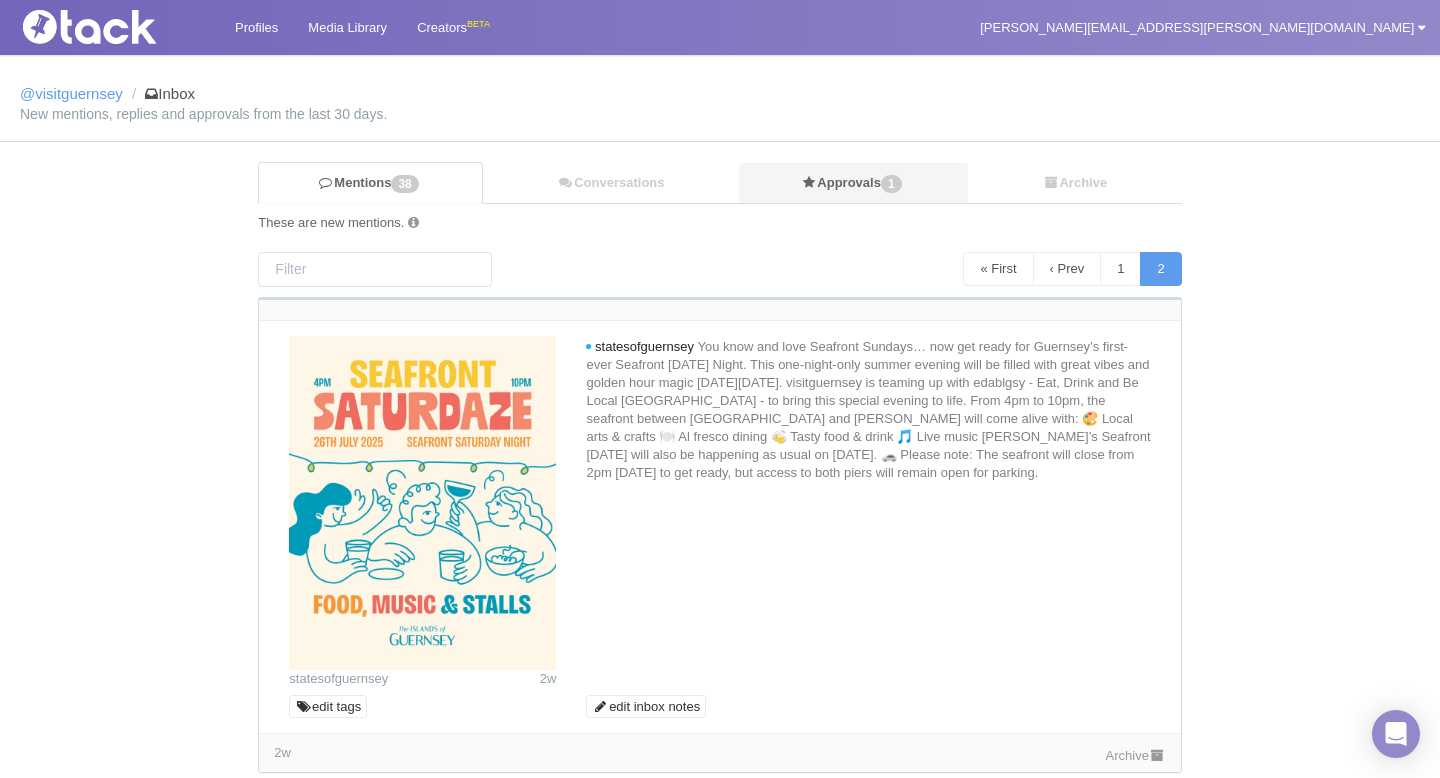 click on "Approvals
1" at bounding box center (853, 183) 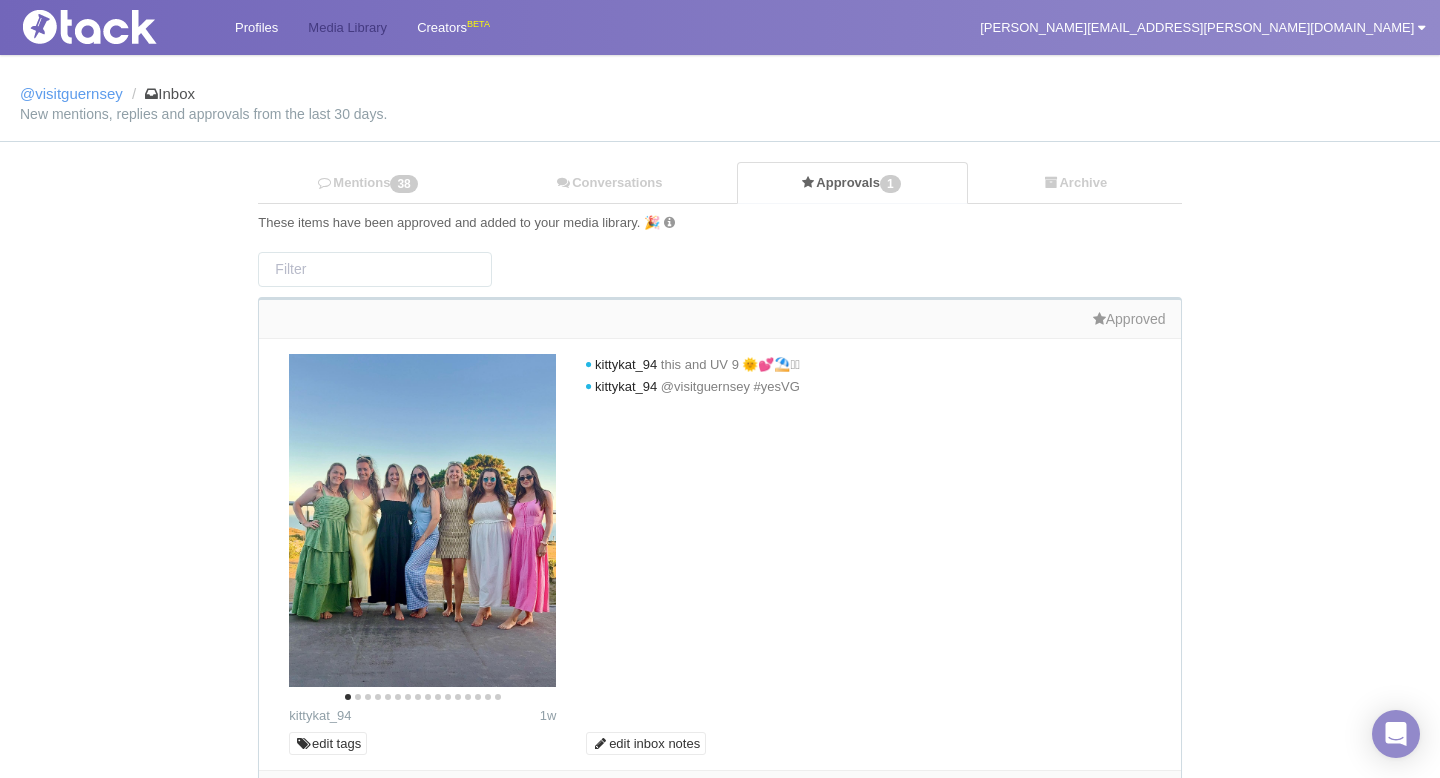 click on "Media Library" at bounding box center [347, 27] 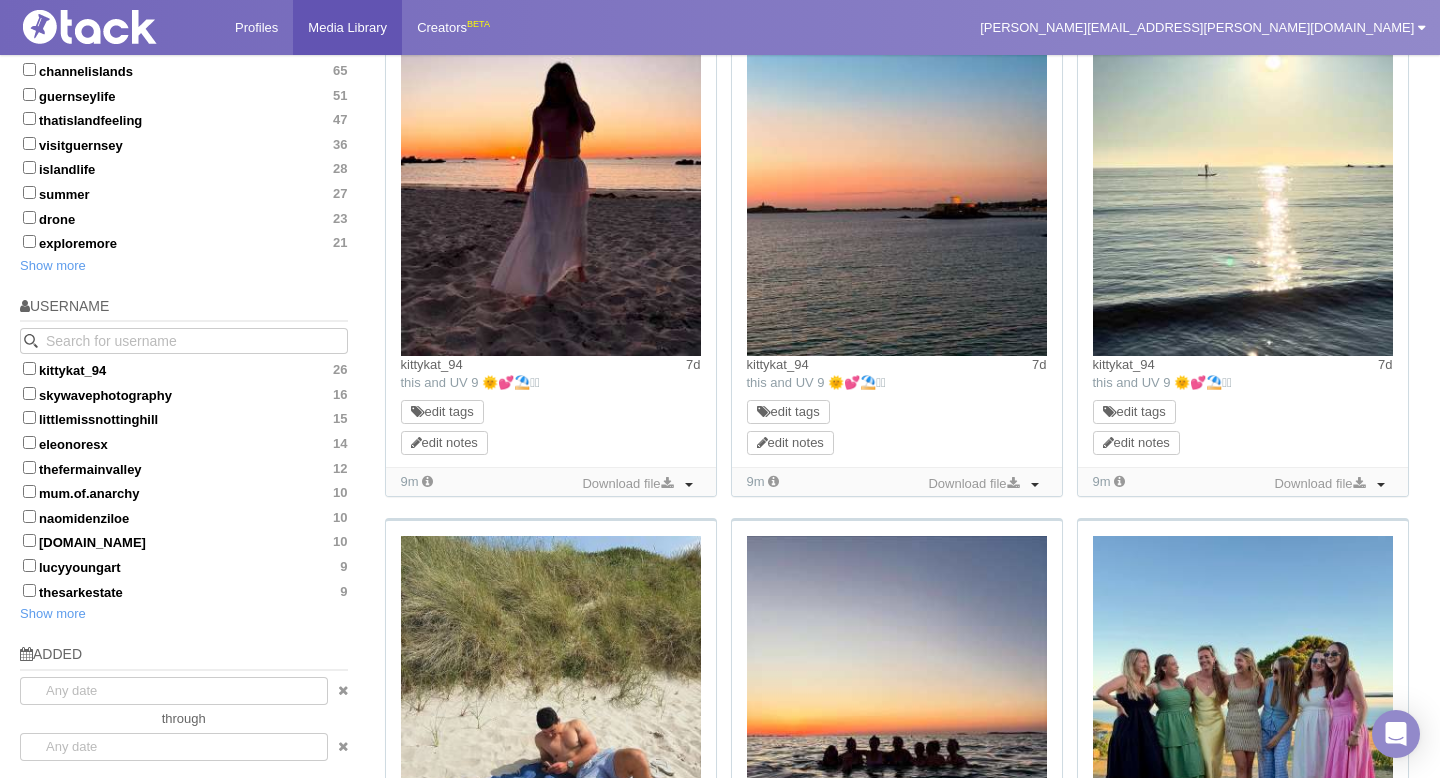 scroll, scrollTop: 835, scrollLeft: 0, axis: vertical 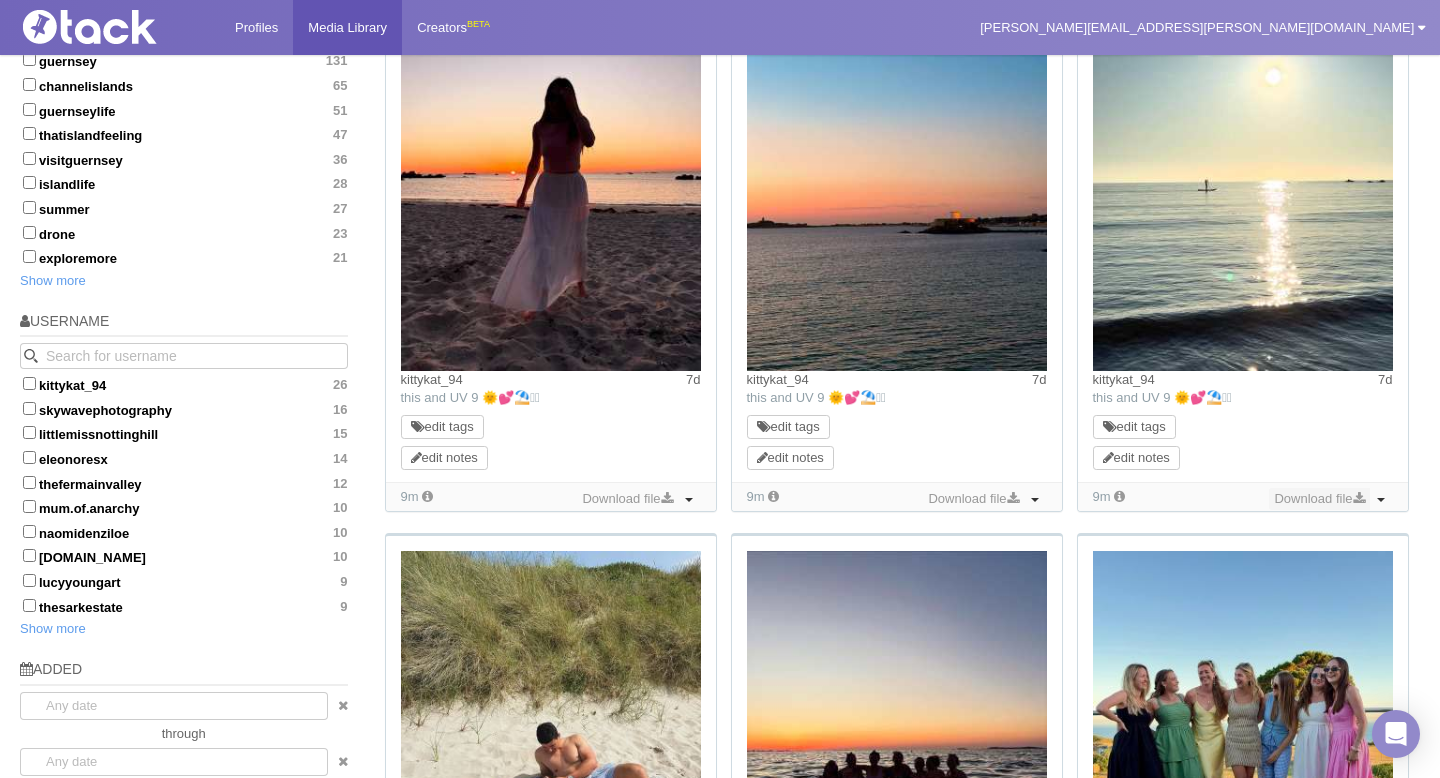 click on "Download file" at bounding box center (1319, 499) 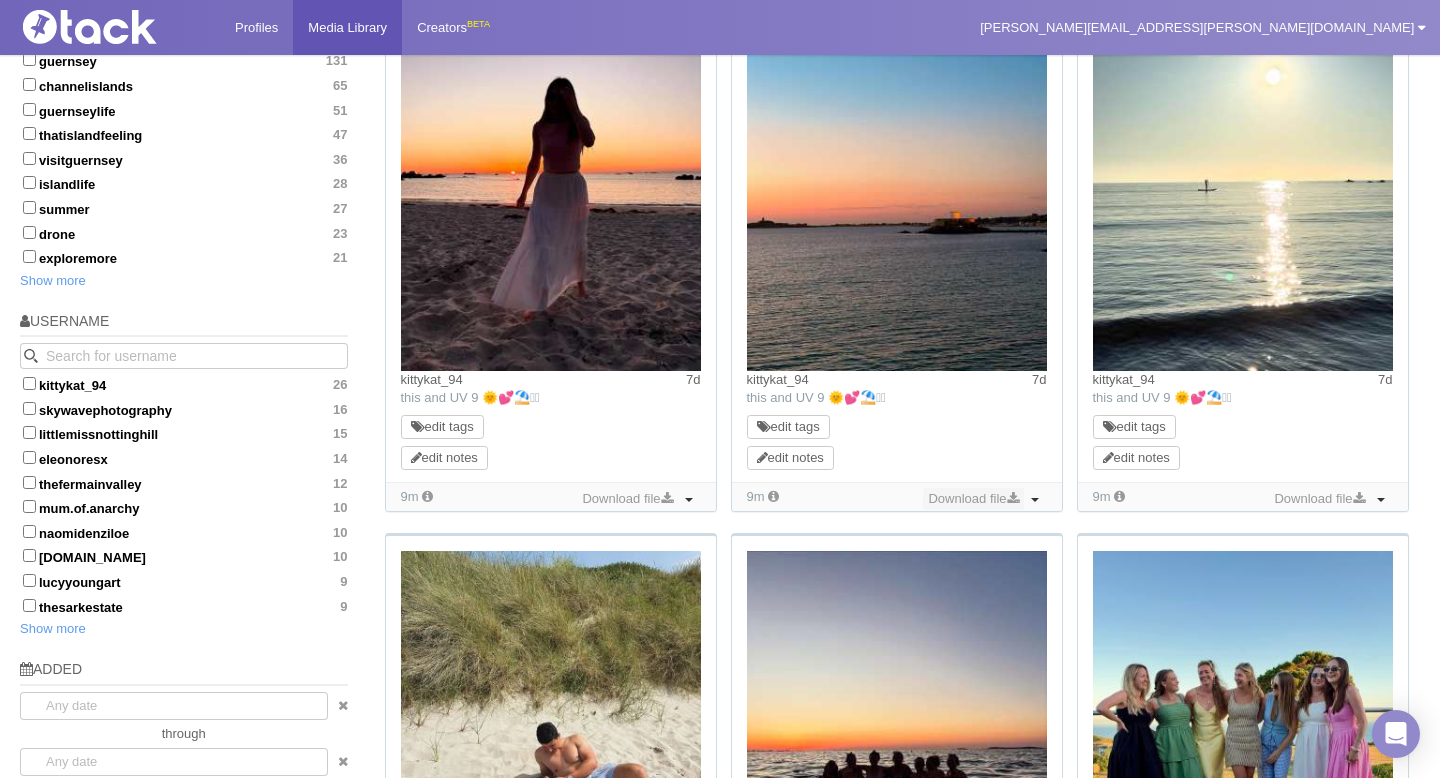 click on "Download file" at bounding box center (973, 499) 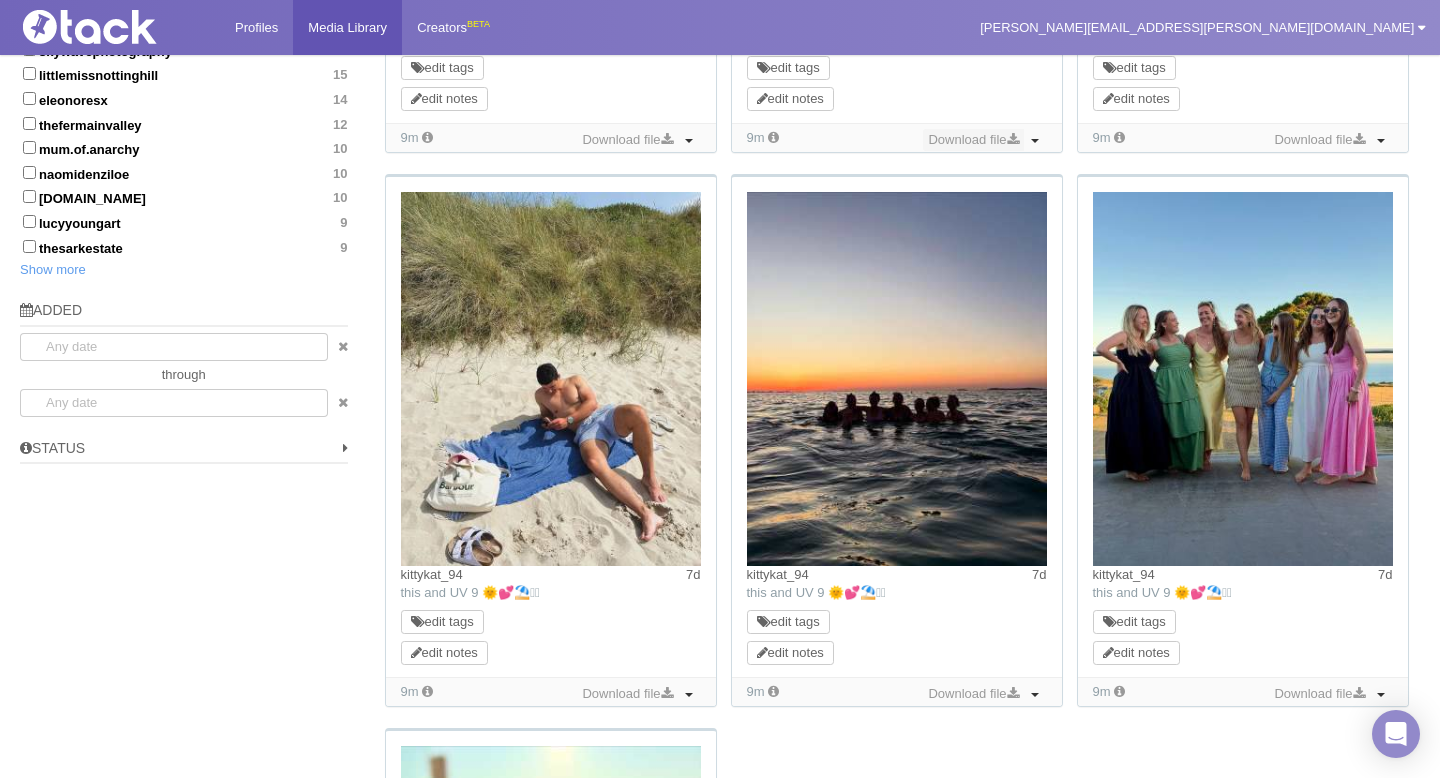 scroll, scrollTop: 1204, scrollLeft: 0, axis: vertical 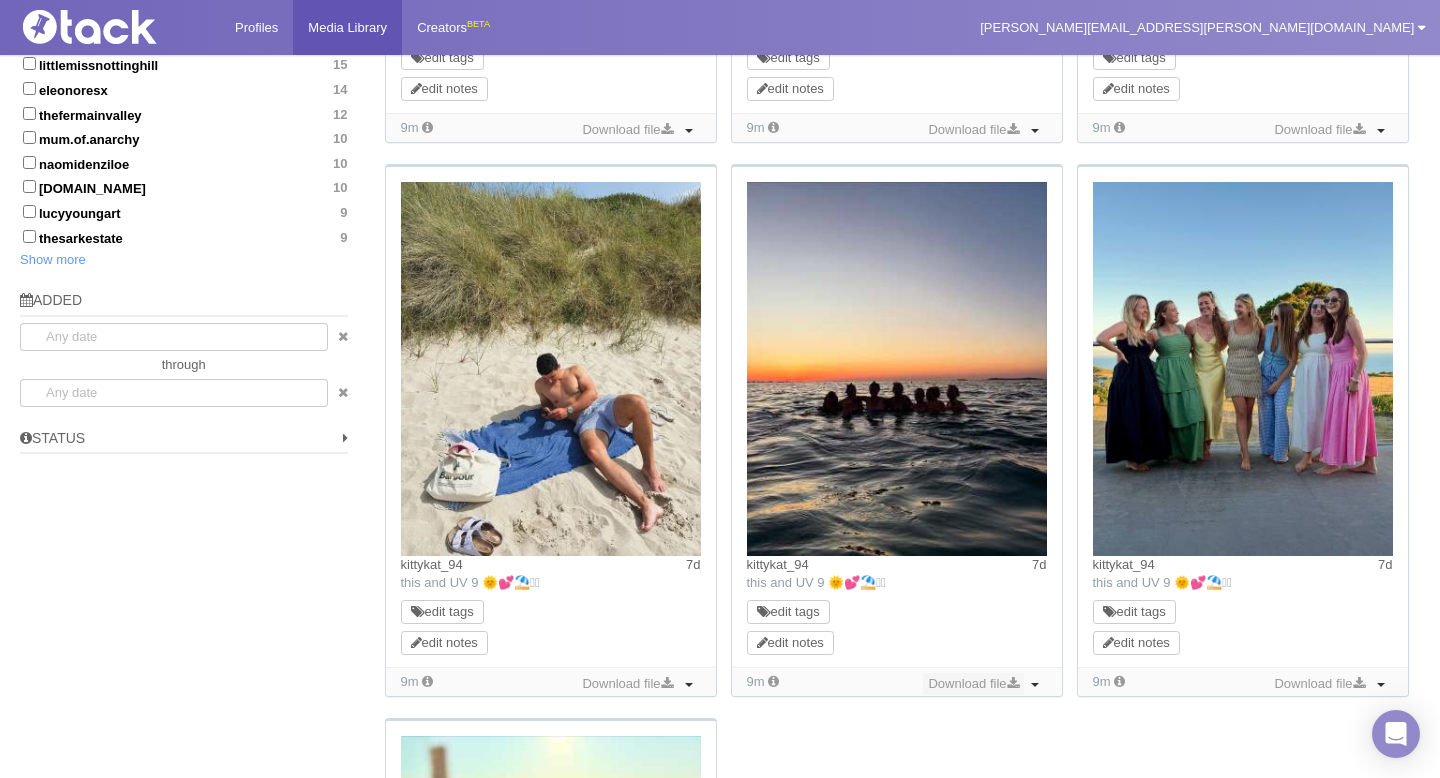 click on "Download file" at bounding box center (973, 684) 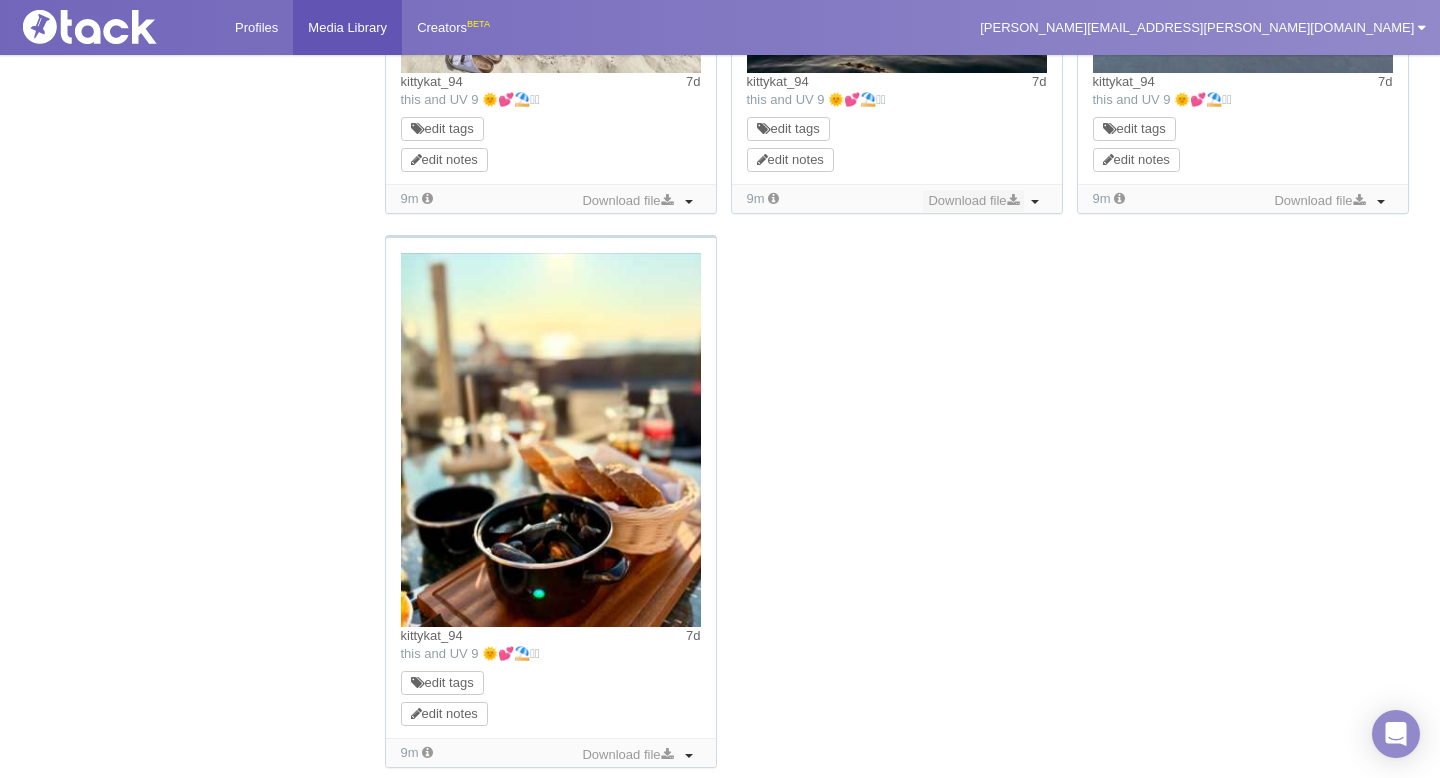 scroll, scrollTop: 1901, scrollLeft: 0, axis: vertical 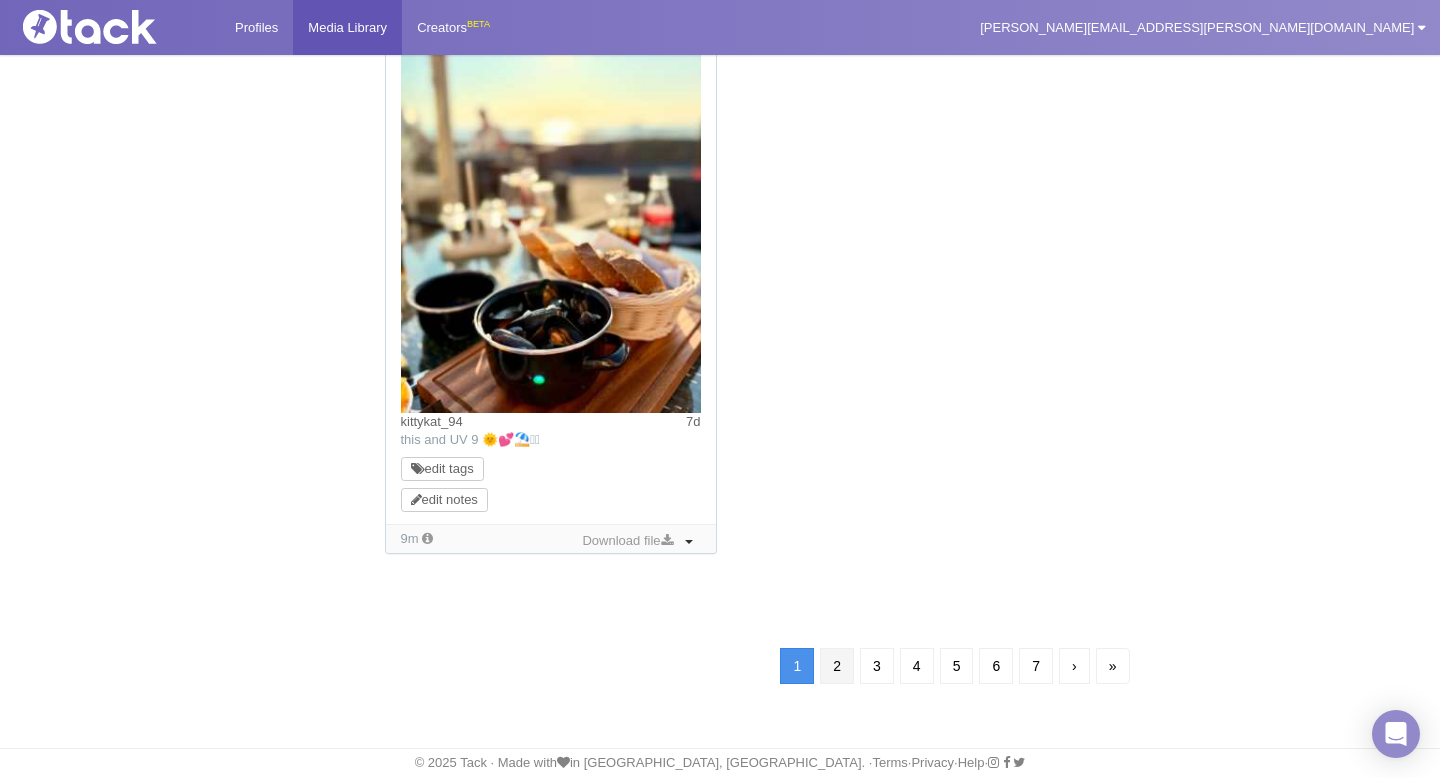 click on "2" at bounding box center [837, 666] 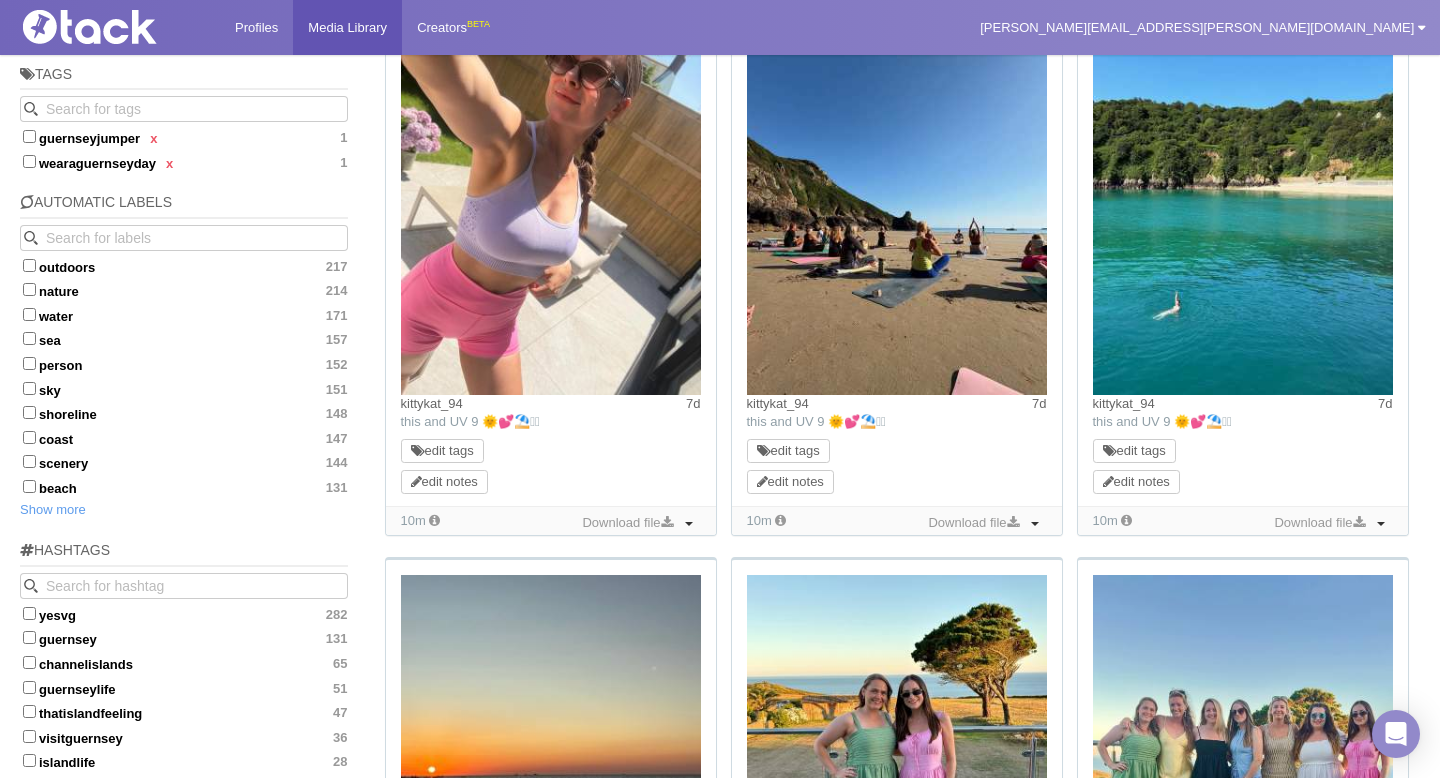 scroll, scrollTop: 258, scrollLeft: 0, axis: vertical 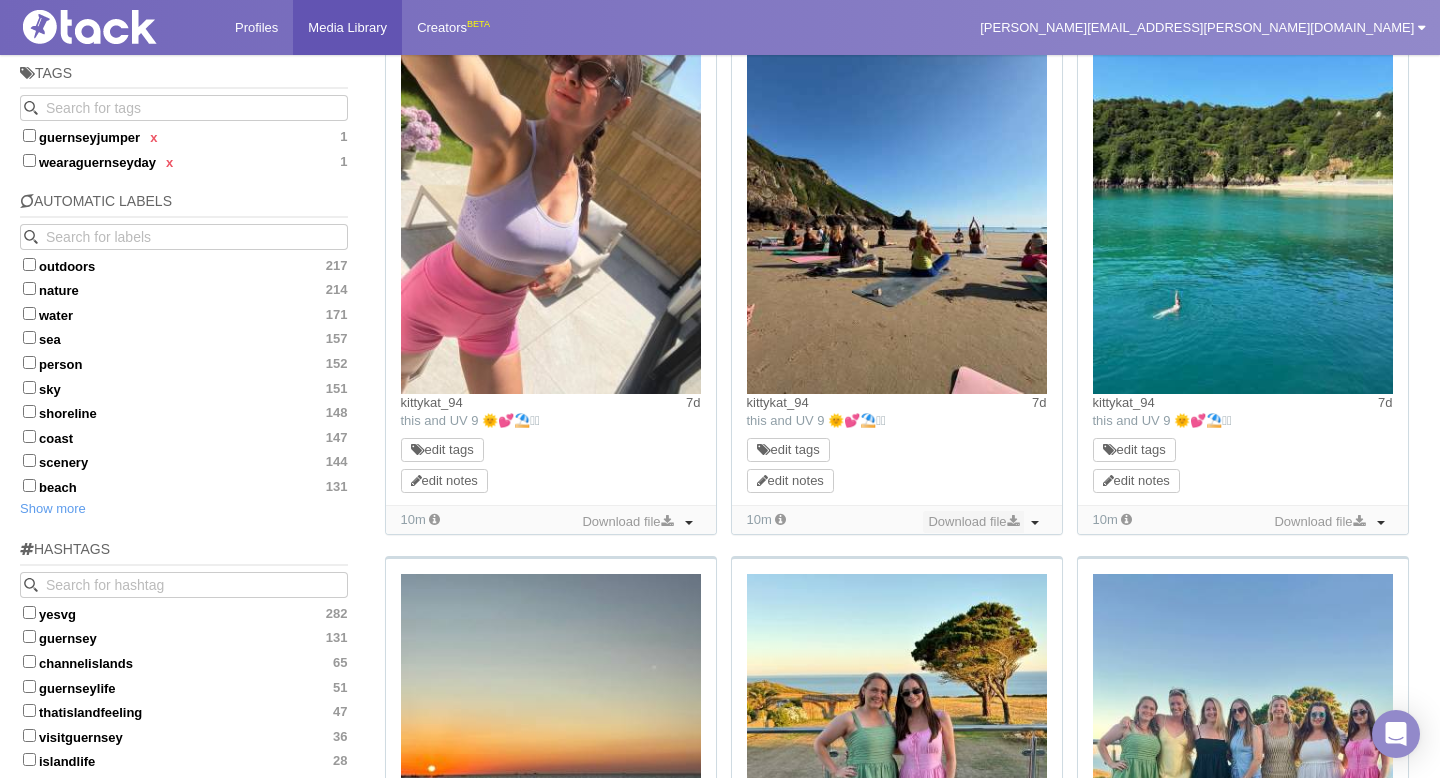 click on "Download file" at bounding box center [973, 522] 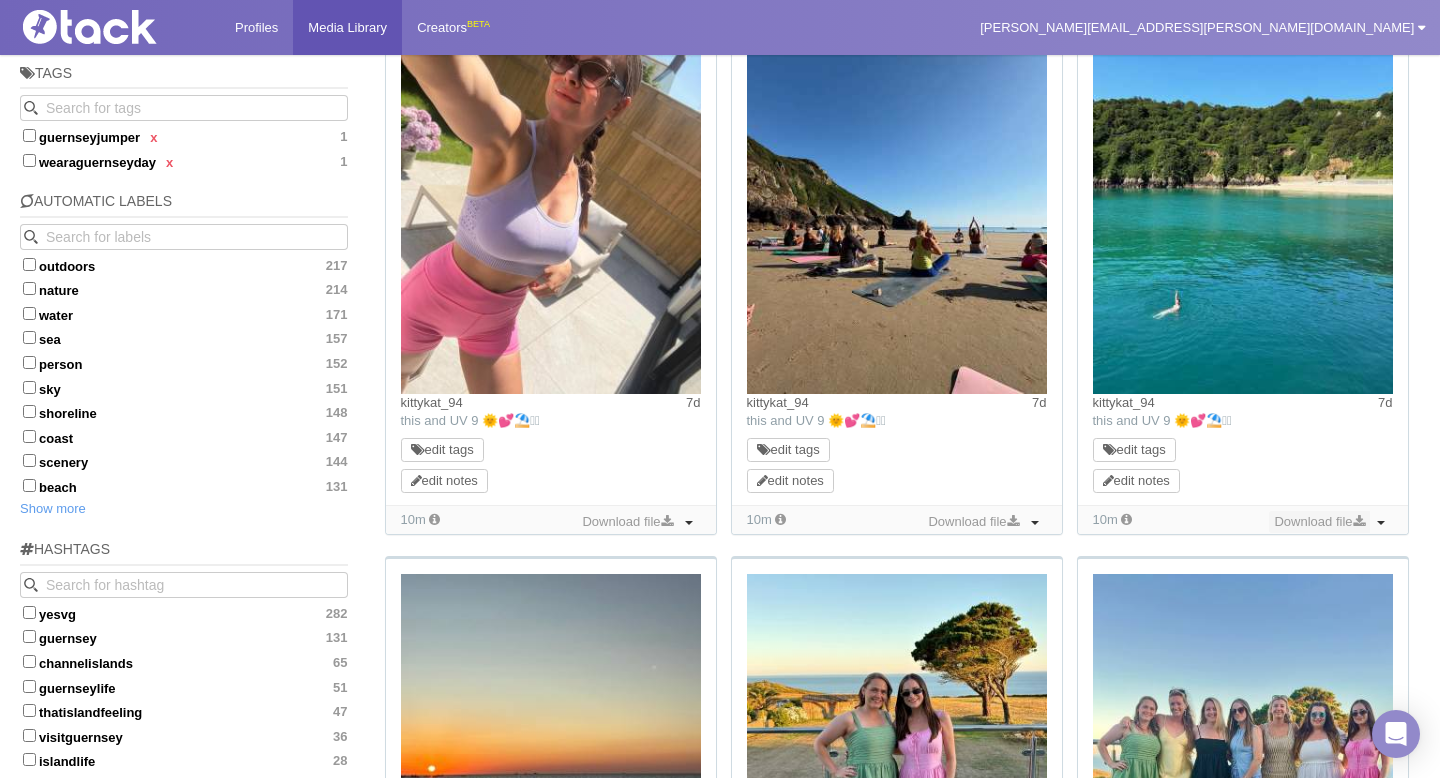 click on "Download file" at bounding box center (1319, 522) 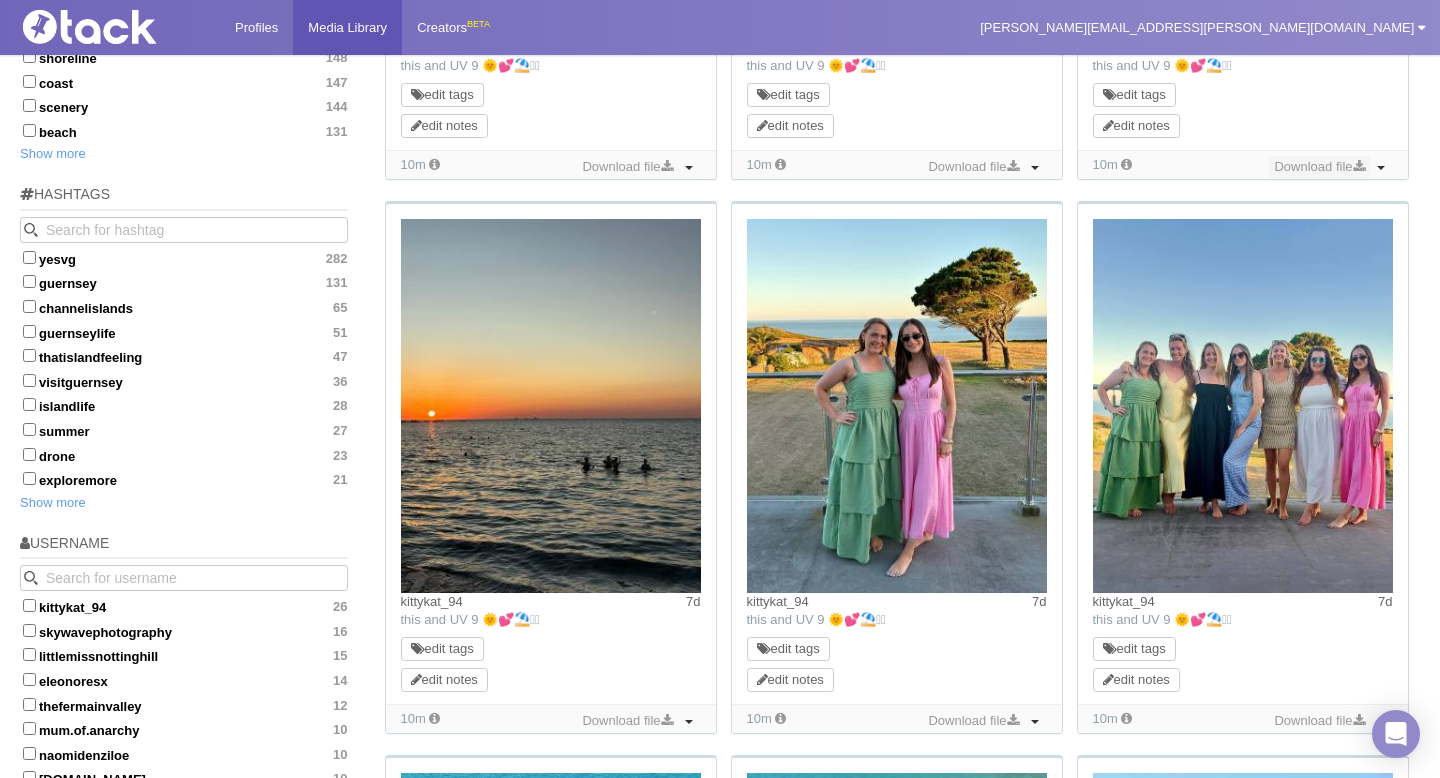 scroll, scrollTop: 615, scrollLeft: 0, axis: vertical 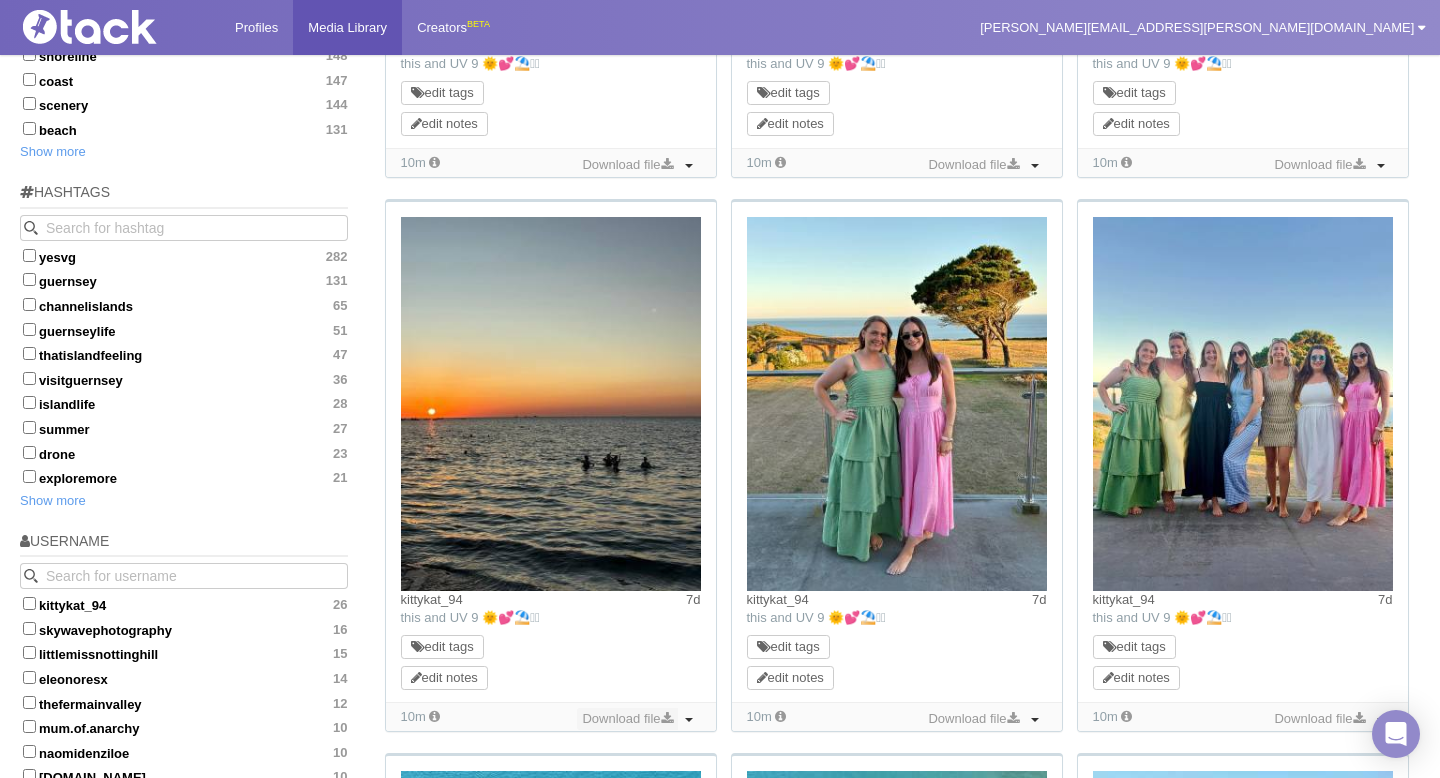 click on "Download file" at bounding box center [627, 719] 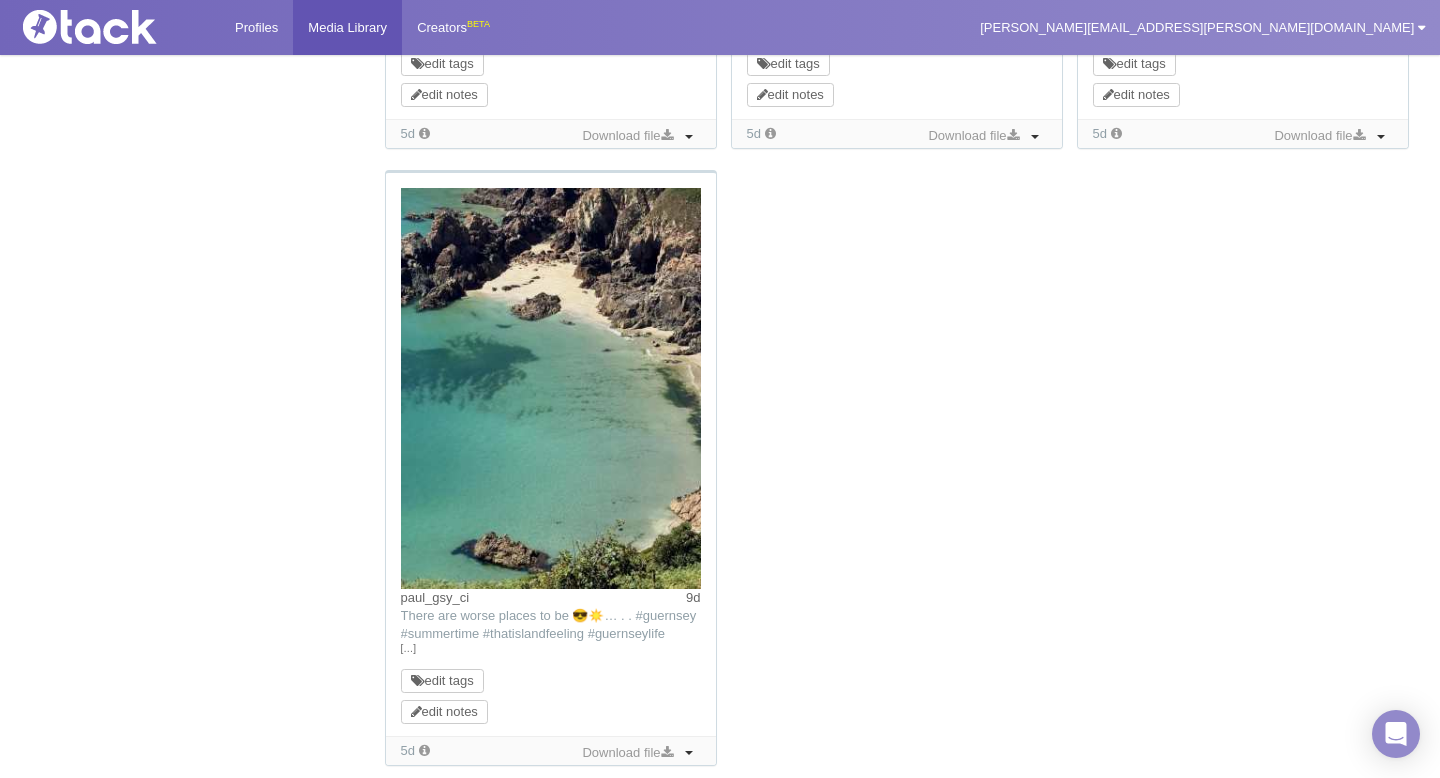 scroll, scrollTop: 2026, scrollLeft: 0, axis: vertical 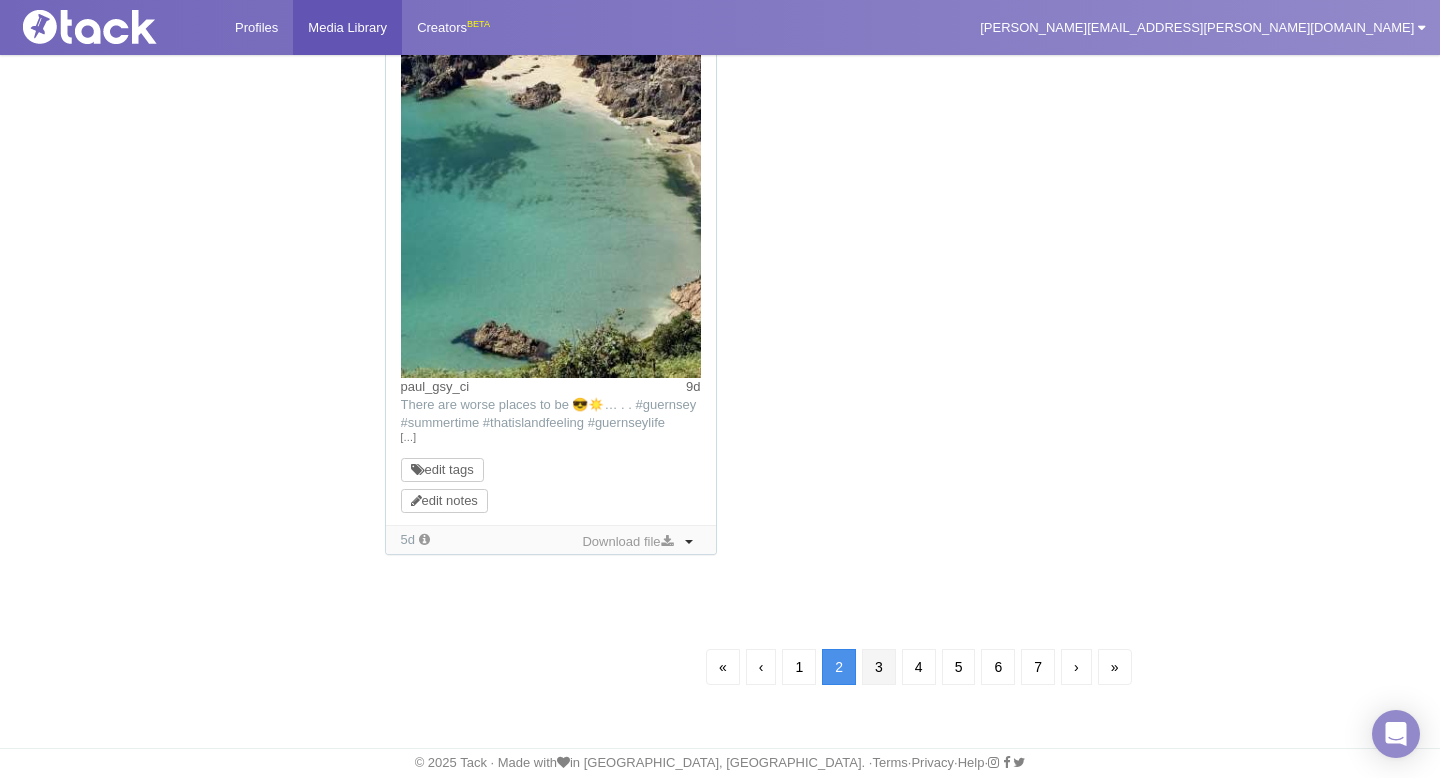 click on "3" at bounding box center [879, 667] 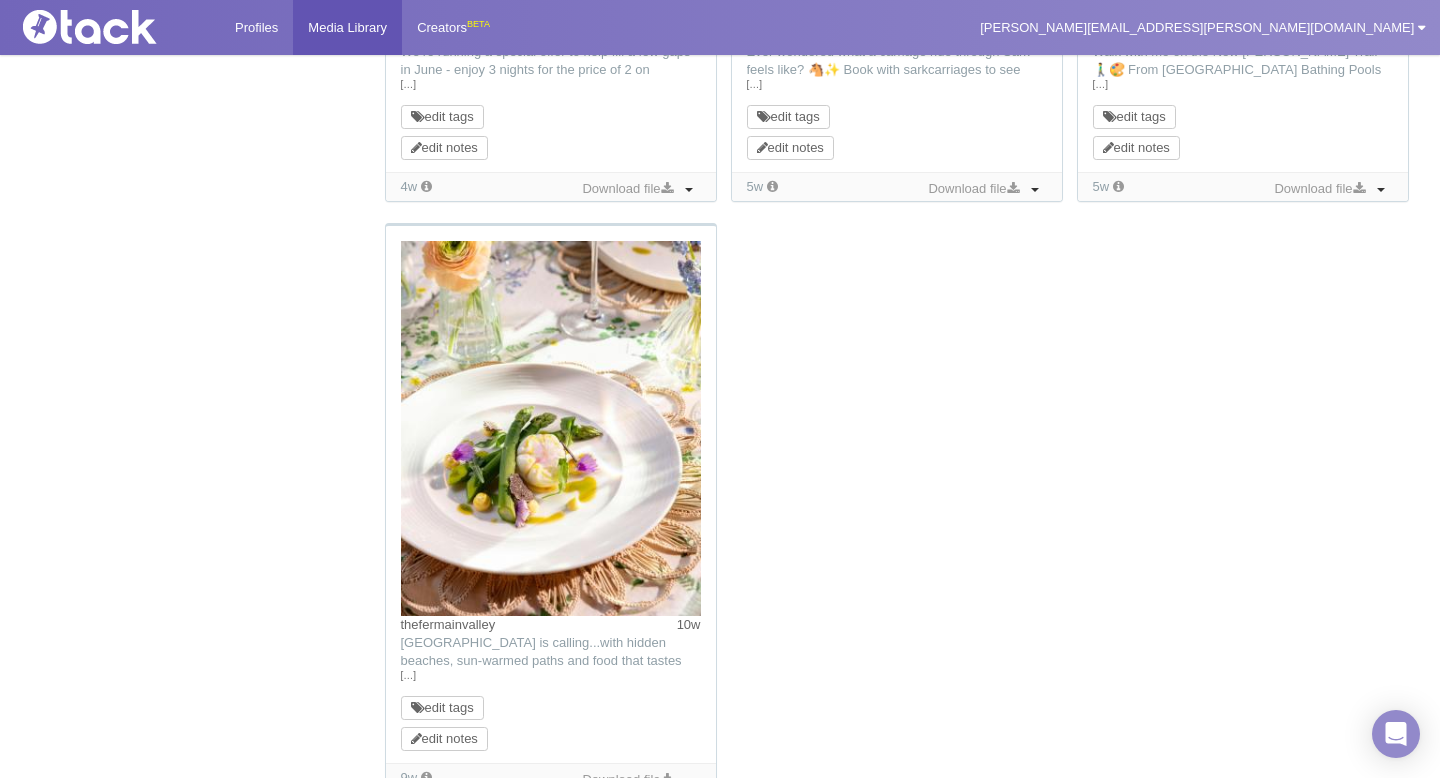 scroll, scrollTop: 2536, scrollLeft: 0, axis: vertical 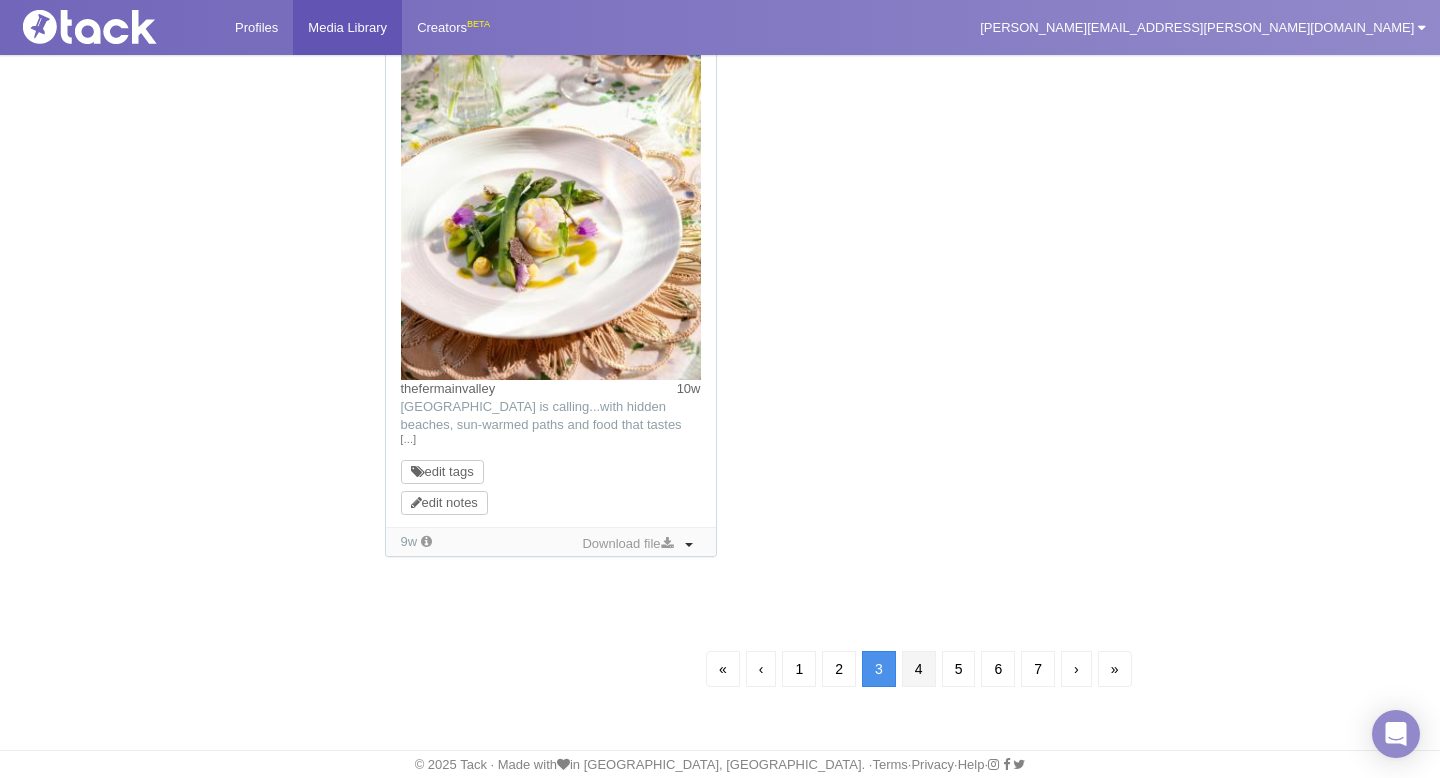 click on "4" at bounding box center [919, 669] 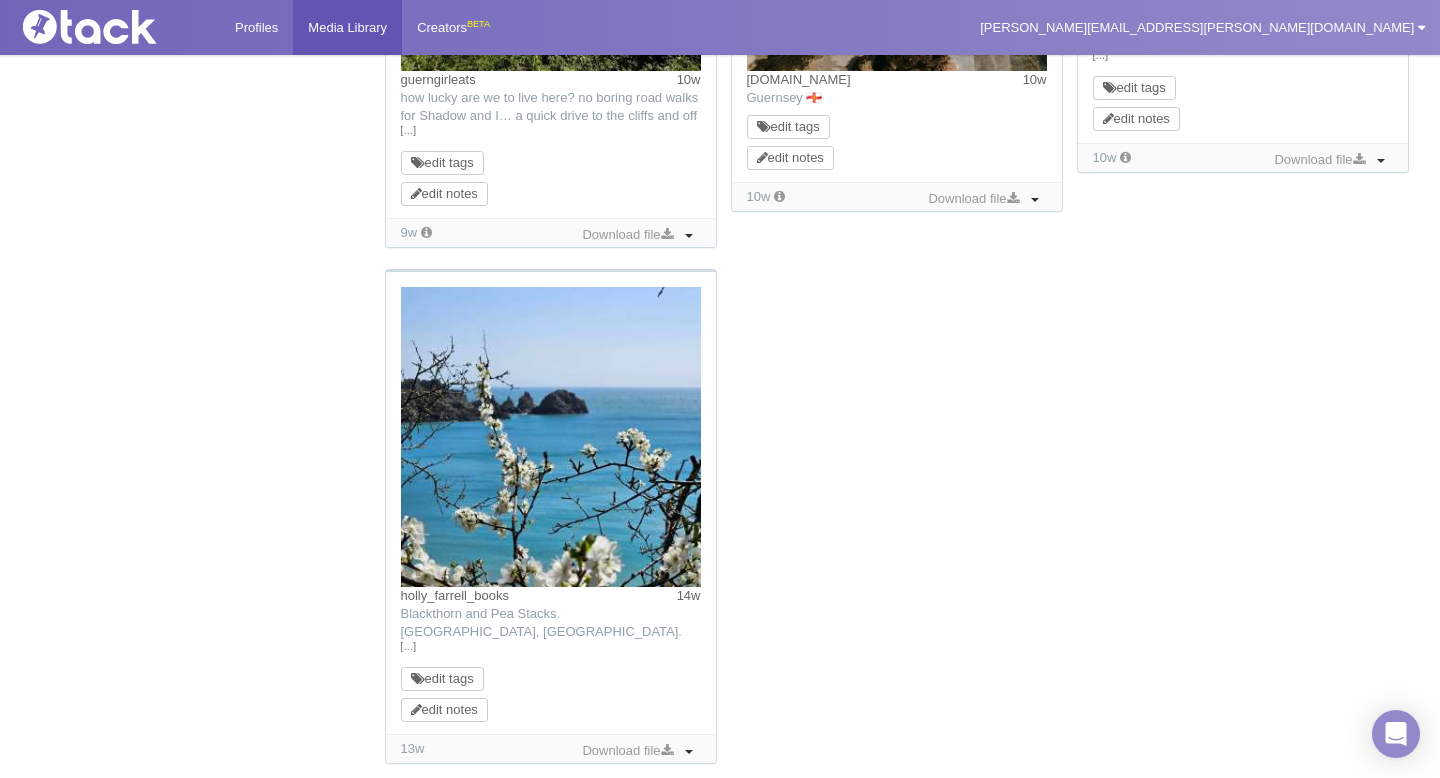 scroll, scrollTop: 1974, scrollLeft: 0, axis: vertical 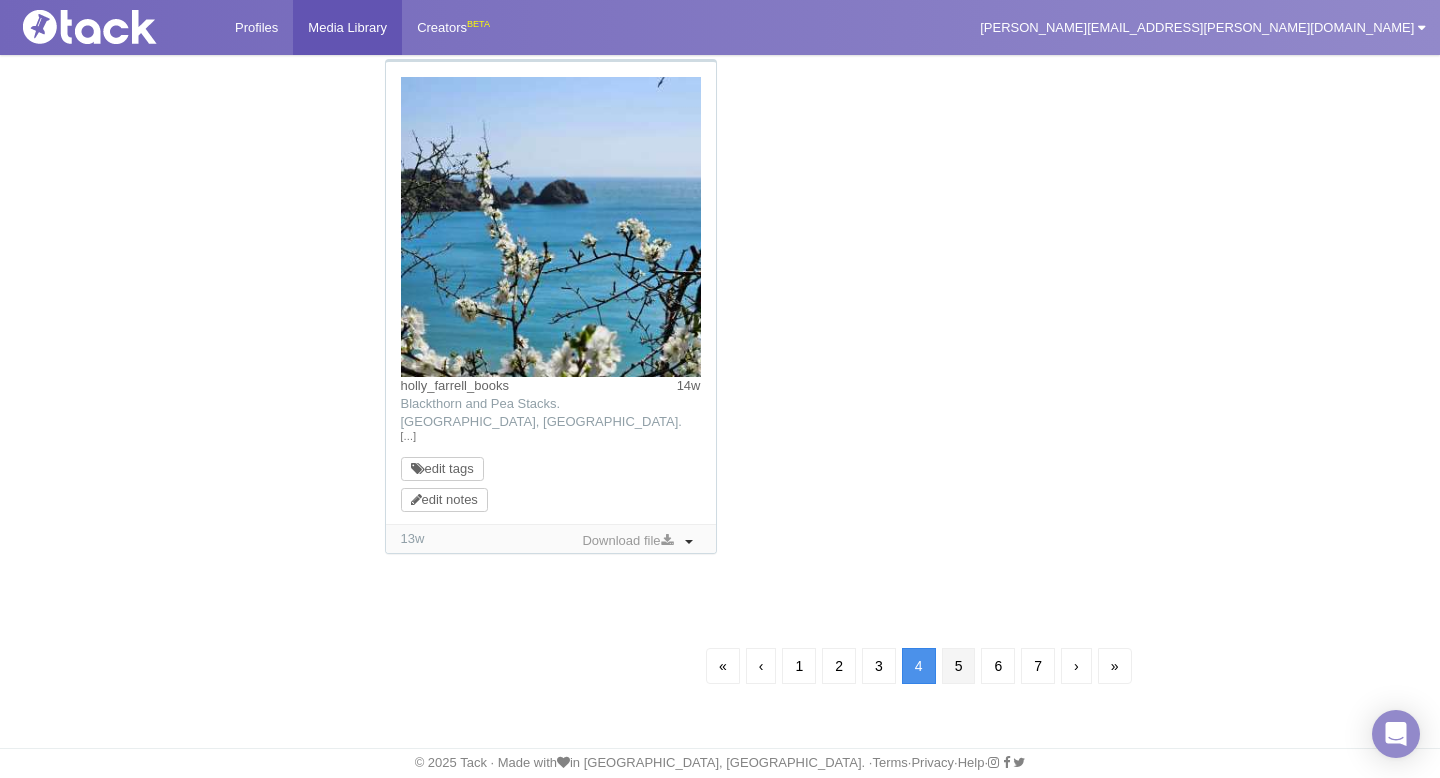 click on "5" at bounding box center [959, 666] 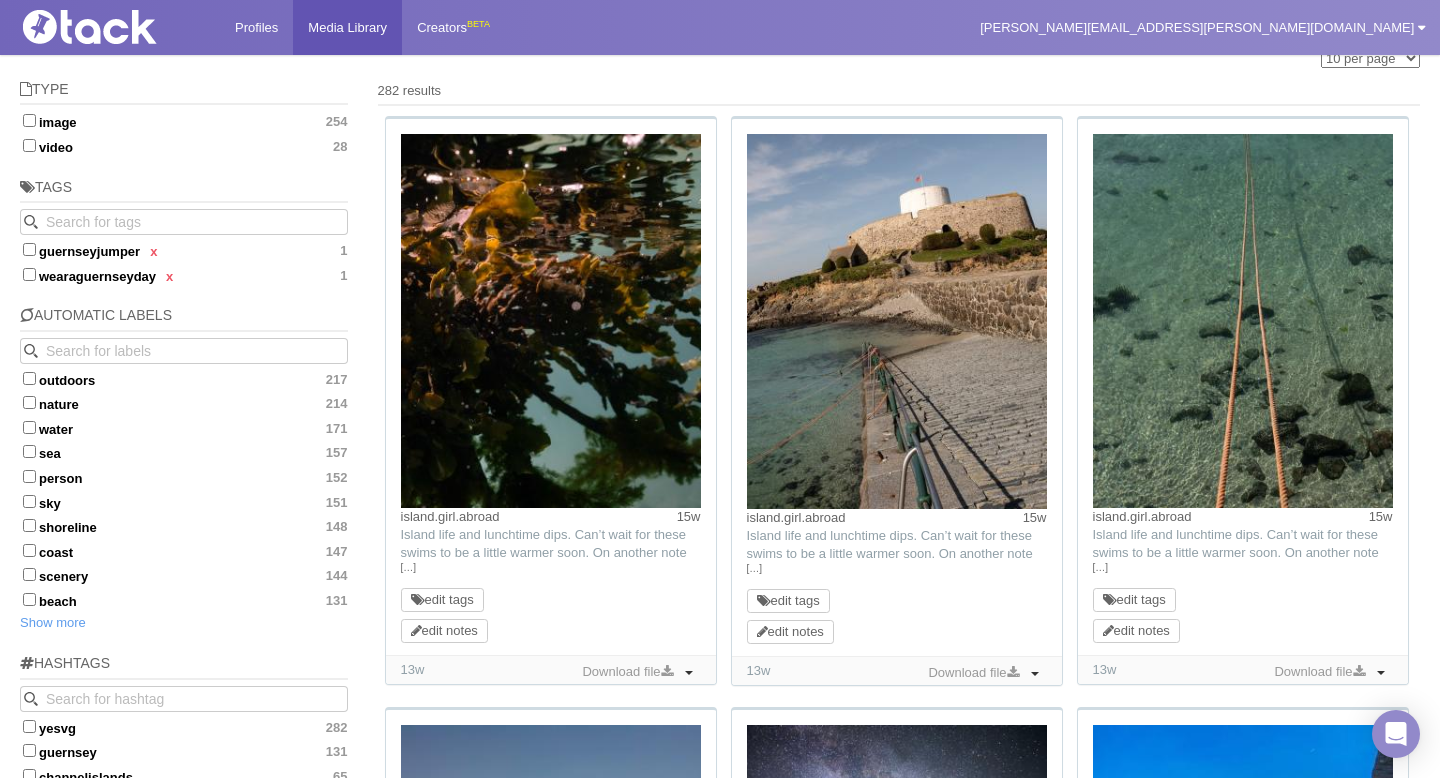 scroll, scrollTop: 0, scrollLeft: 0, axis: both 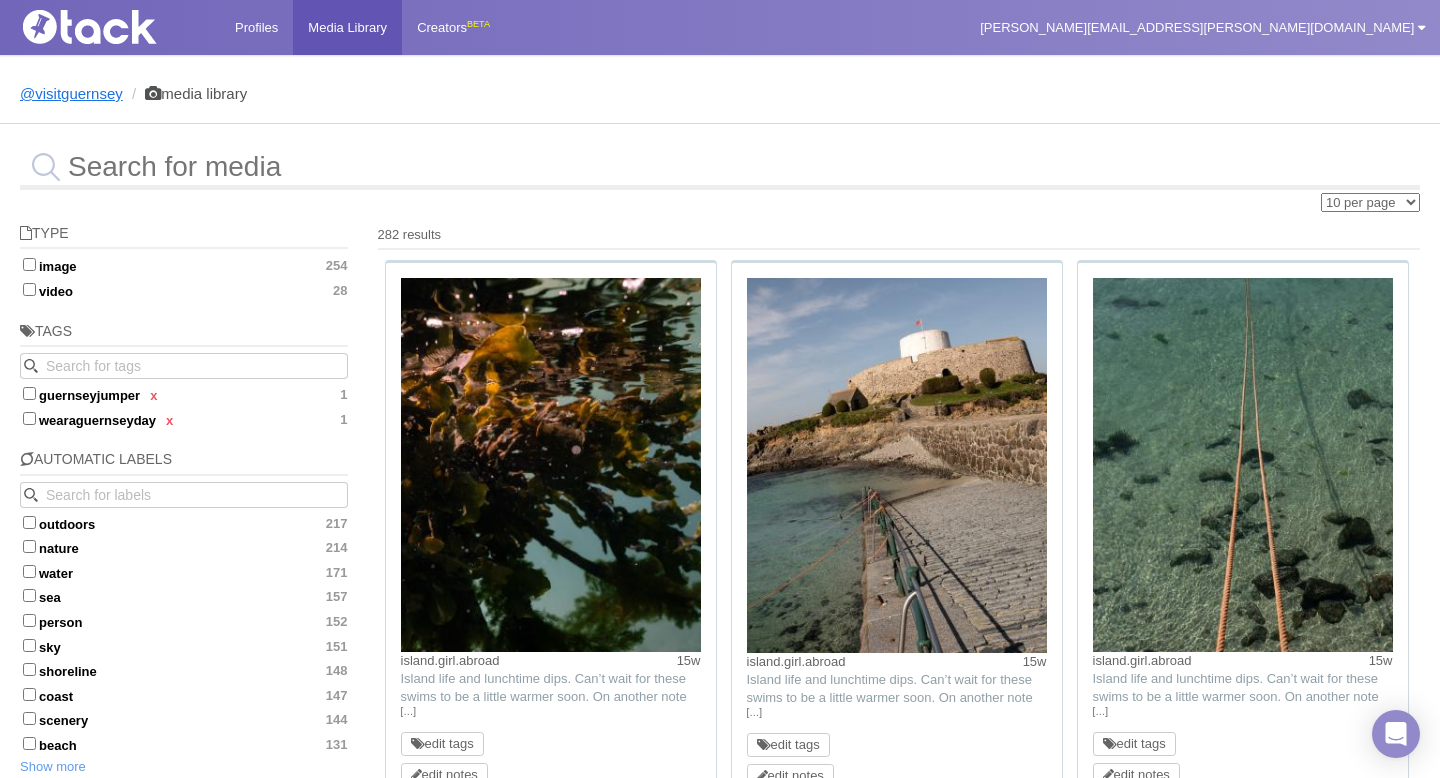 click on "@visitguernsey" at bounding box center [71, 93] 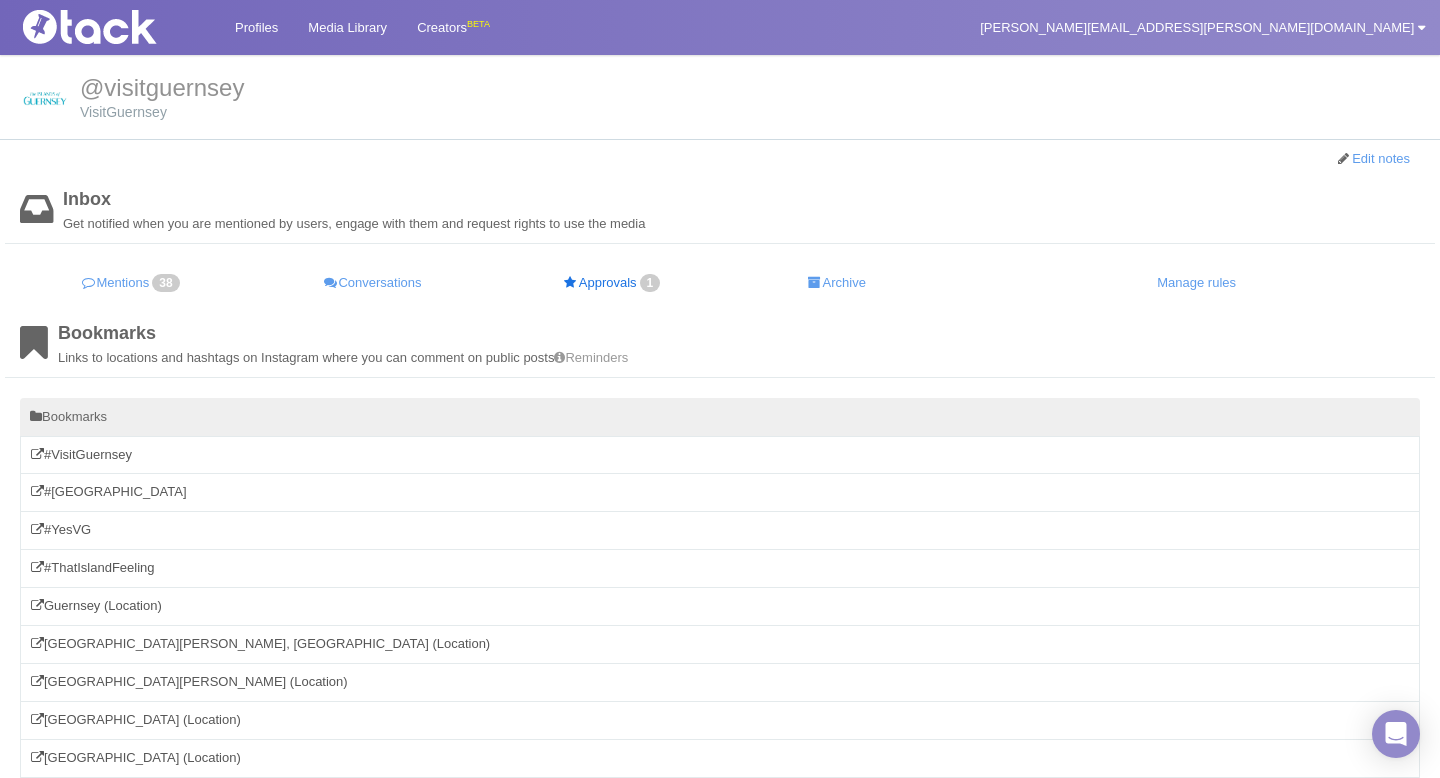 click on "Approvals
1" at bounding box center [613, 283] 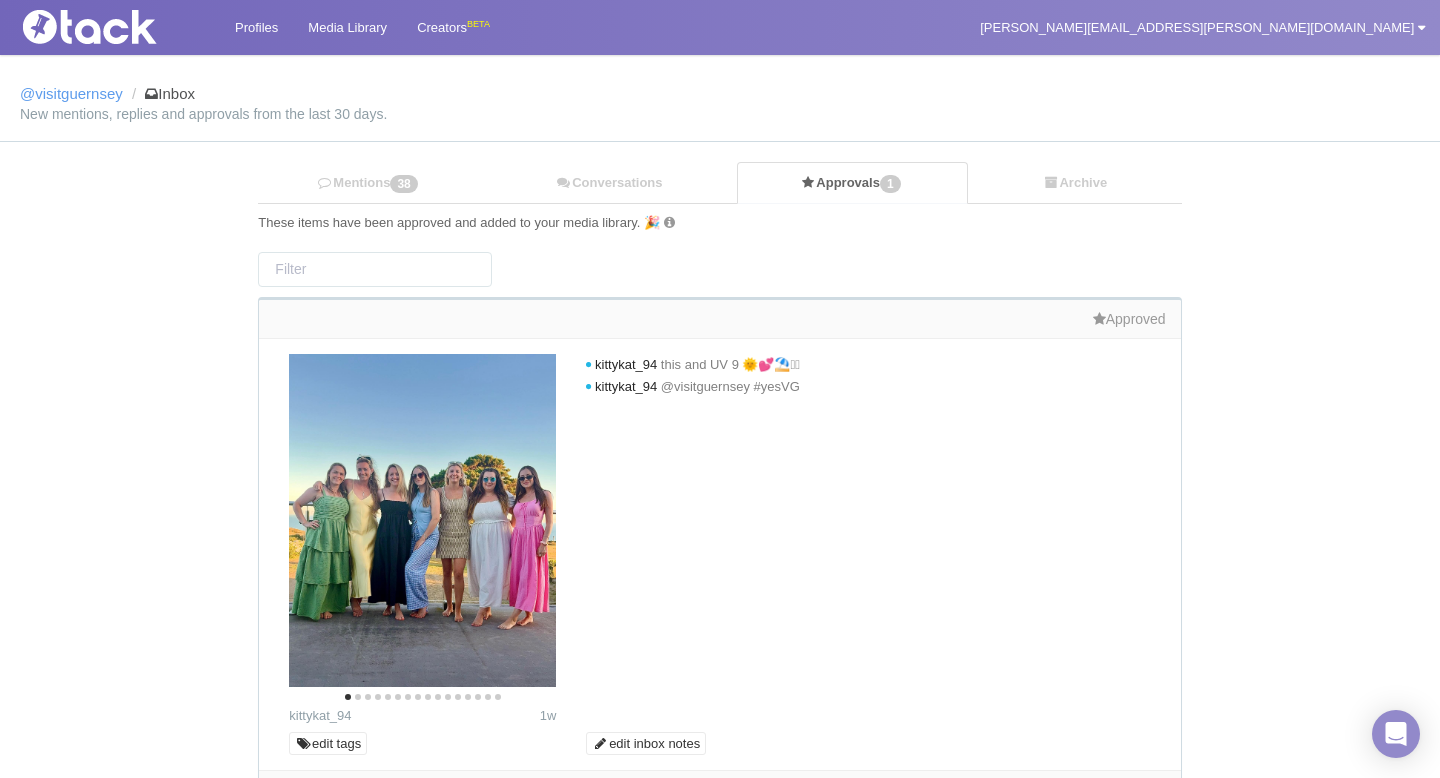 scroll, scrollTop: 128, scrollLeft: 0, axis: vertical 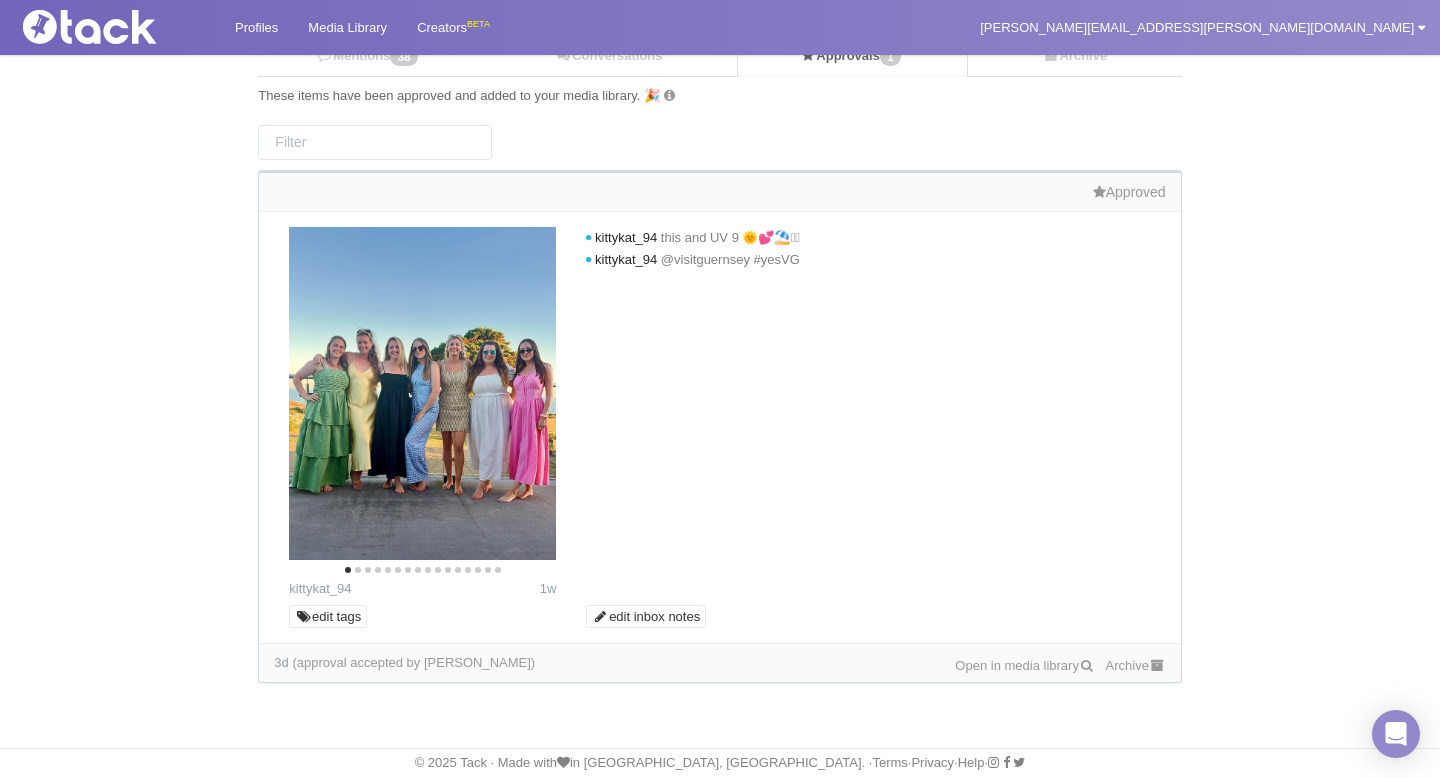 click on "Archive" at bounding box center (1136, 665) 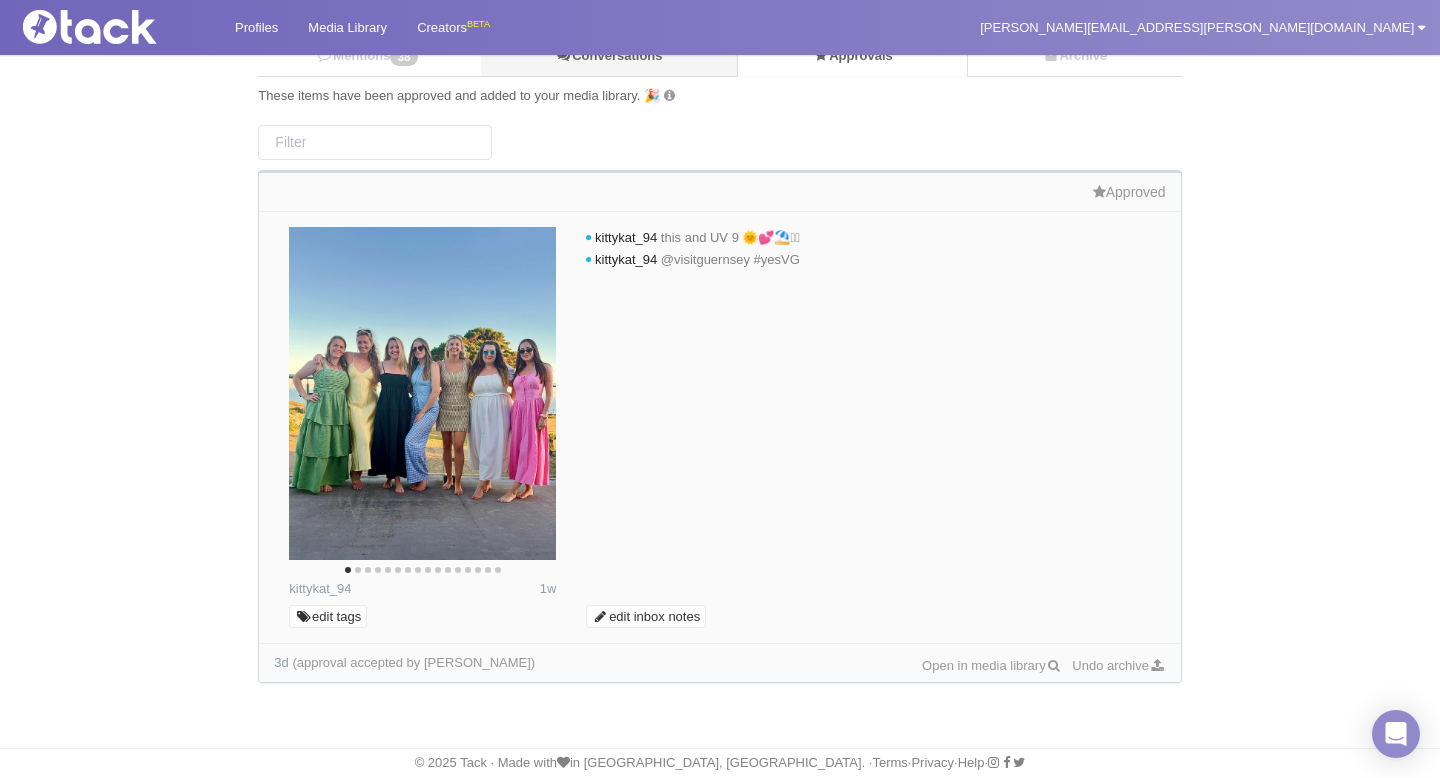 click on "Conversations" at bounding box center [609, 56] 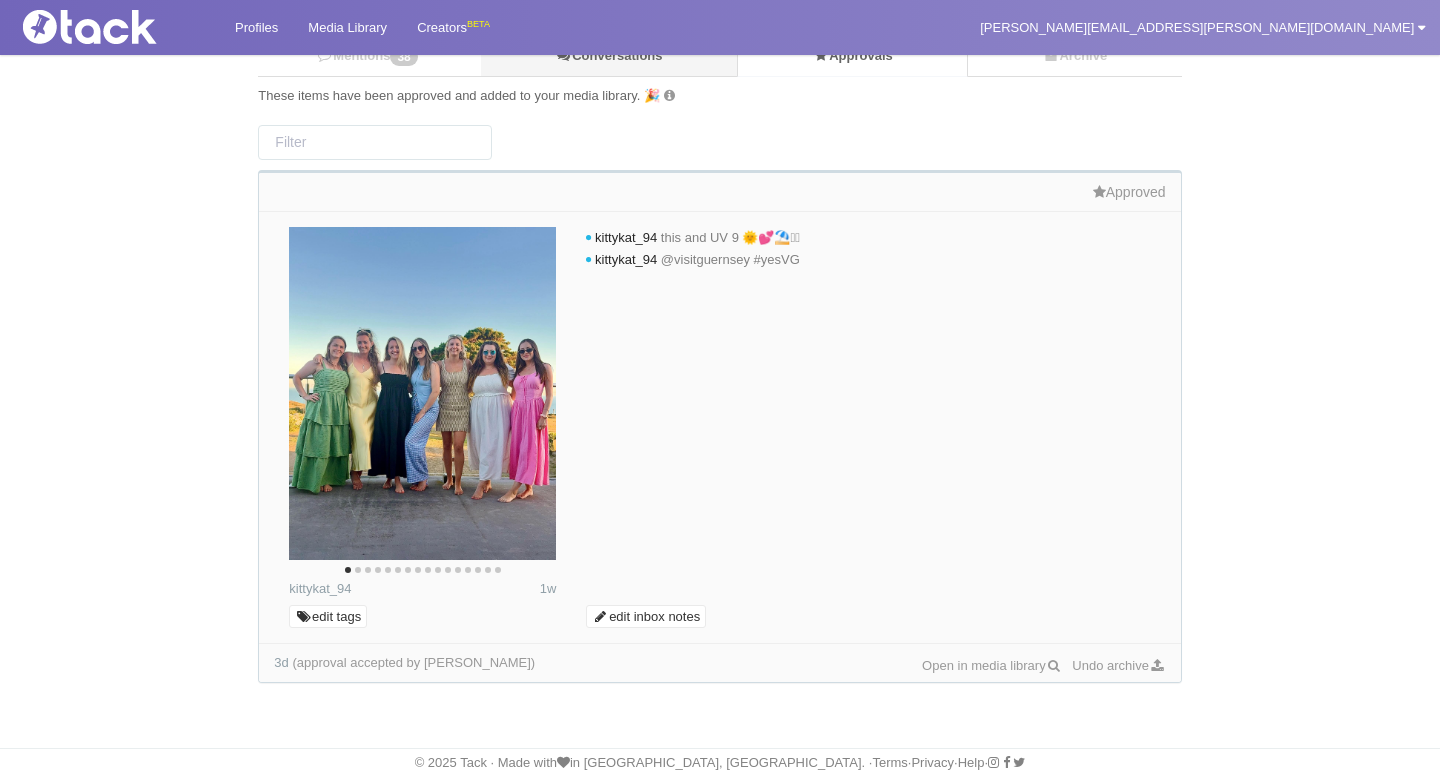 scroll, scrollTop: 0, scrollLeft: 0, axis: both 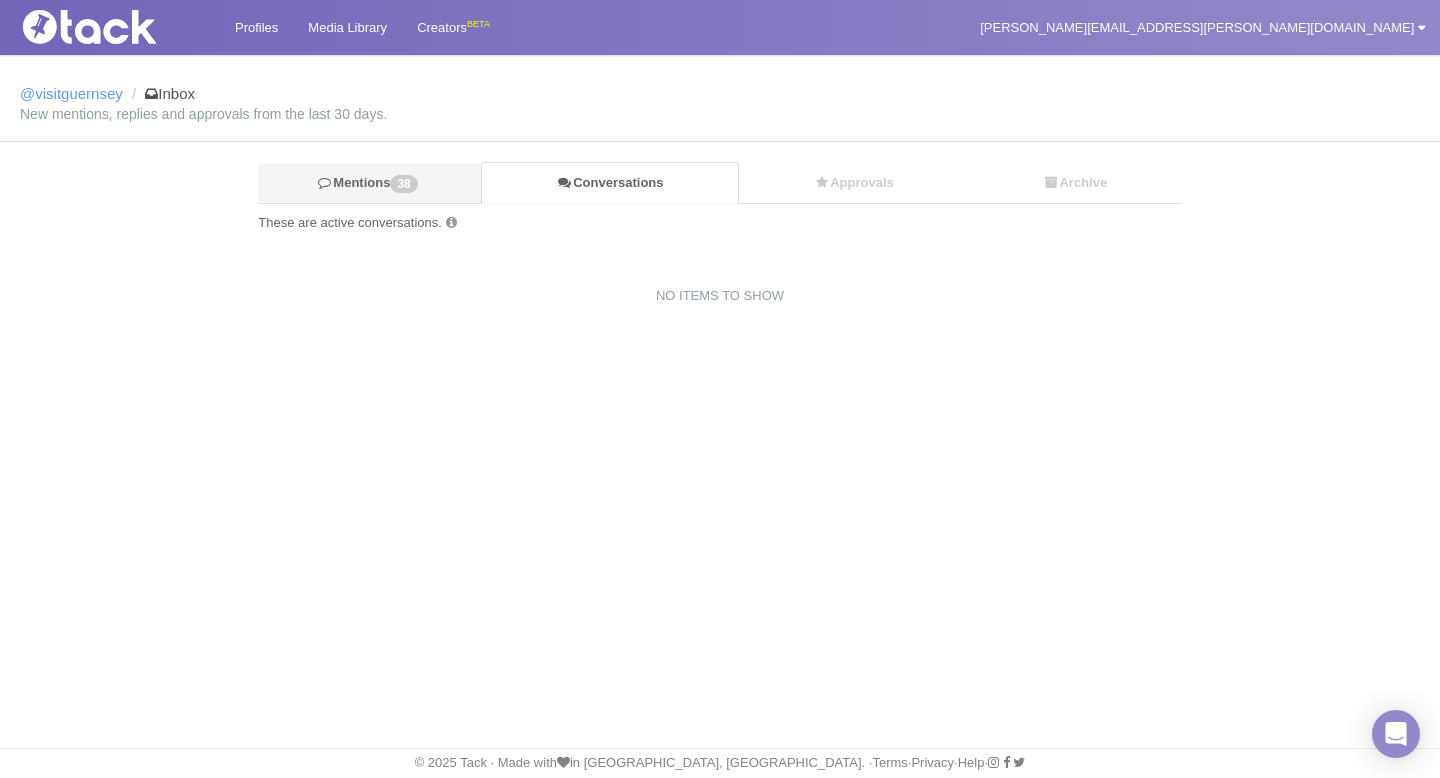 click on "Mentions
38" at bounding box center (369, 183) 